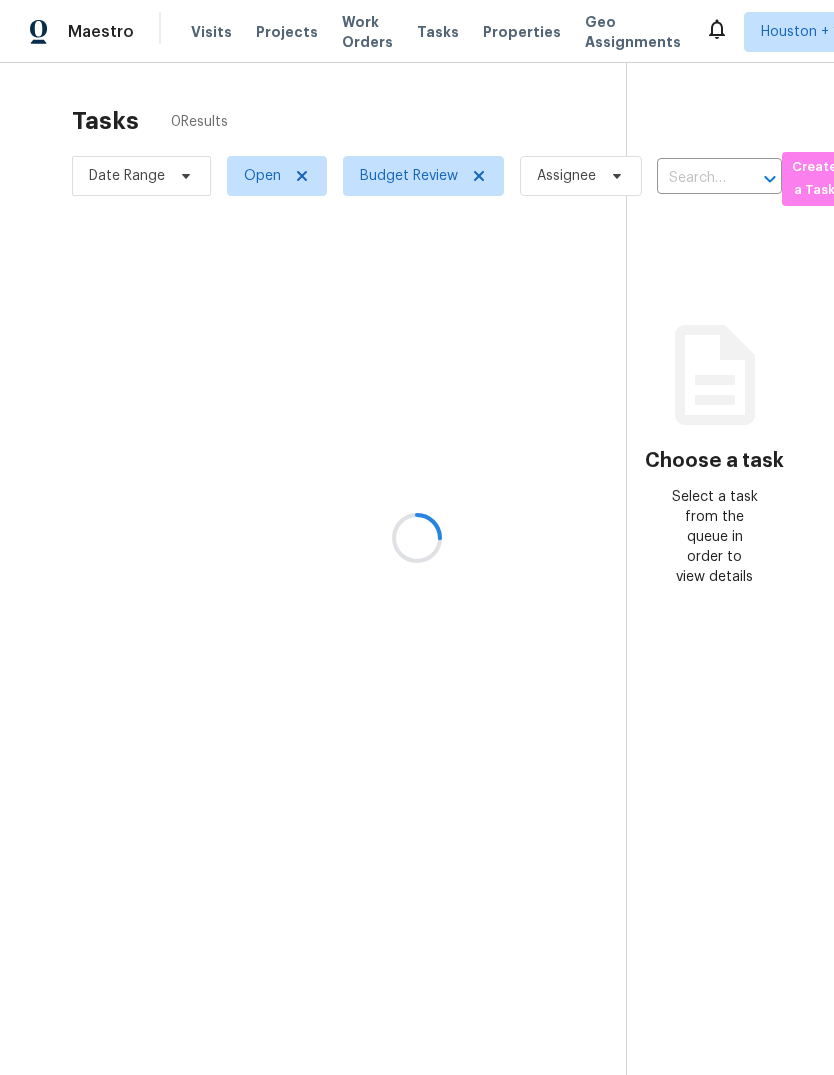 scroll, scrollTop: 0, scrollLeft: 0, axis: both 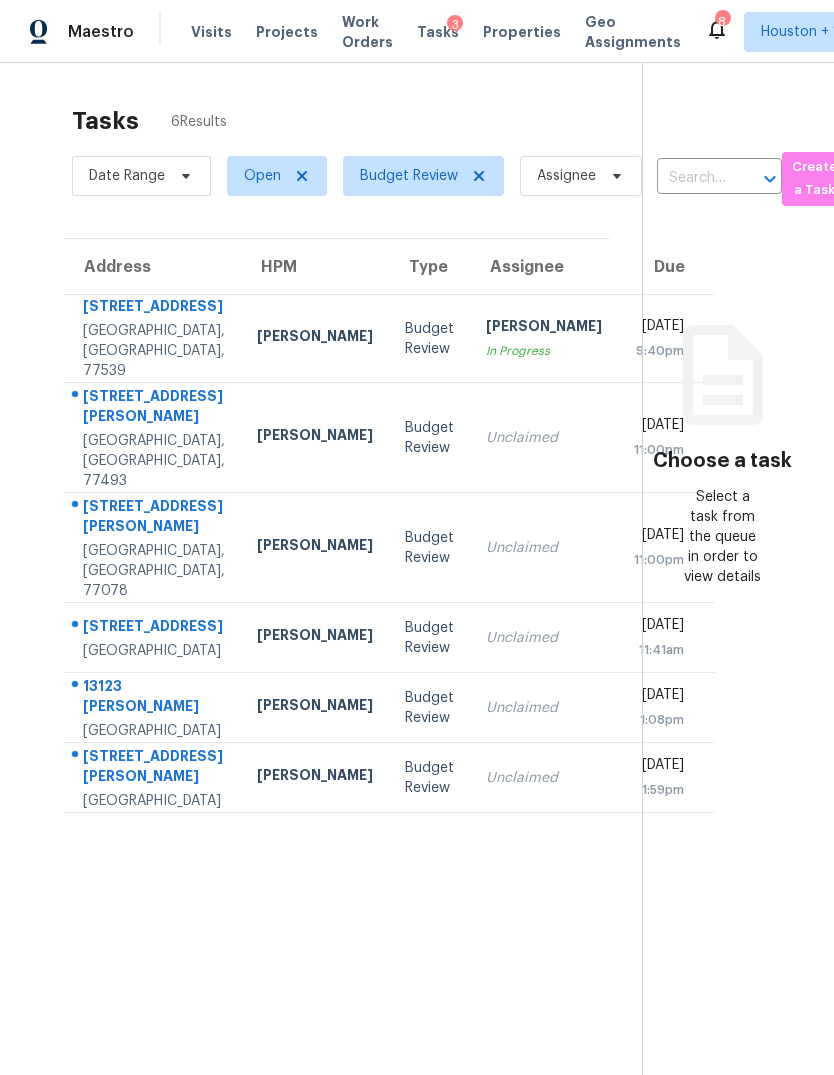 click on "Thu, Jul 10th 2025 9:40pm" at bounding box center (666, 339) 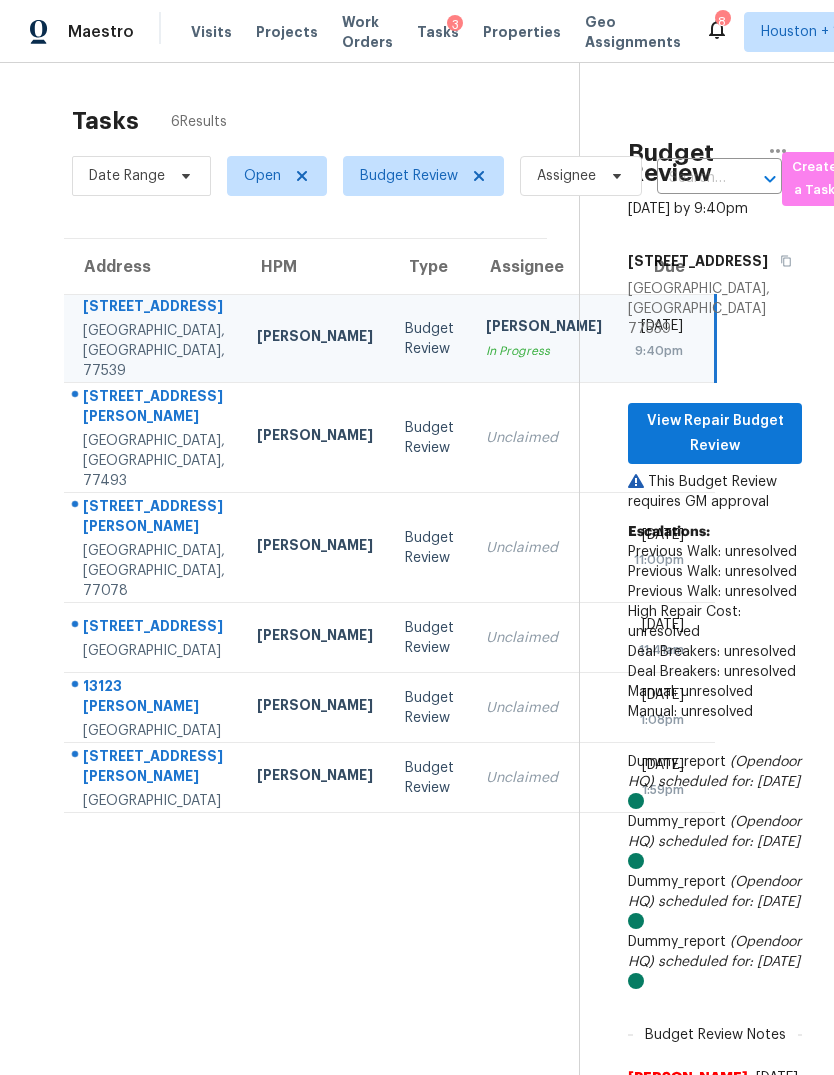 click on "Unclaimed" at bounding box center (544, 438) 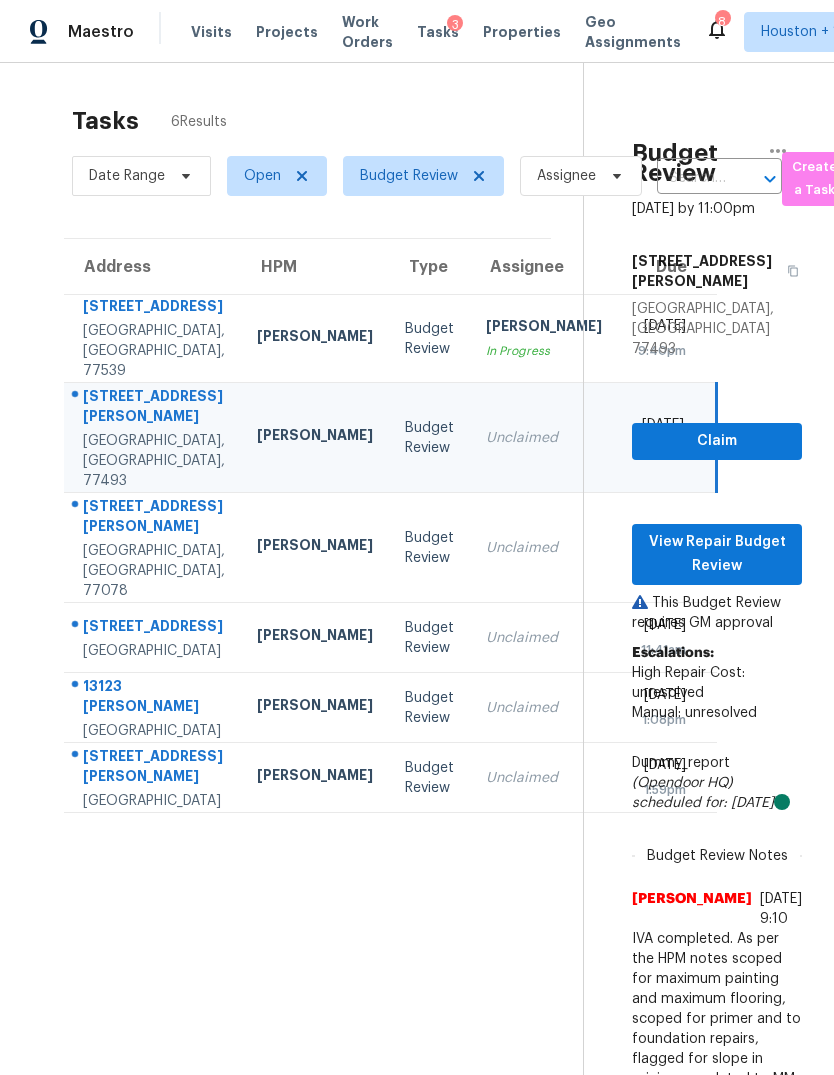 click on "Unclaimed" at bounding box center (544, 548) 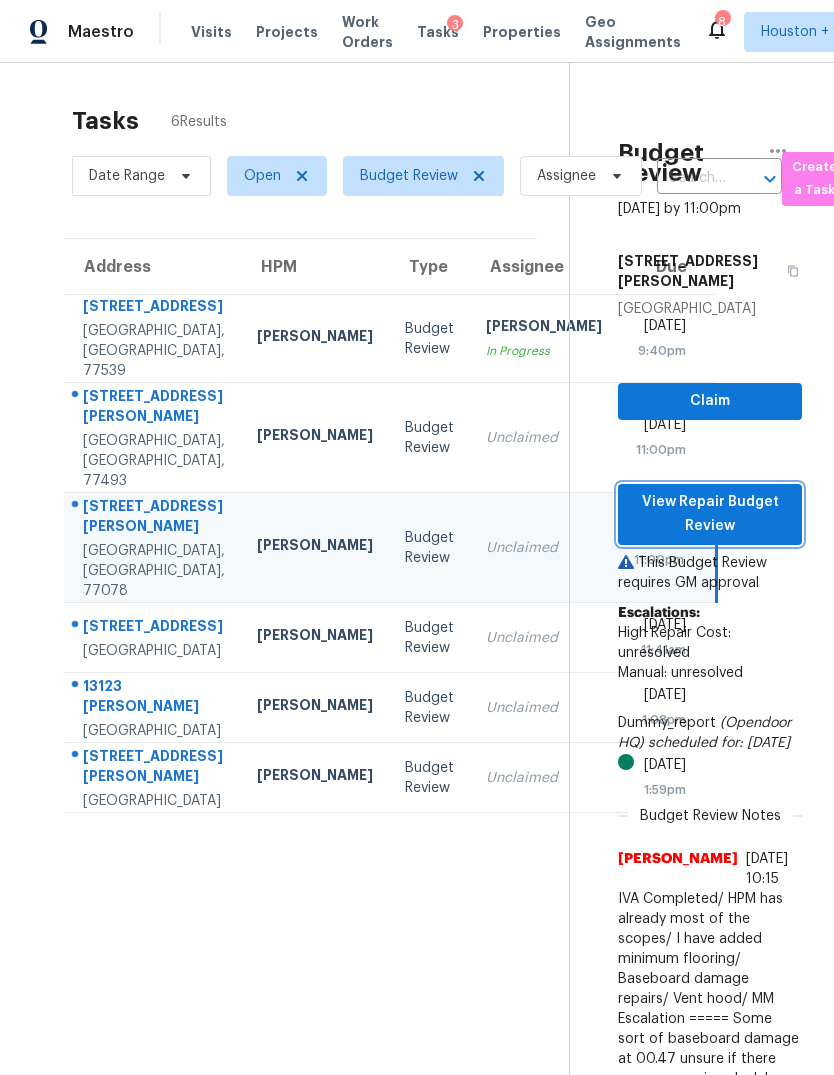 click on "View Repair Budget Review" at bounding box center [710, 514] 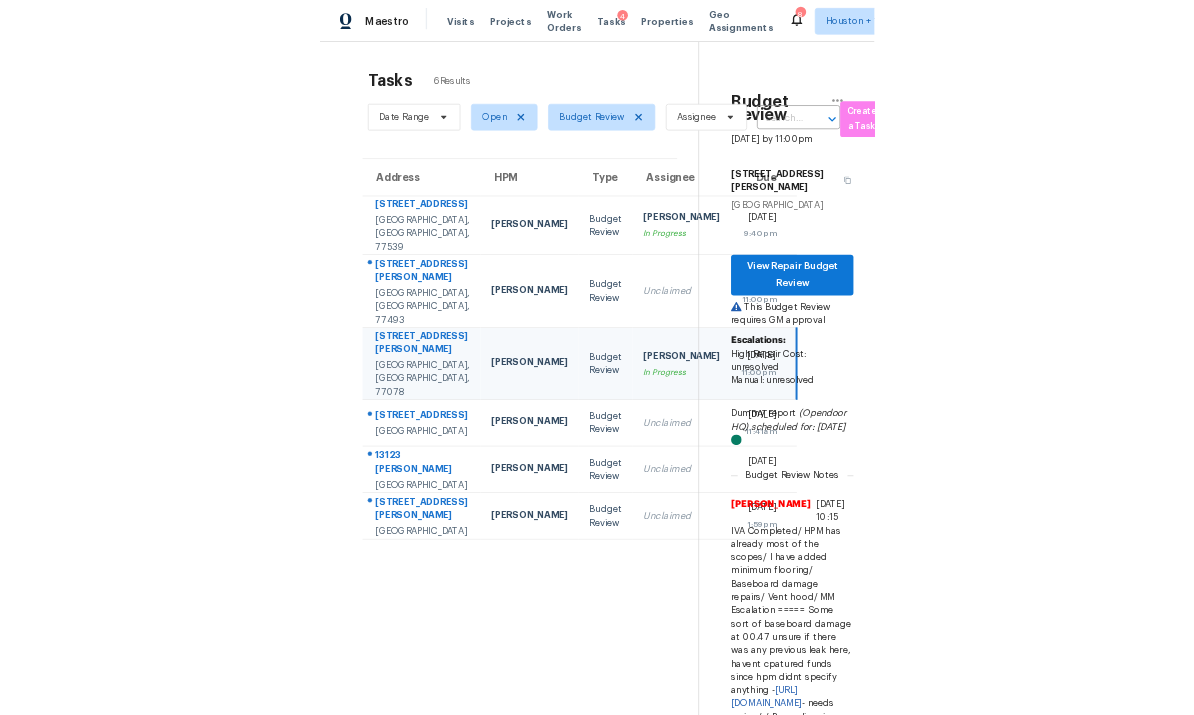 scroll, scrollTop: 0, scrollLeft: 0, axis: both 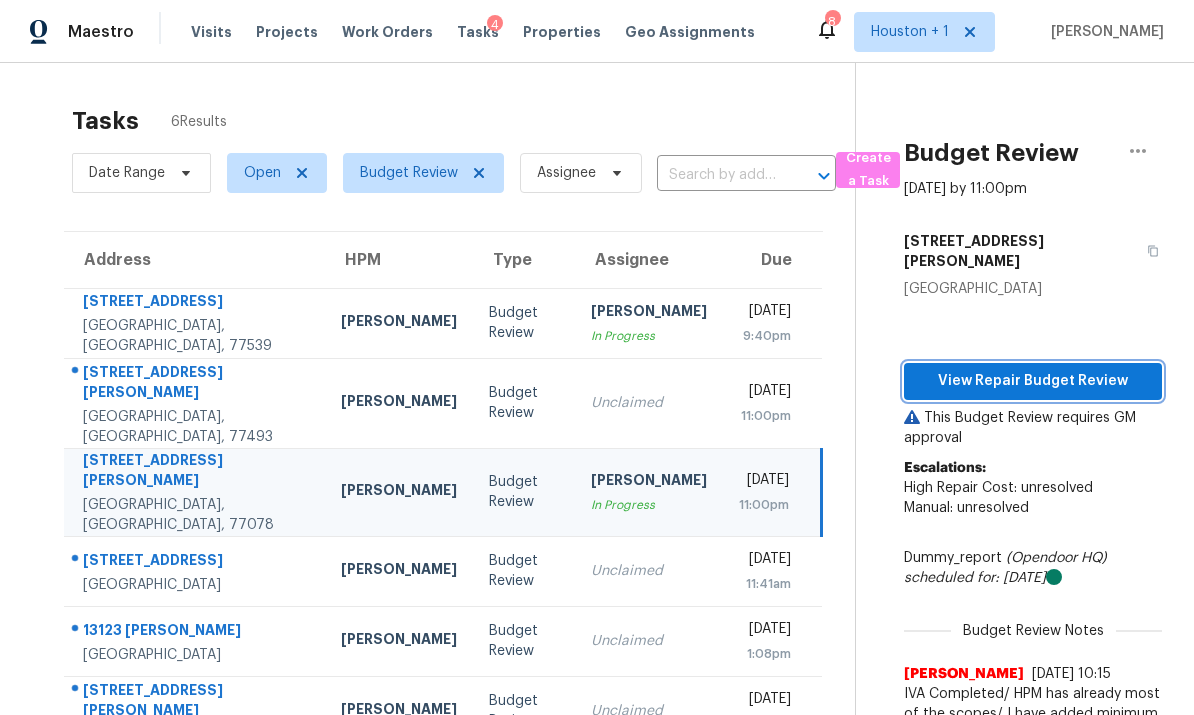 click on "View Repair Budget Review" at bounding box center [1033, 381] 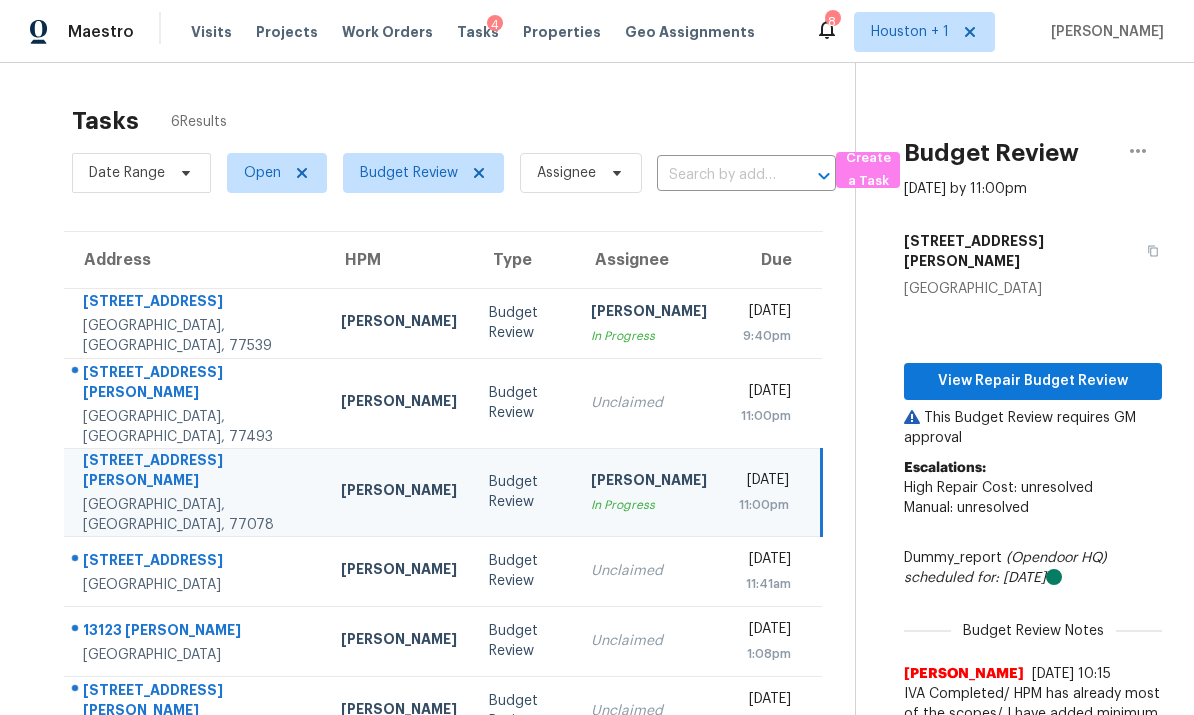 click on "Unclaimed" at bounding box center (649, 641) 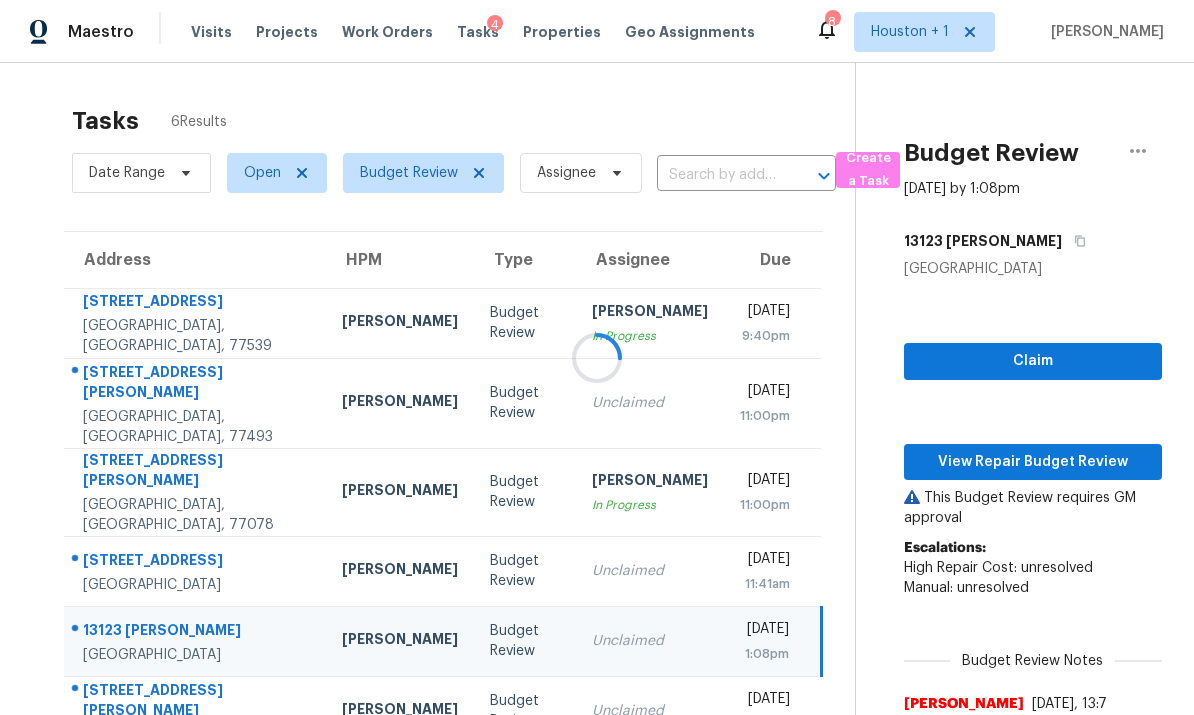 scroll, scrollTop: 75, scrollLeft: 0, axis: vertical 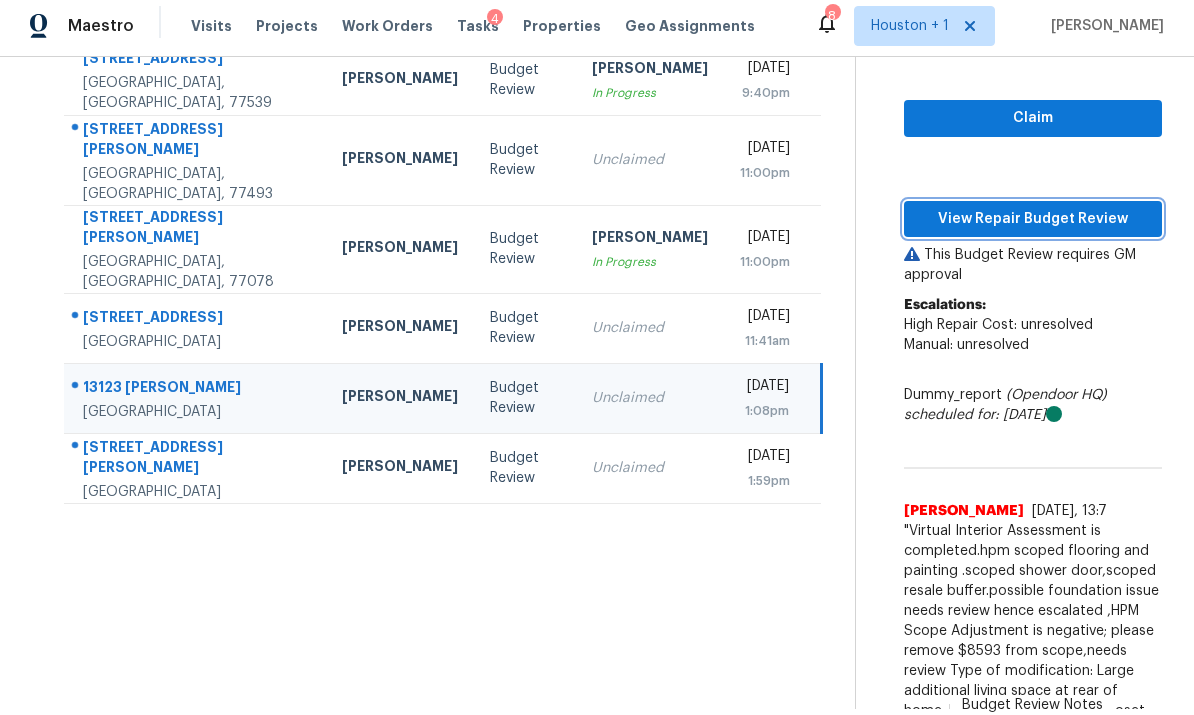 click on "View Repair Budget Review" at bounding box center [1033, 219] 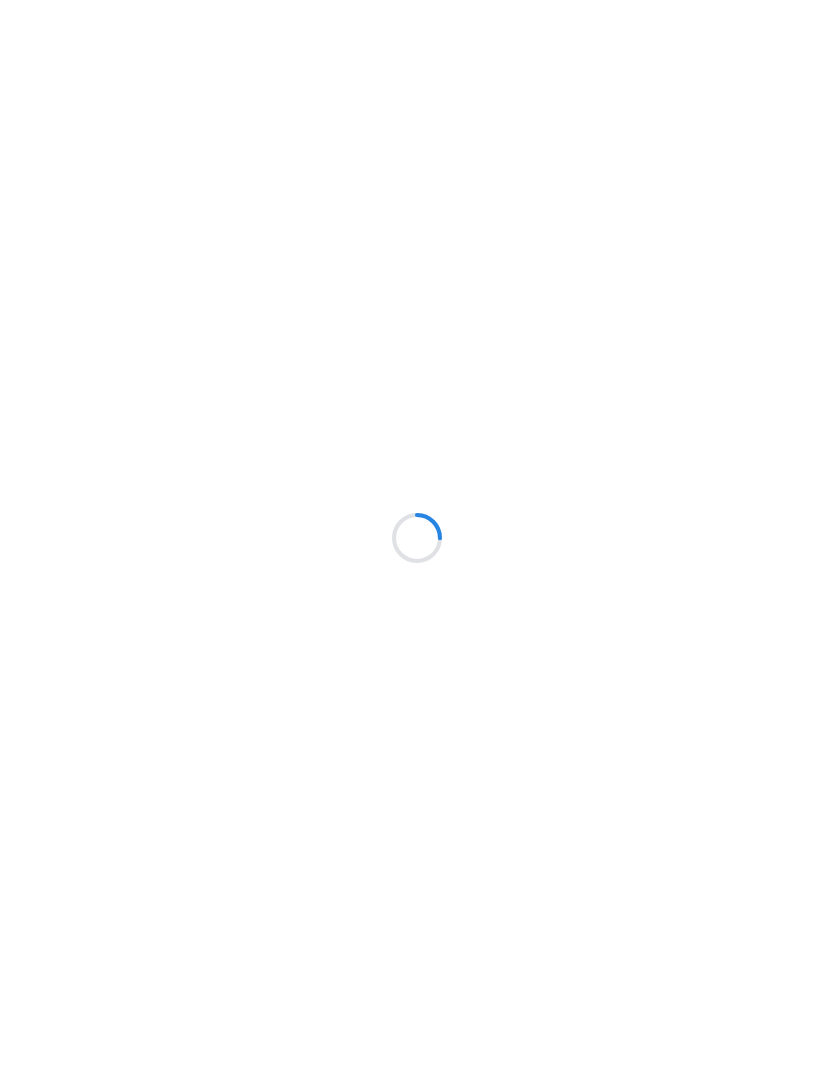 scroll, scrollTop: 0, scrollLeft: 0, axis: both 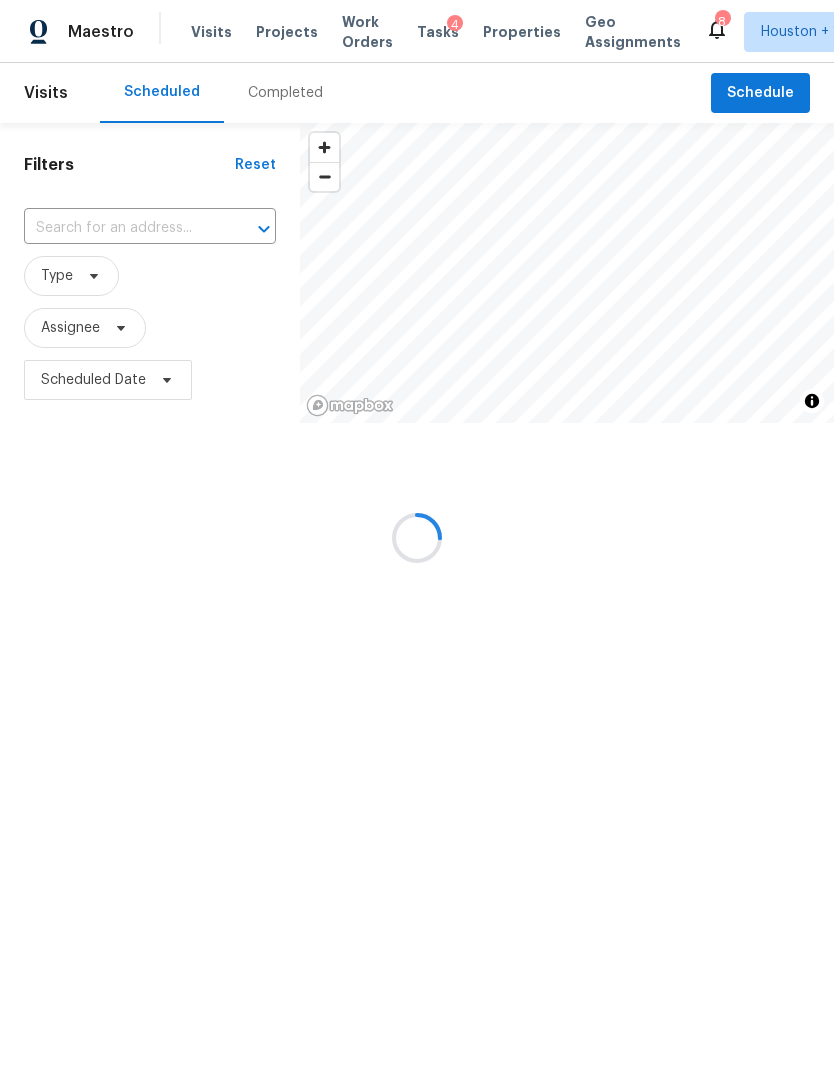 click at bounding box center (417, 537) 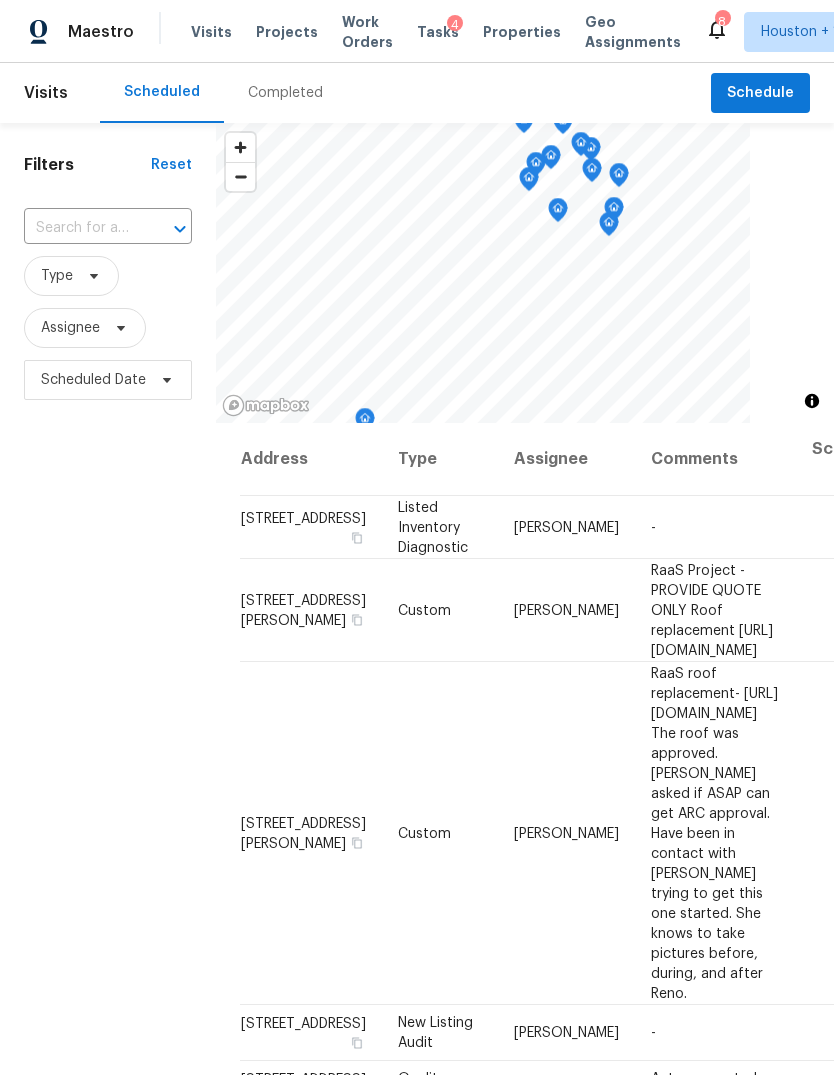 click on "Completed" at bounding box center (285, 93) 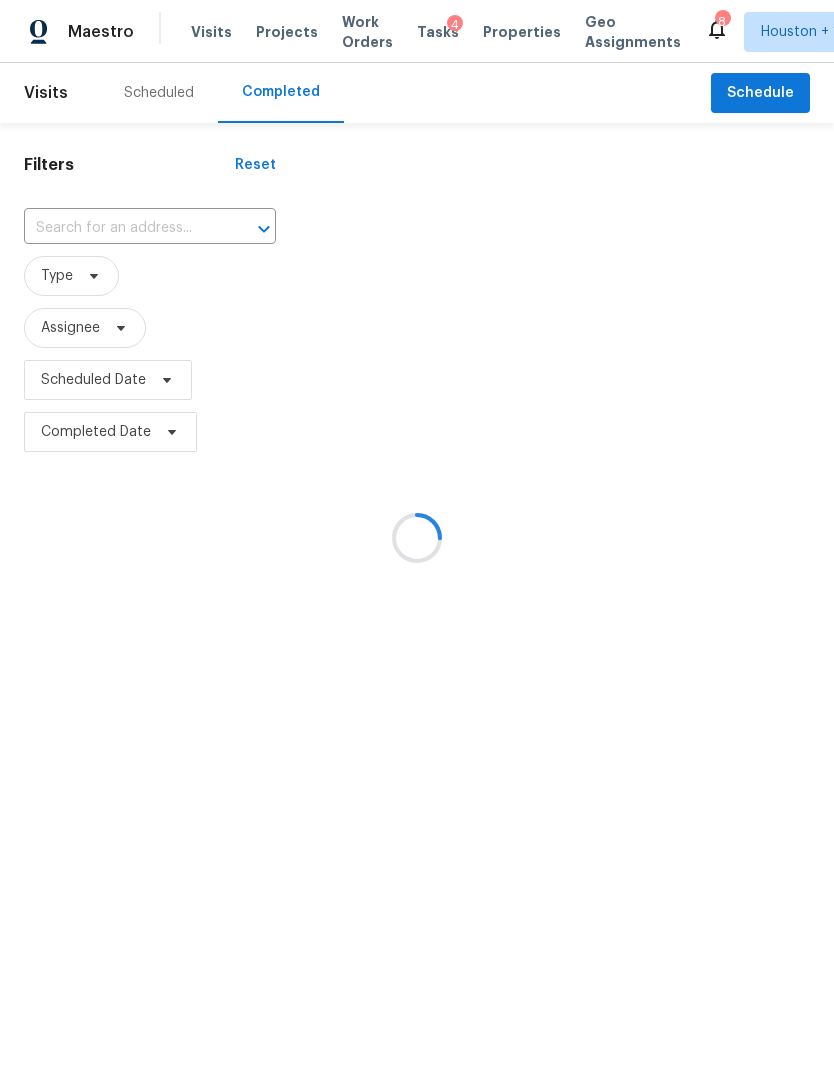click at bounding box center (417, 537) 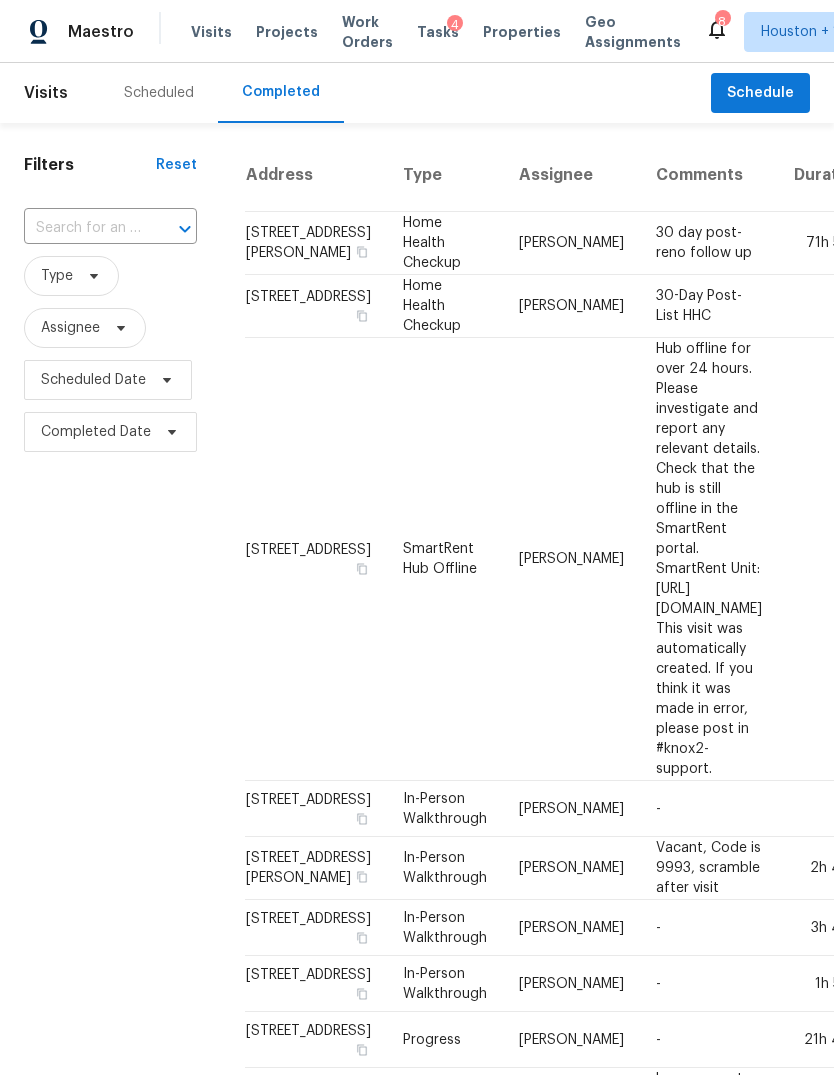 click at bounding box center (82, 228) 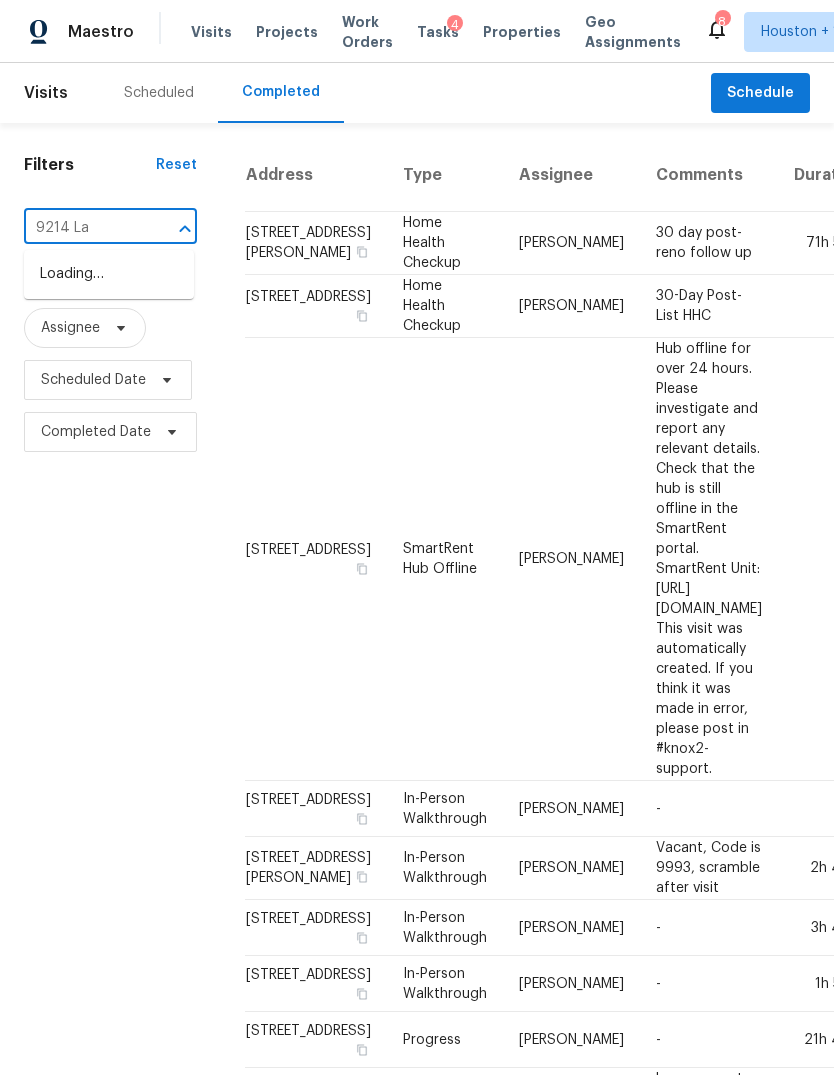 type on "9214 Lau" 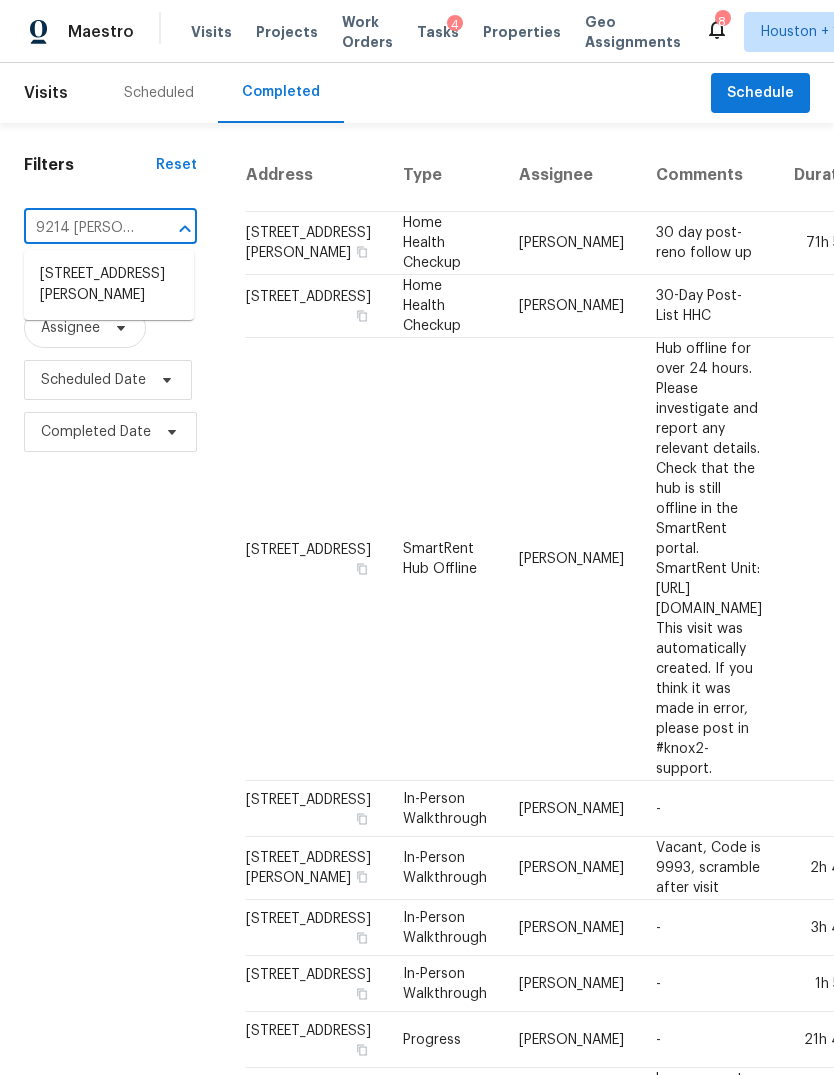 click on "9214 Laura Koppe Rd, Houston, TX 77078" at bounding box center (109, 285) 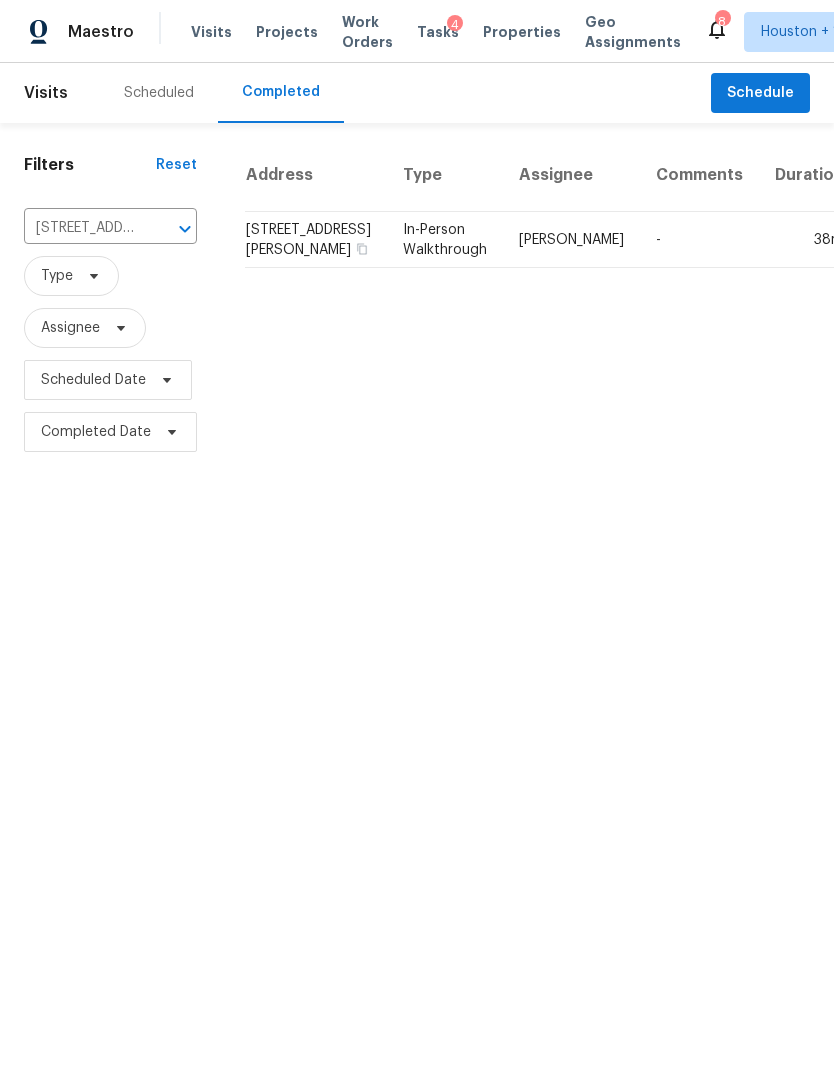 click on "38m" at bounding box center (809, 240) 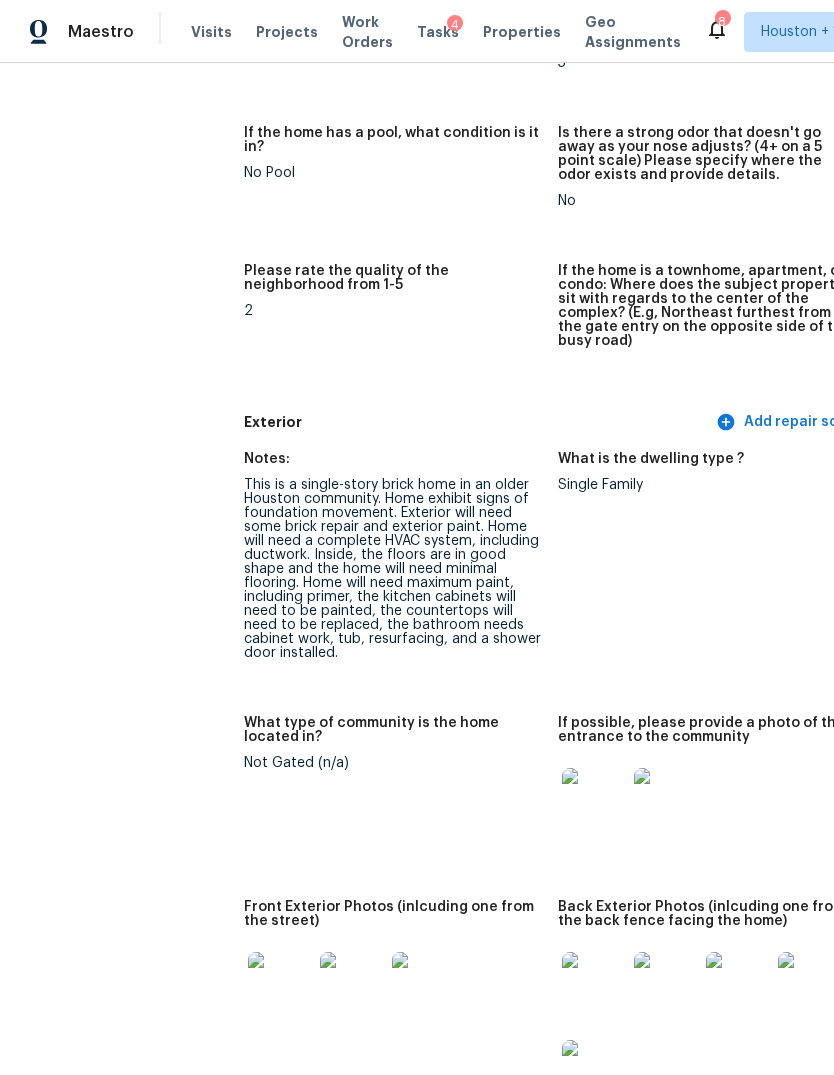 scroll, scrollTop: 514, scrollLeft: 1, axis: both 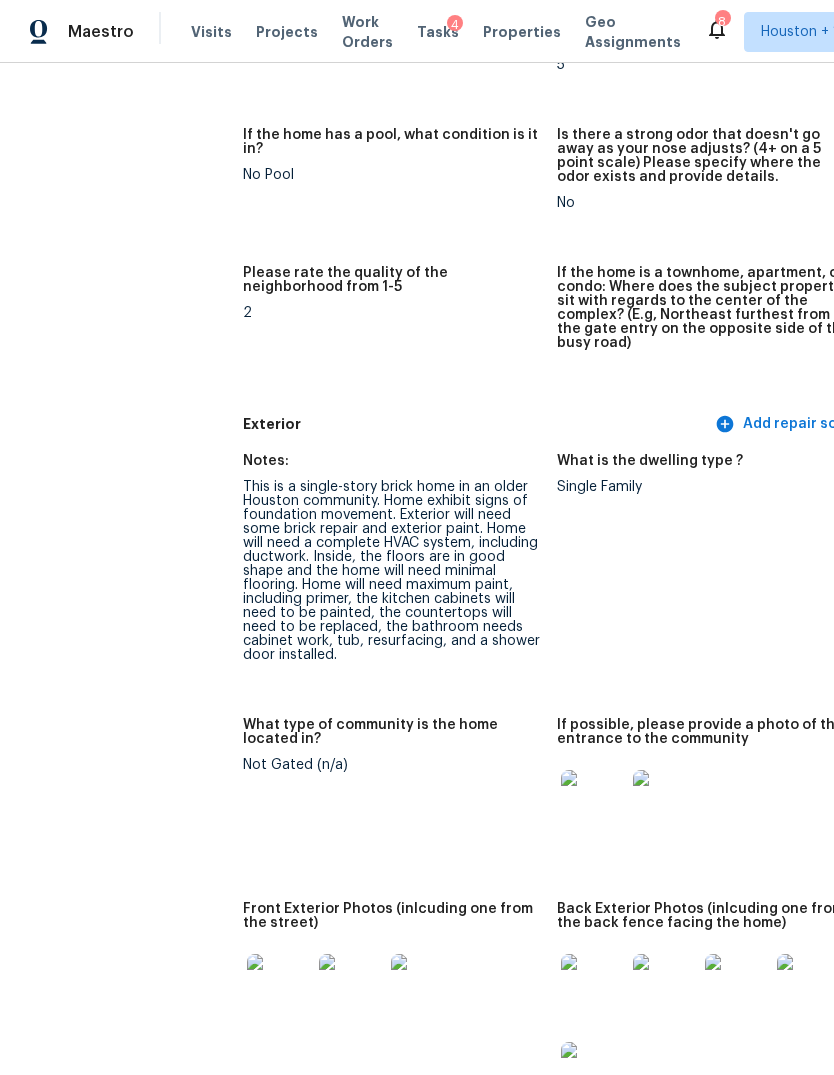 click at bounding box center [593, 802] 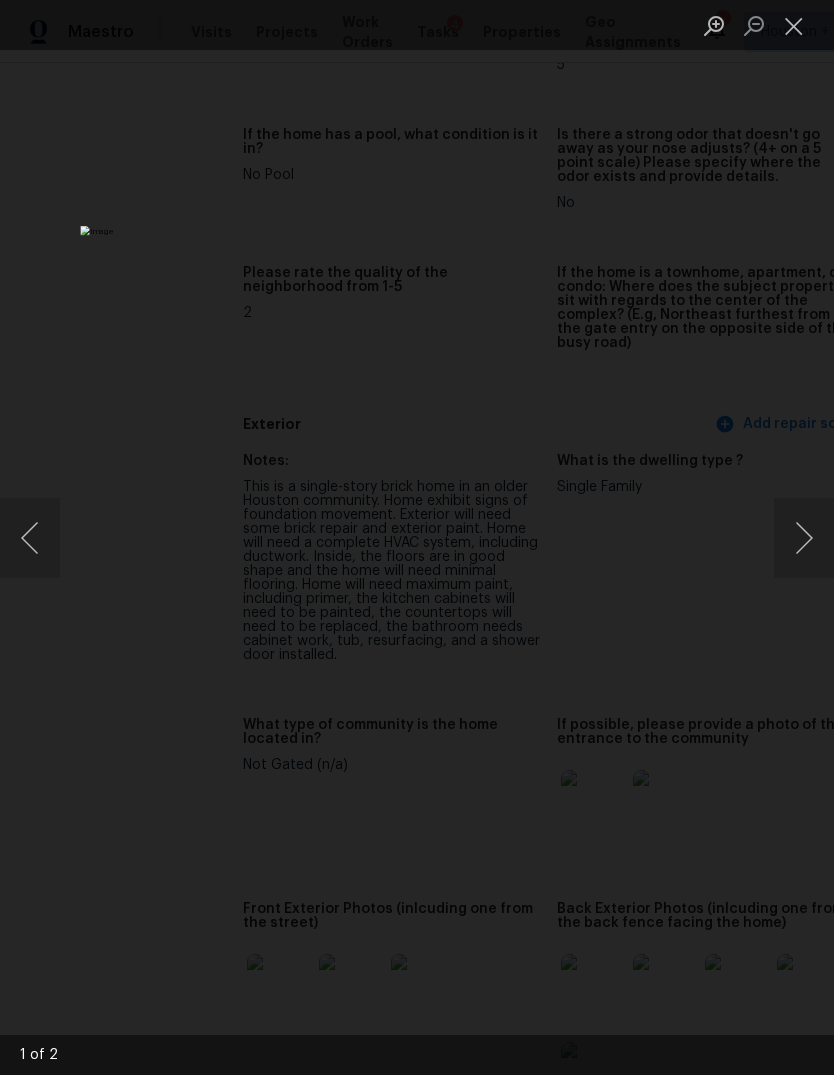 click at bounding box center (804, 538) 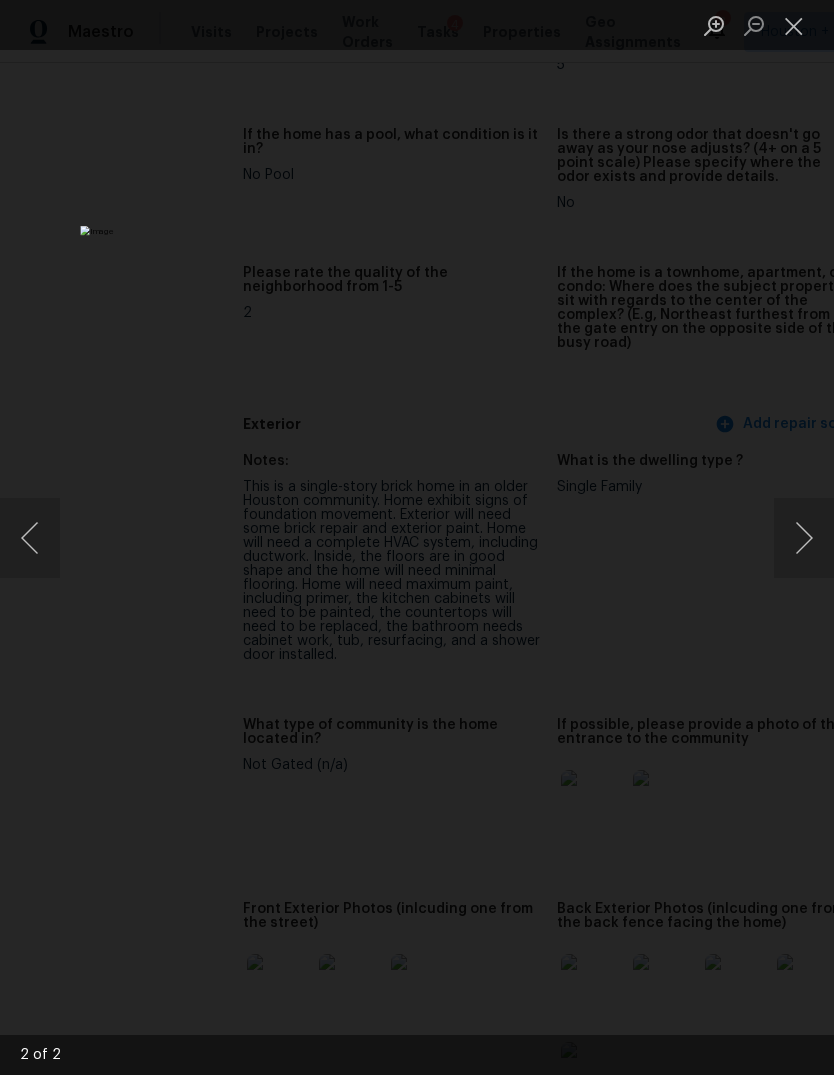 click at bounding box center (417, 537) 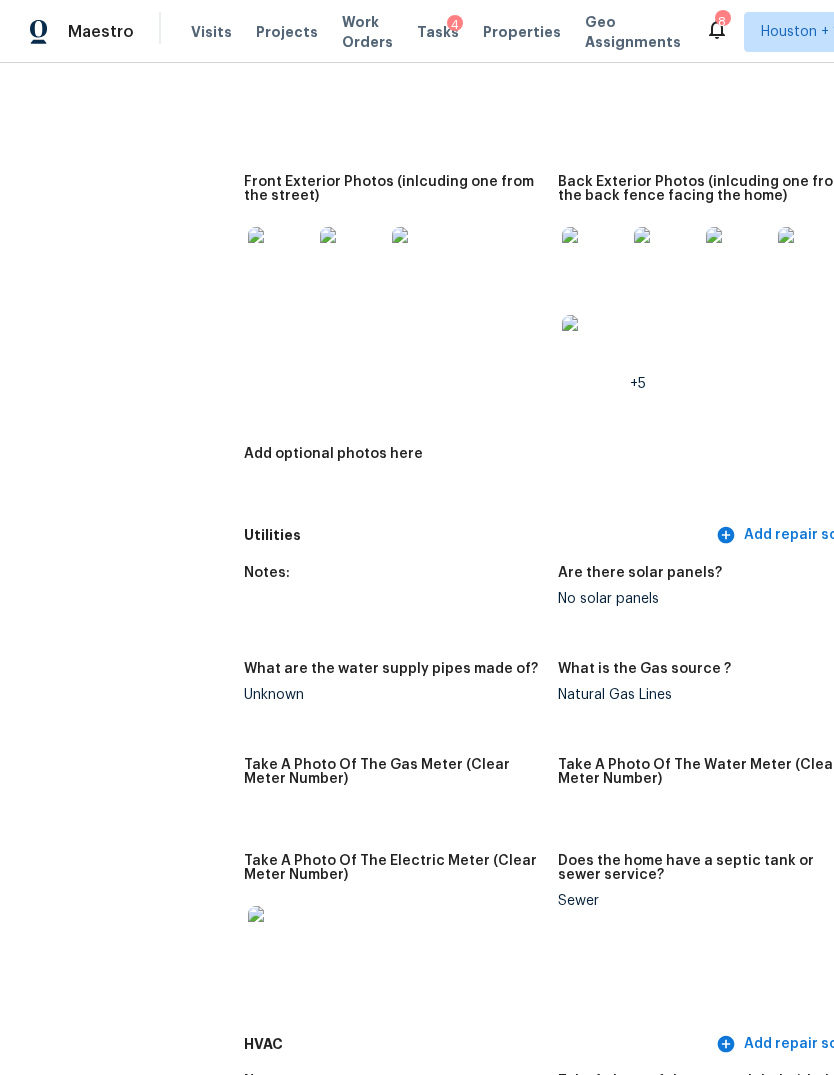 scroll, scrollTop: 1241, scrollLeft: 0, axis: vertical 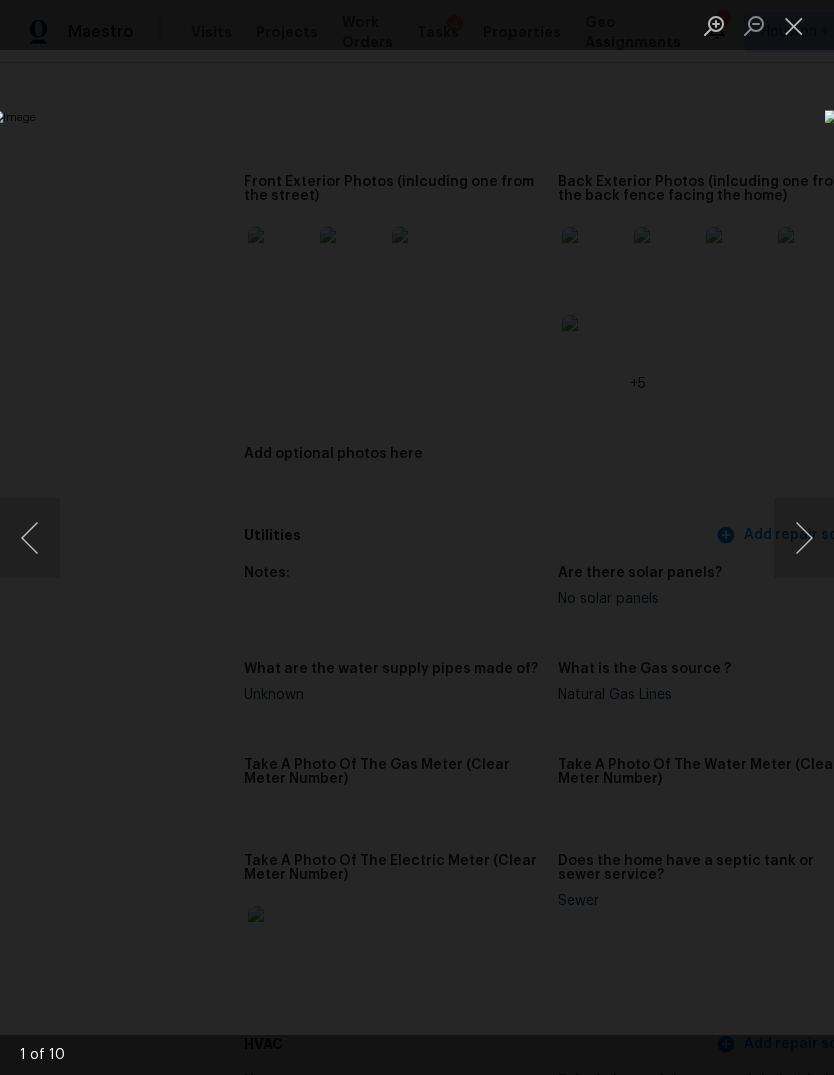 click at bounding box center [804, 538] 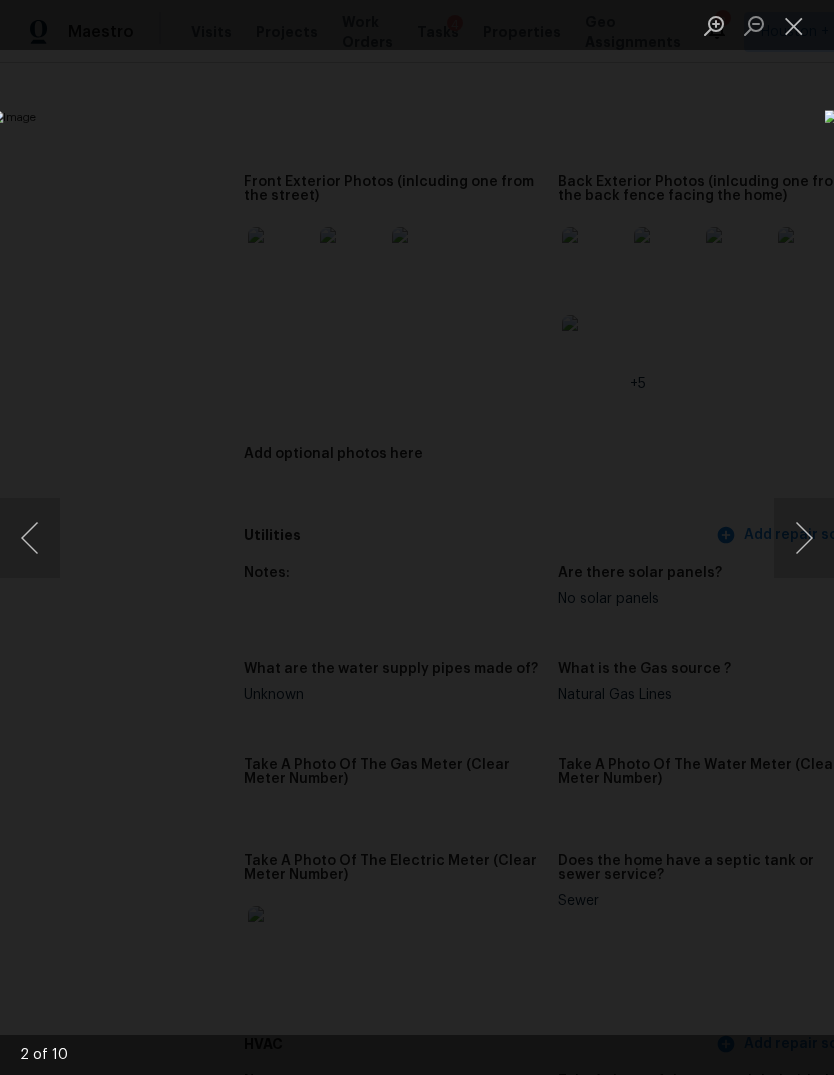 click at bounding box center (30, 538) 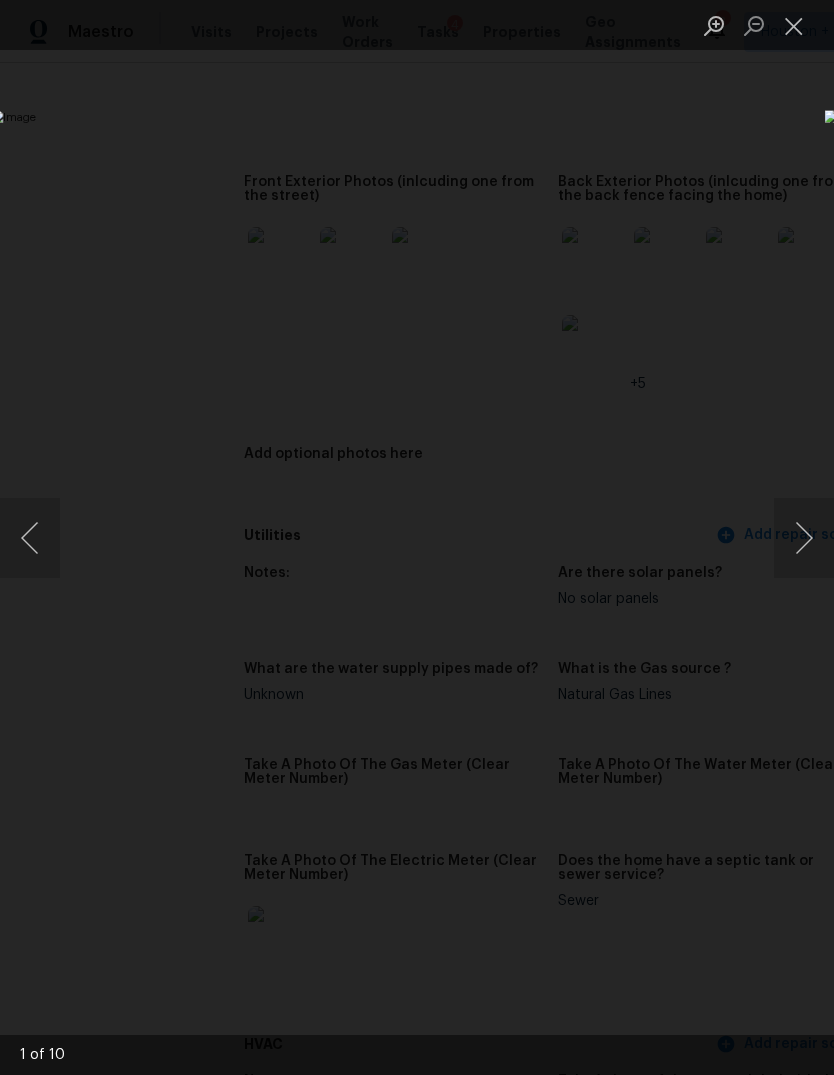 click at bounding box center (804, 538) 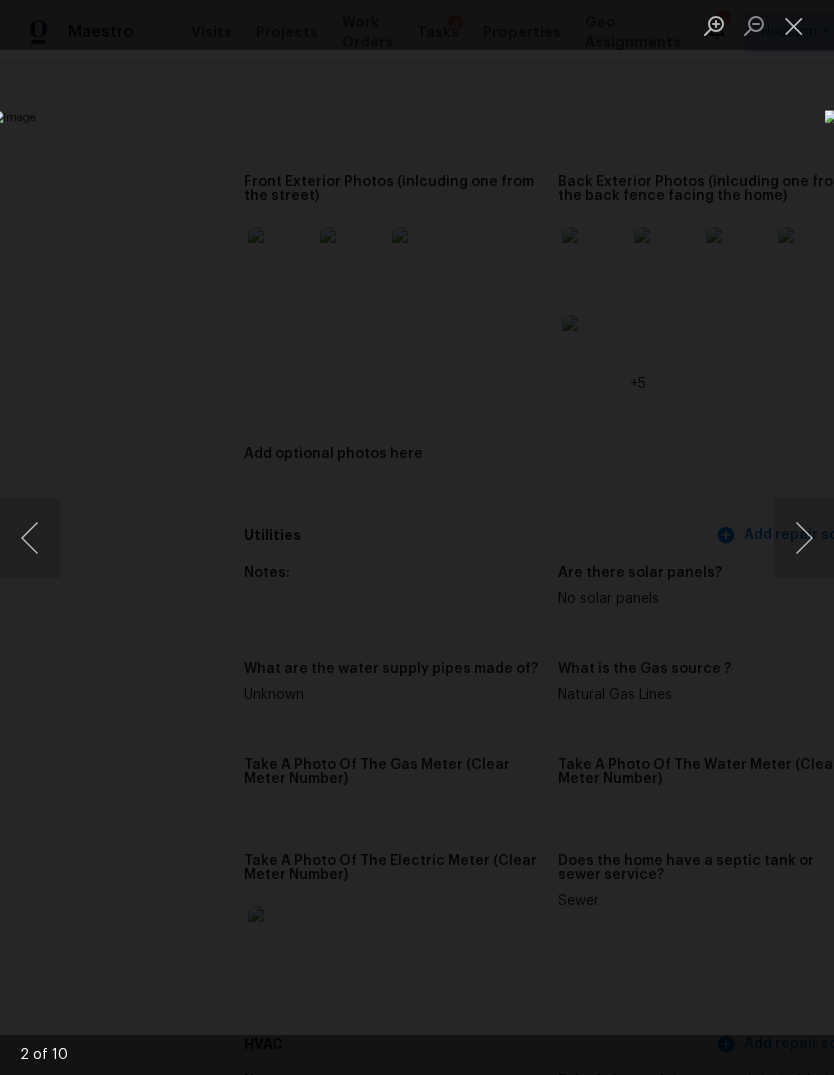 click at bounding box center [804, 538] 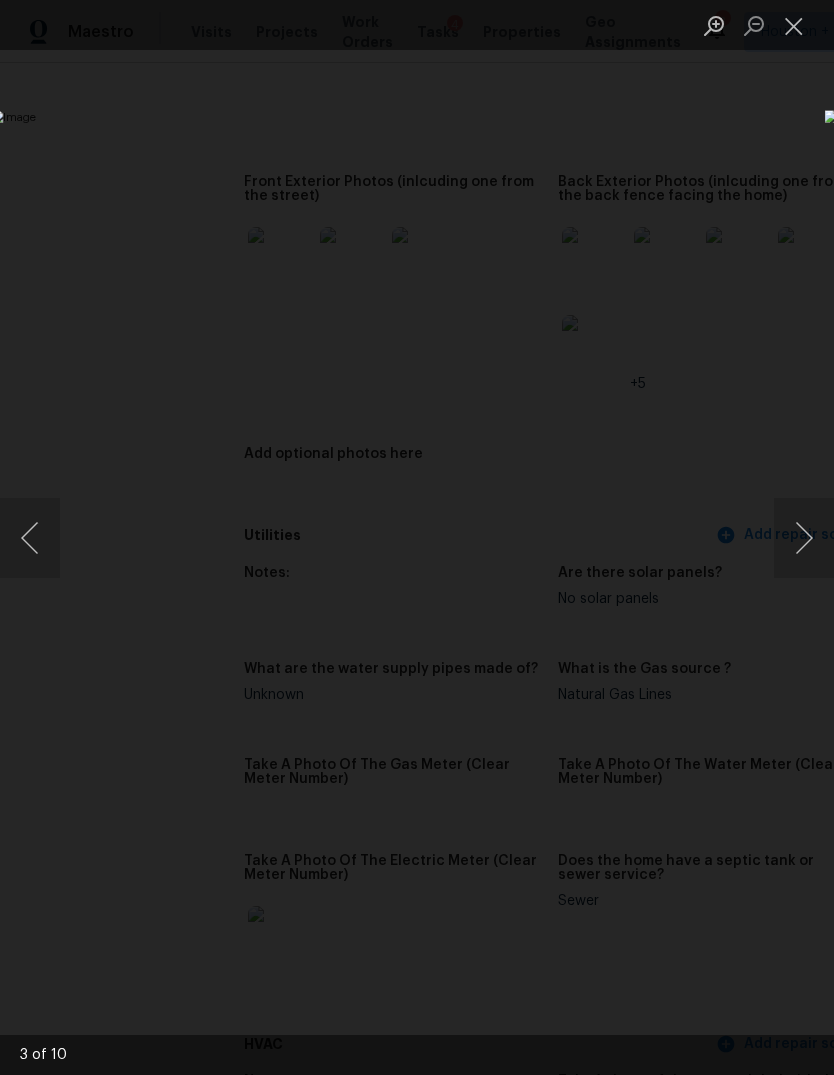 click at bounding box center [804, 538] 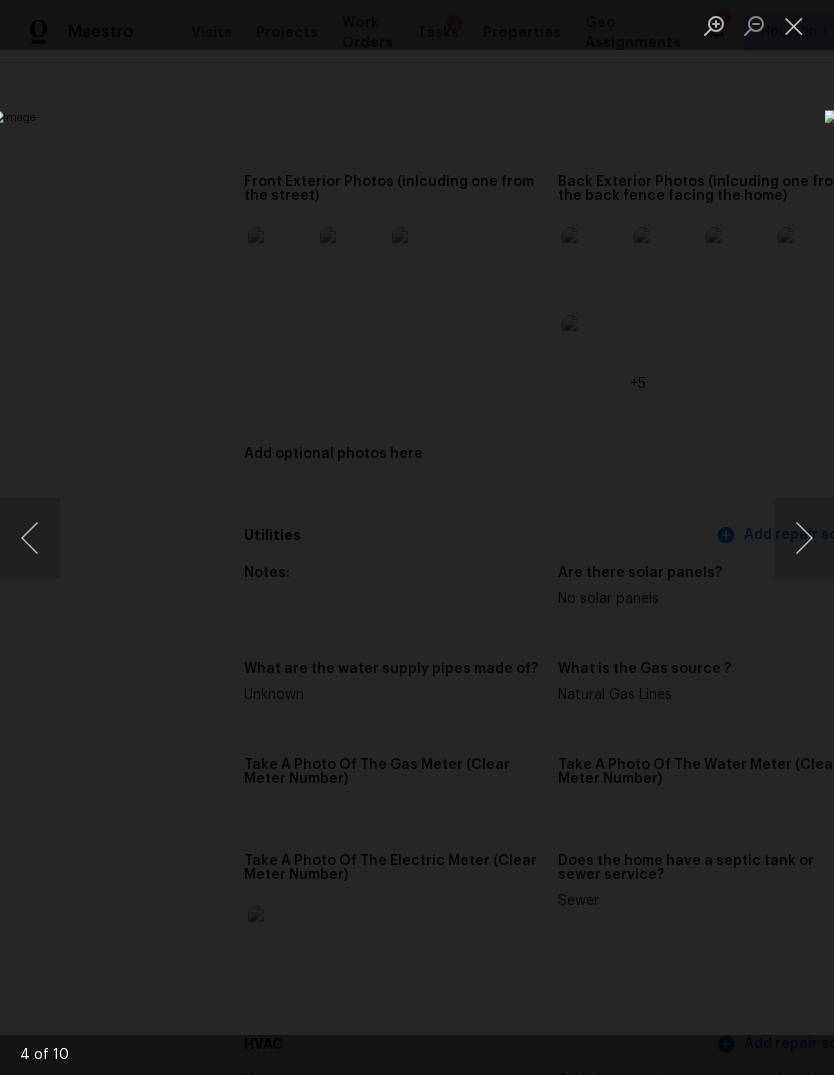 click at bounding box center (804, 538) 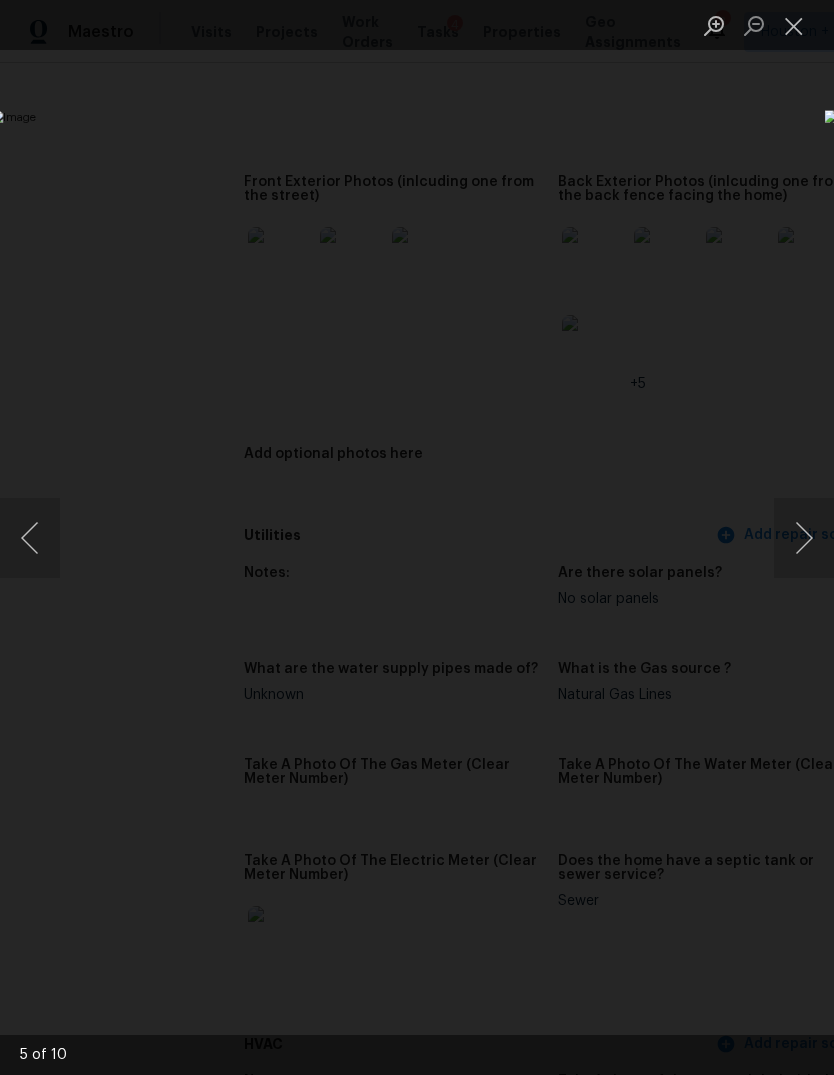 click at bounding box center (804, 538) 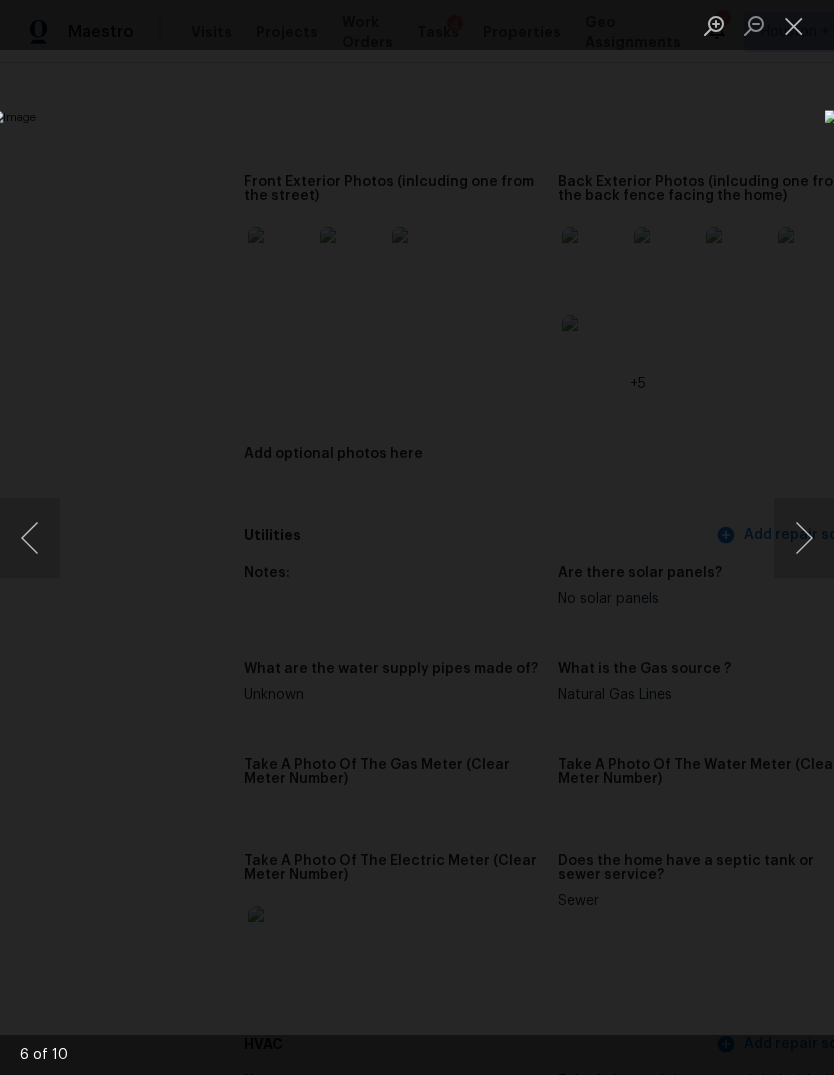 click at bounding box center [804, 538] 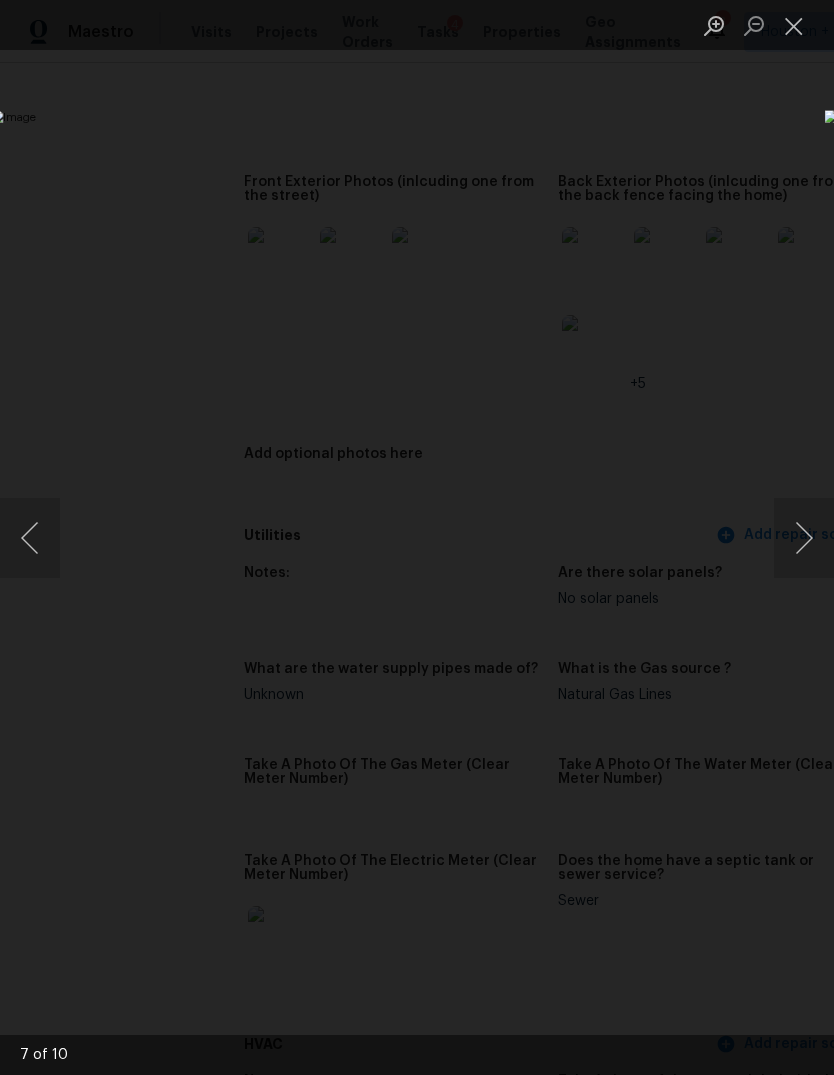 click at bounding box center (804, 538) 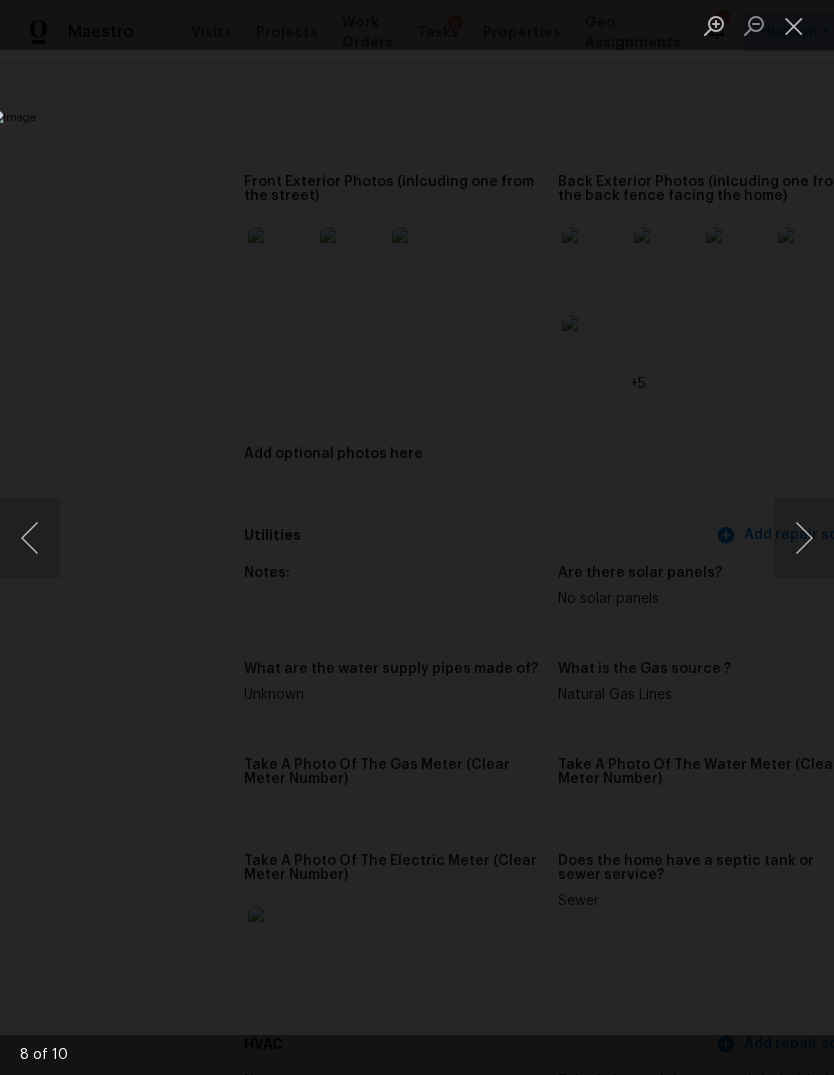 click at bounding box center [30, 538] 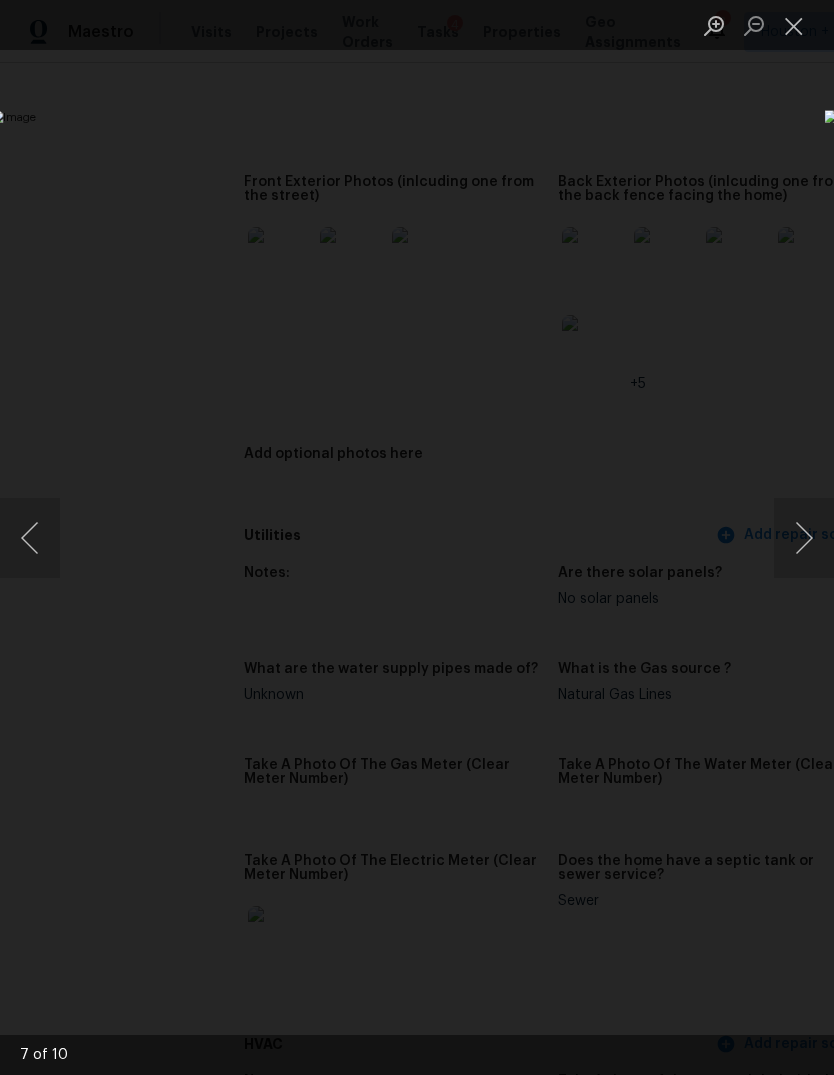 click at bounding box center (804, 538) 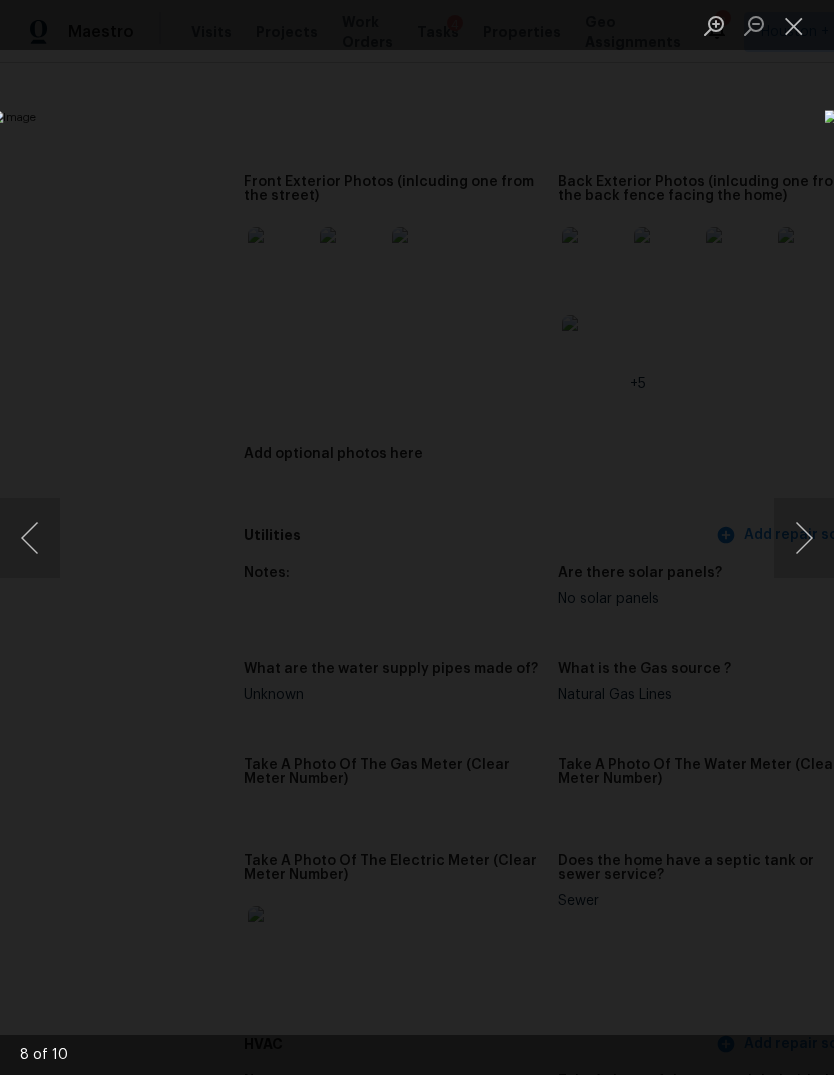 click at bounding box center (804, 538) 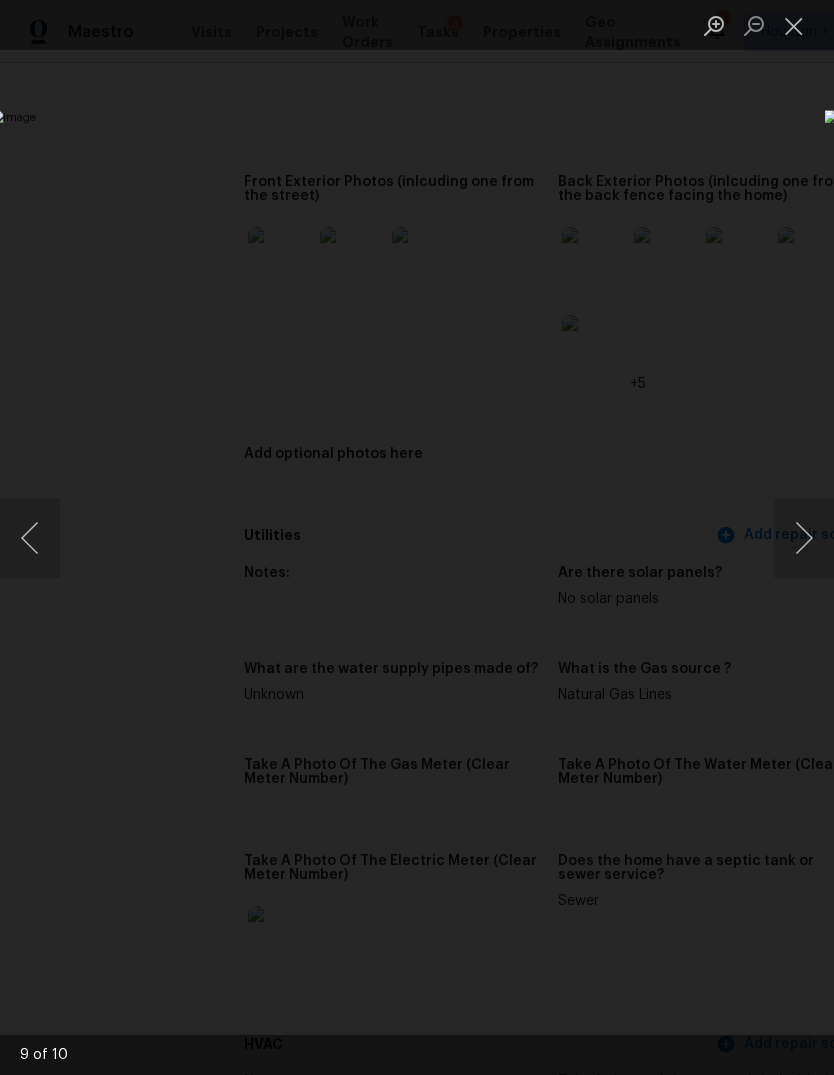 click at bounding box center [804, 538] 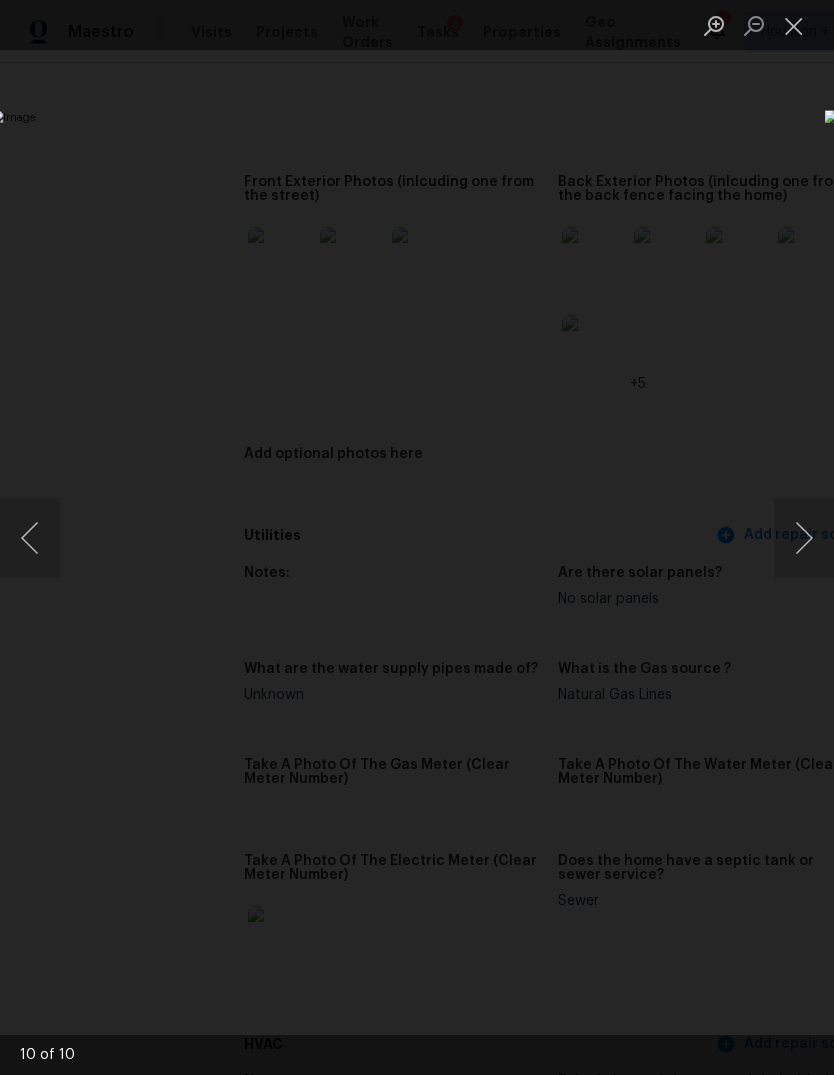 click at bounding box center [417, 537] 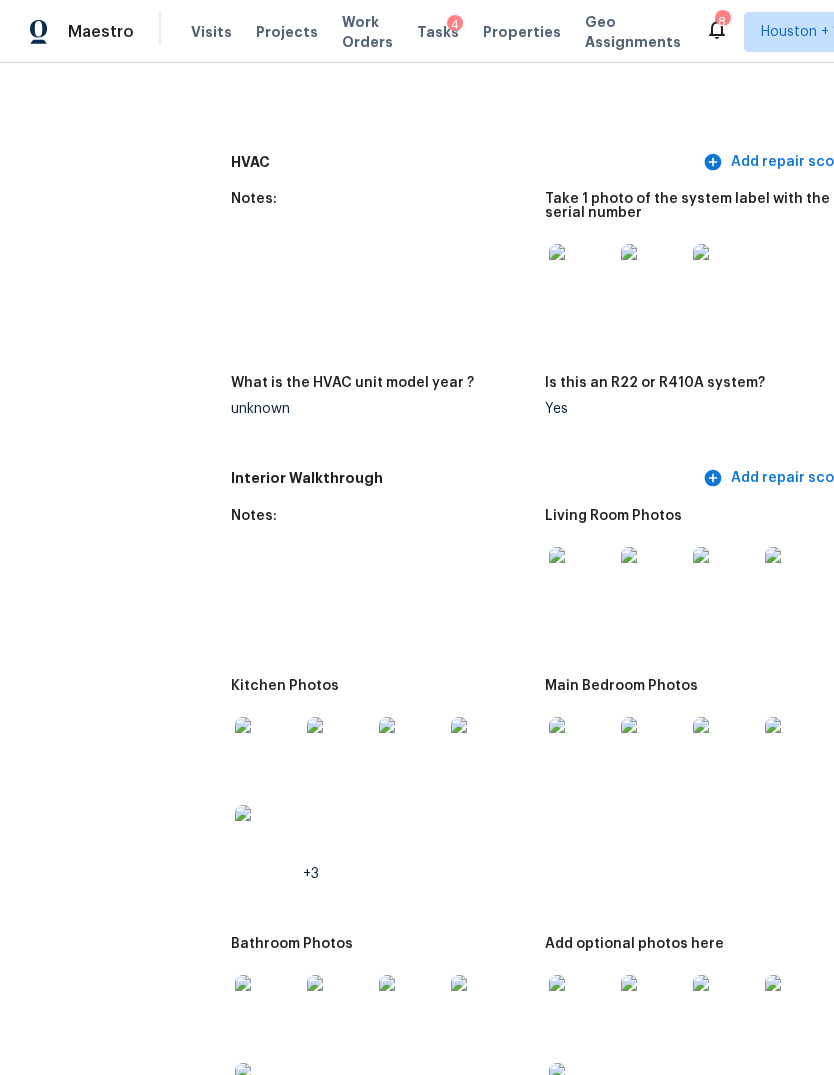 scroll, scrollTop: 2314, scrollLeft: 39, axis: both 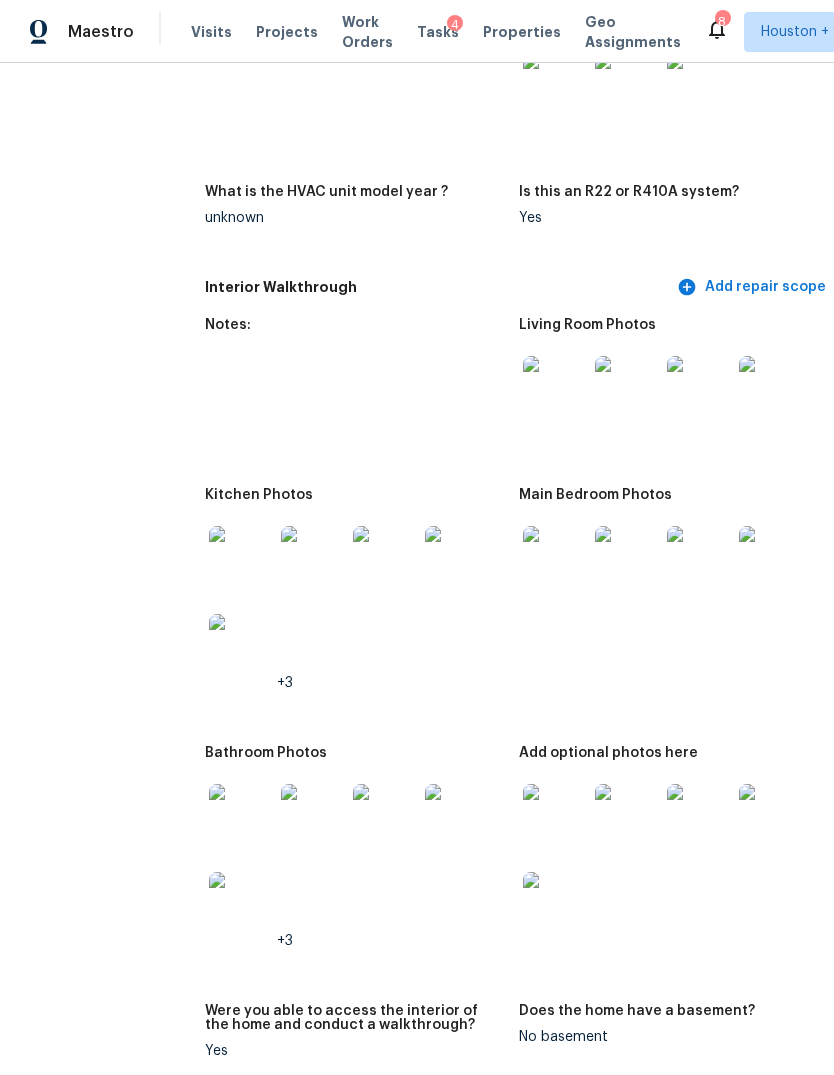 click at bounding box center [555, 388] 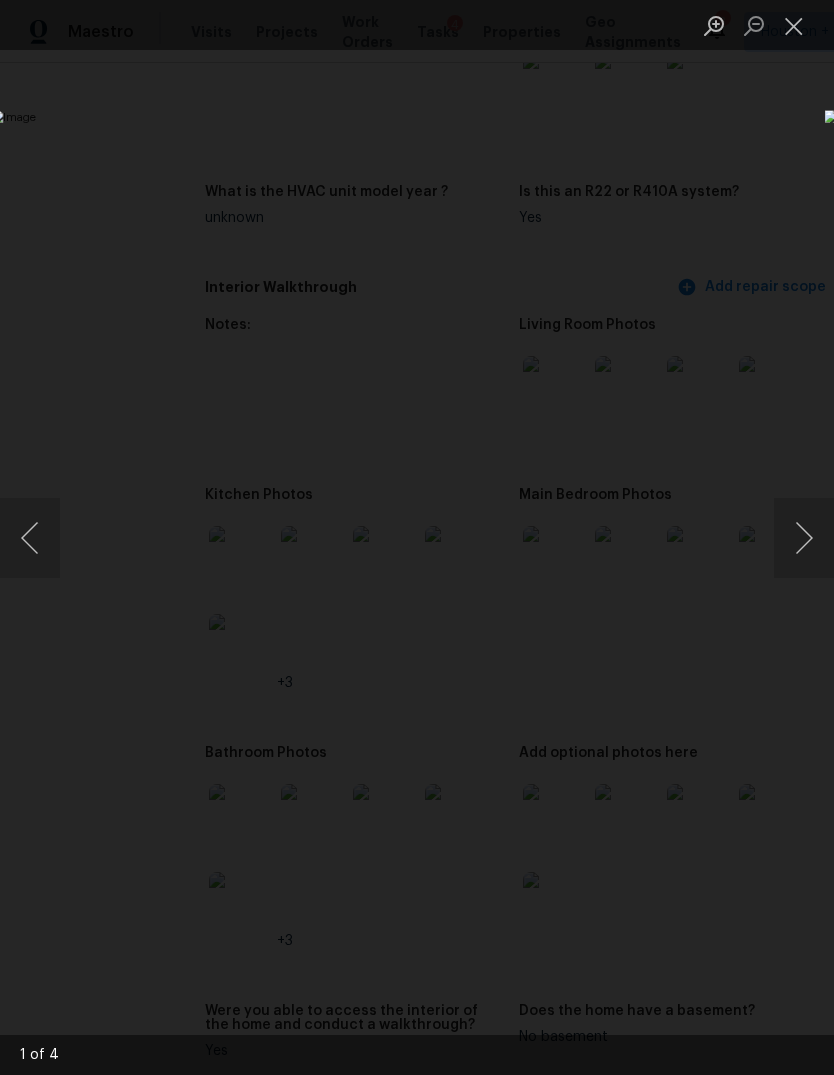 click at bounding box center [804, 538] 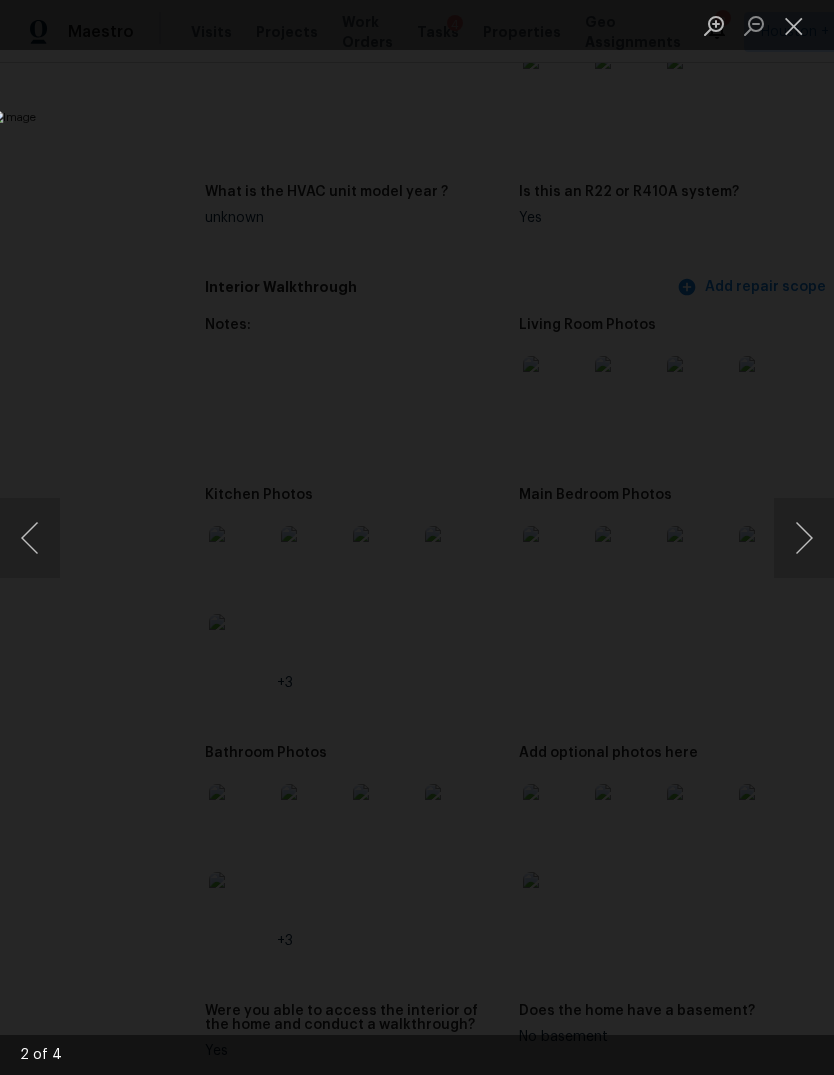 click at bounding box center [804, 538] 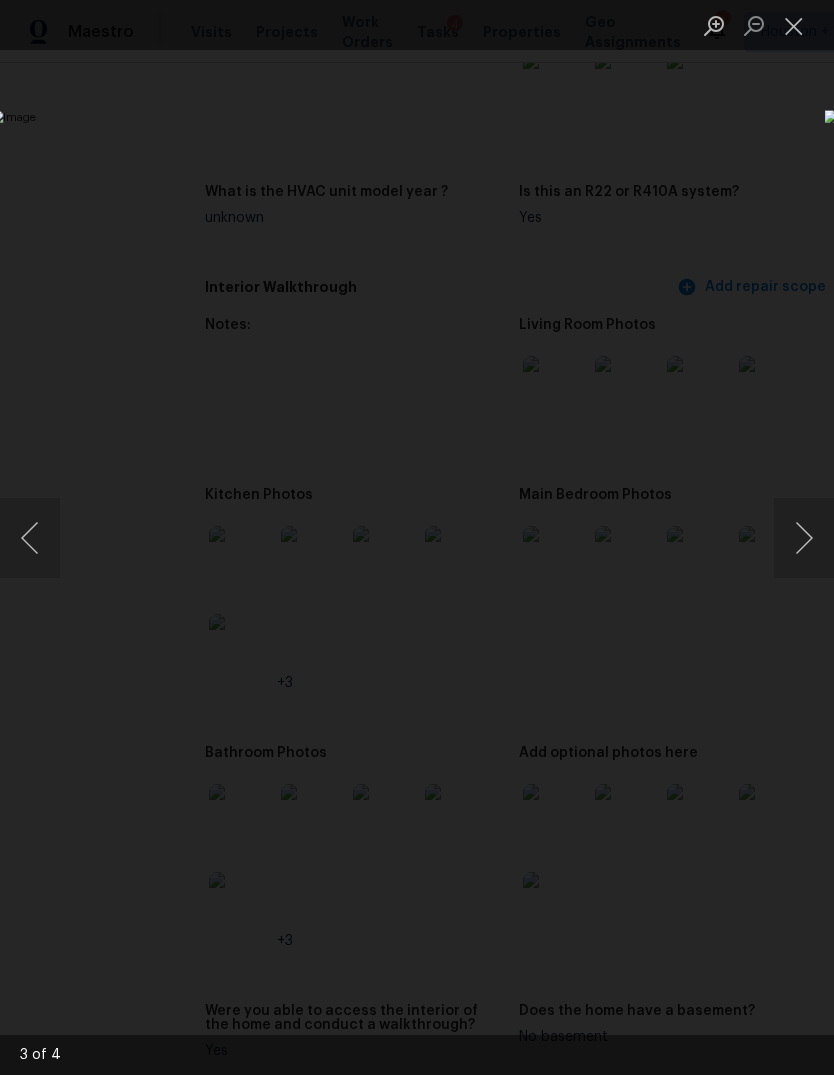 click at bounding box center [417, 537] 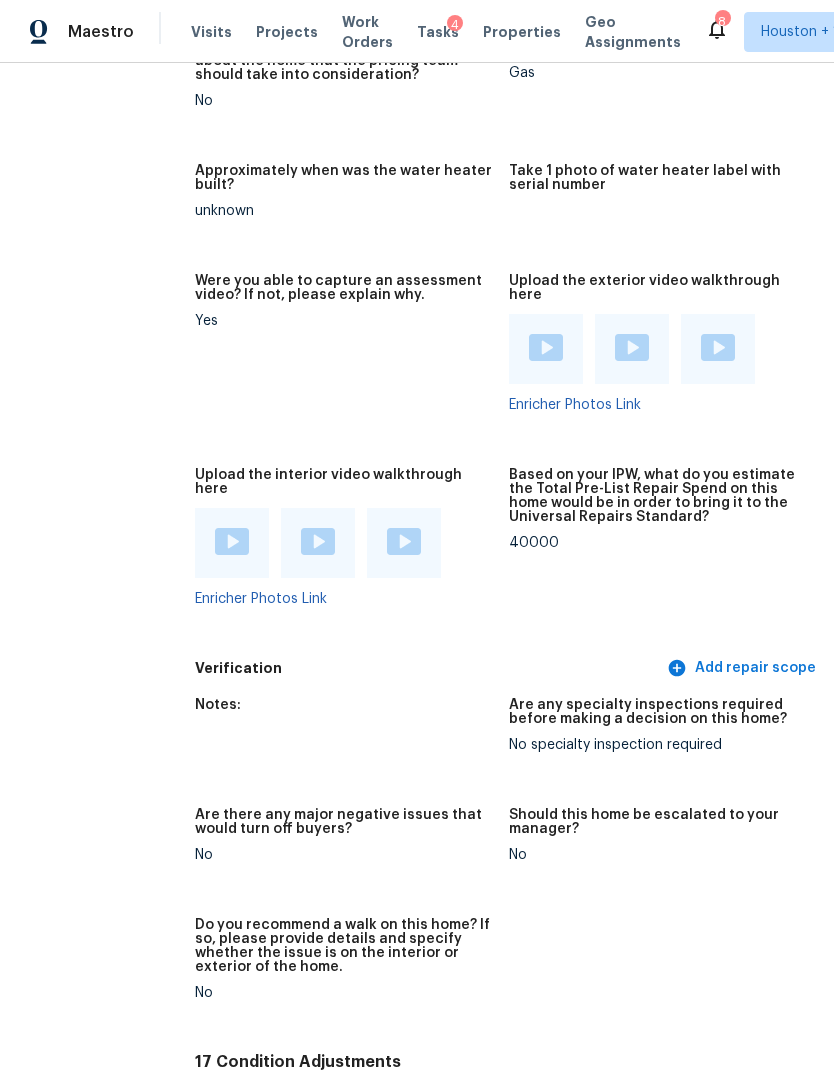 scroll, scrollTop: 4085, scrollLeft: 63, axis: both 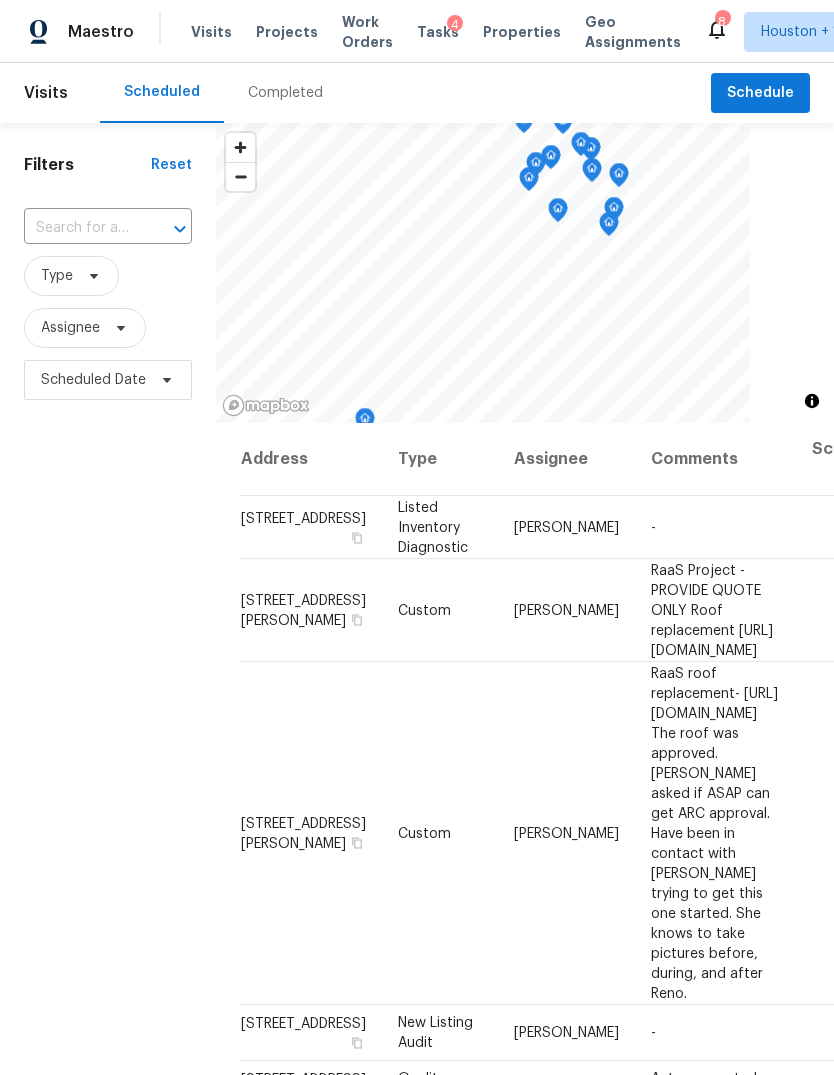 click on "Completed" at bounding box center [285, 93] 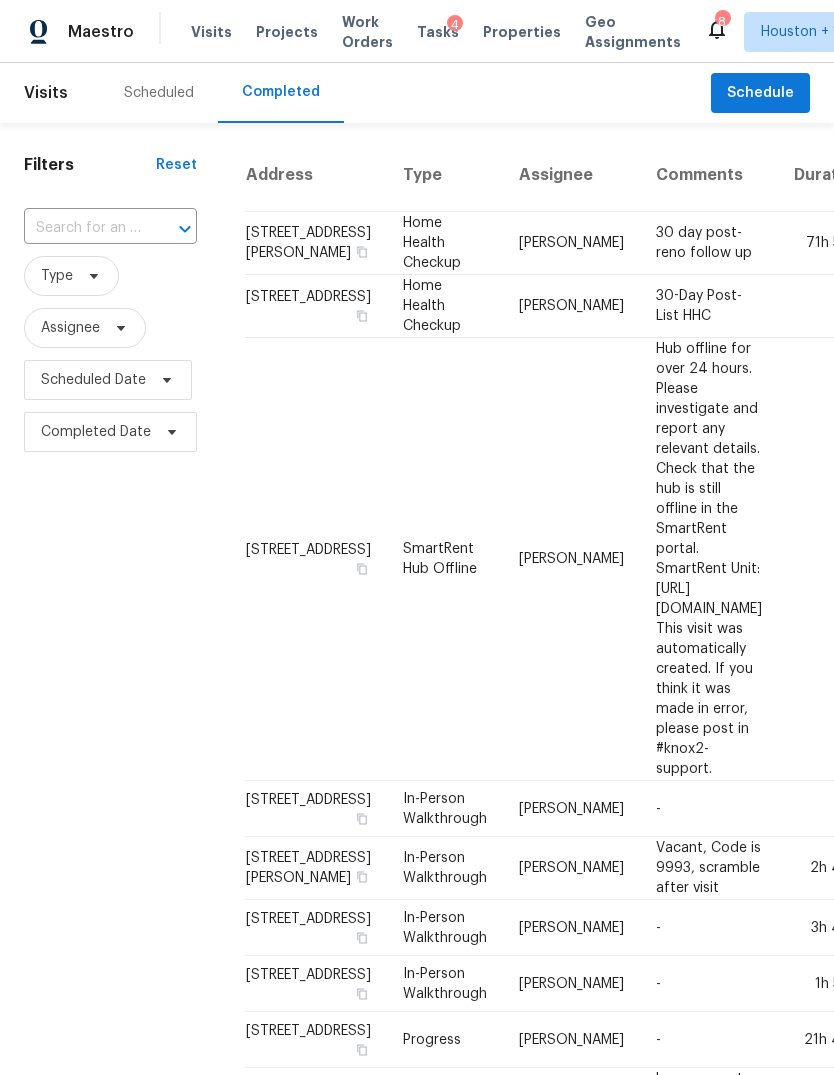 click at bounding box center [82, 228] 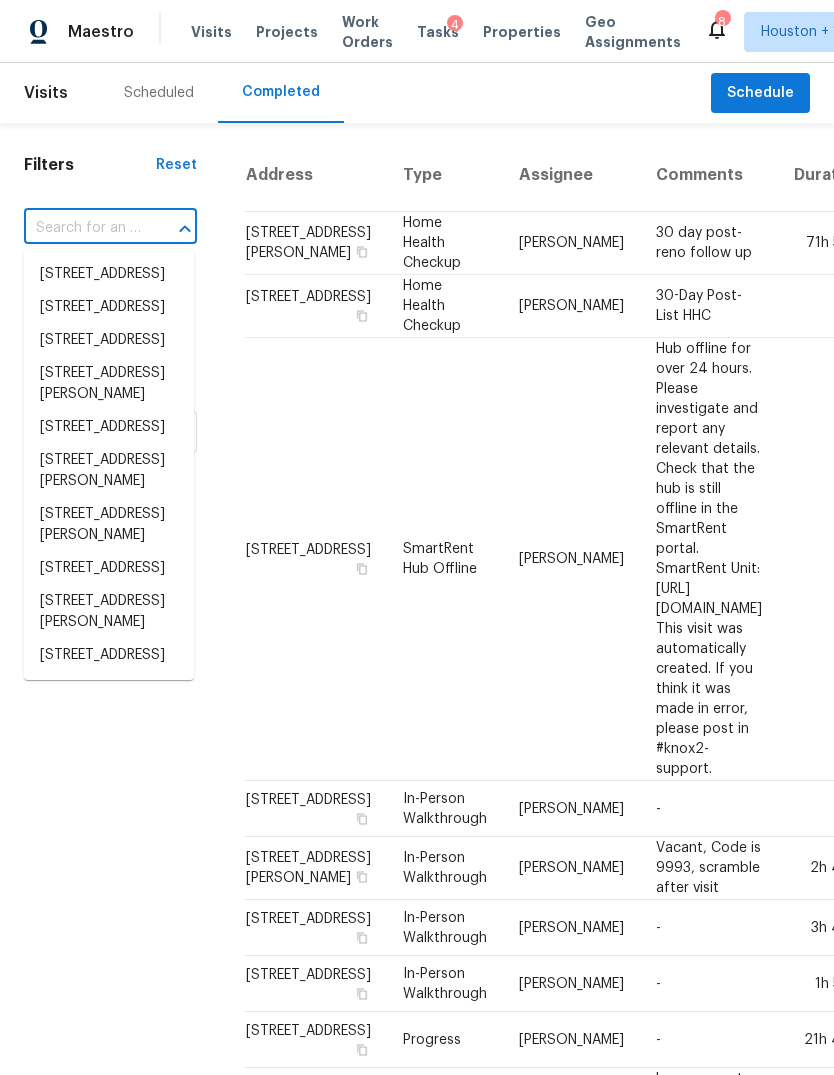 click at bounding box center [82, 228] 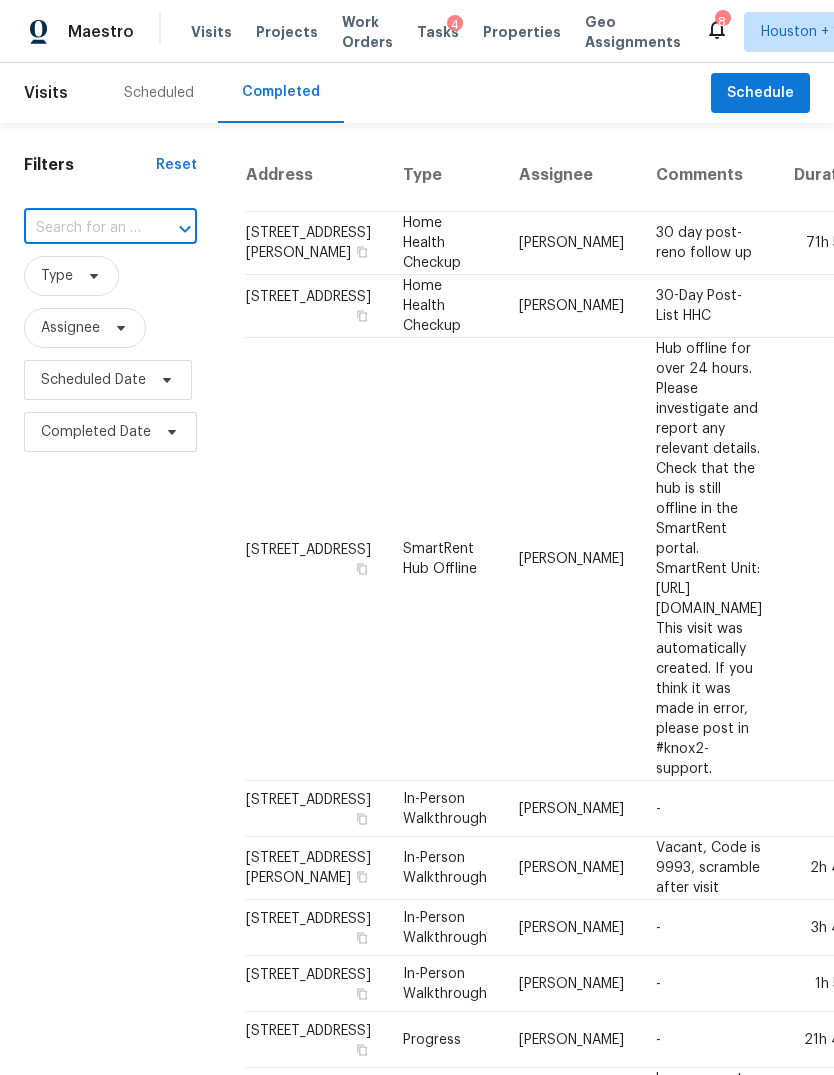 paste on "13123 Labelle Ln, Houston, TX 77015" 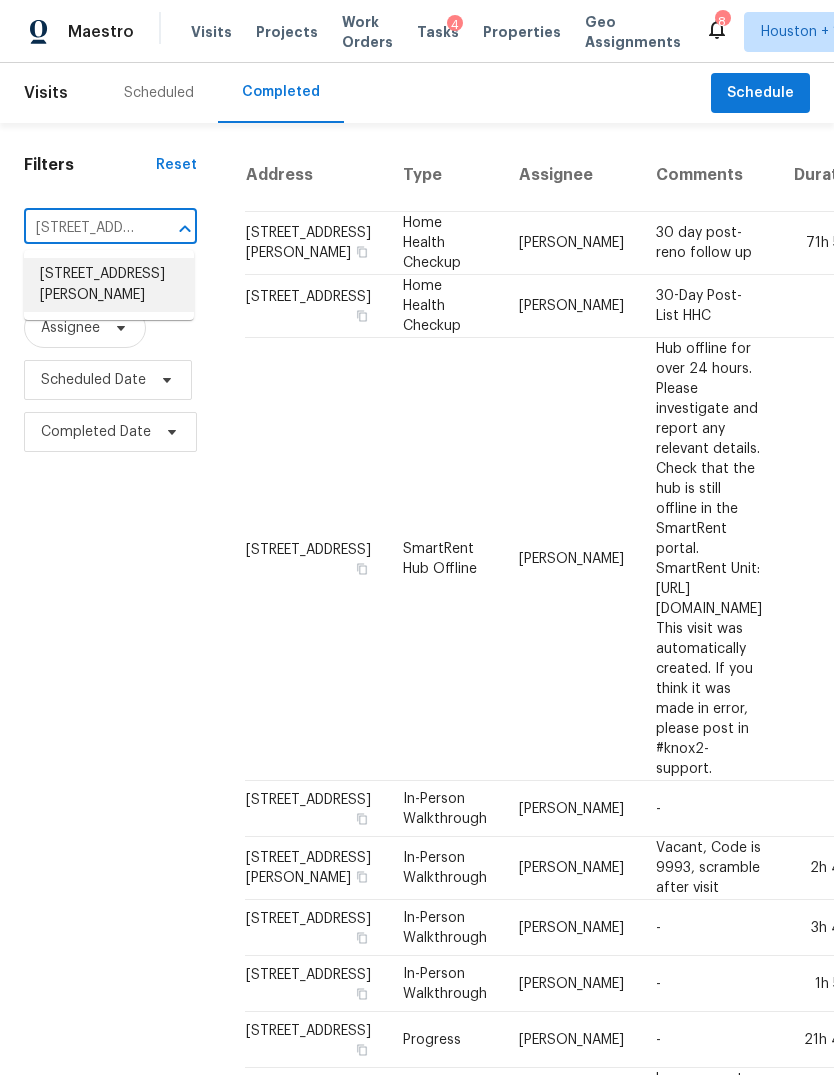 click on "13123 Labelle Ln, Houston, TX 77015" at bounding box center [109, 285] 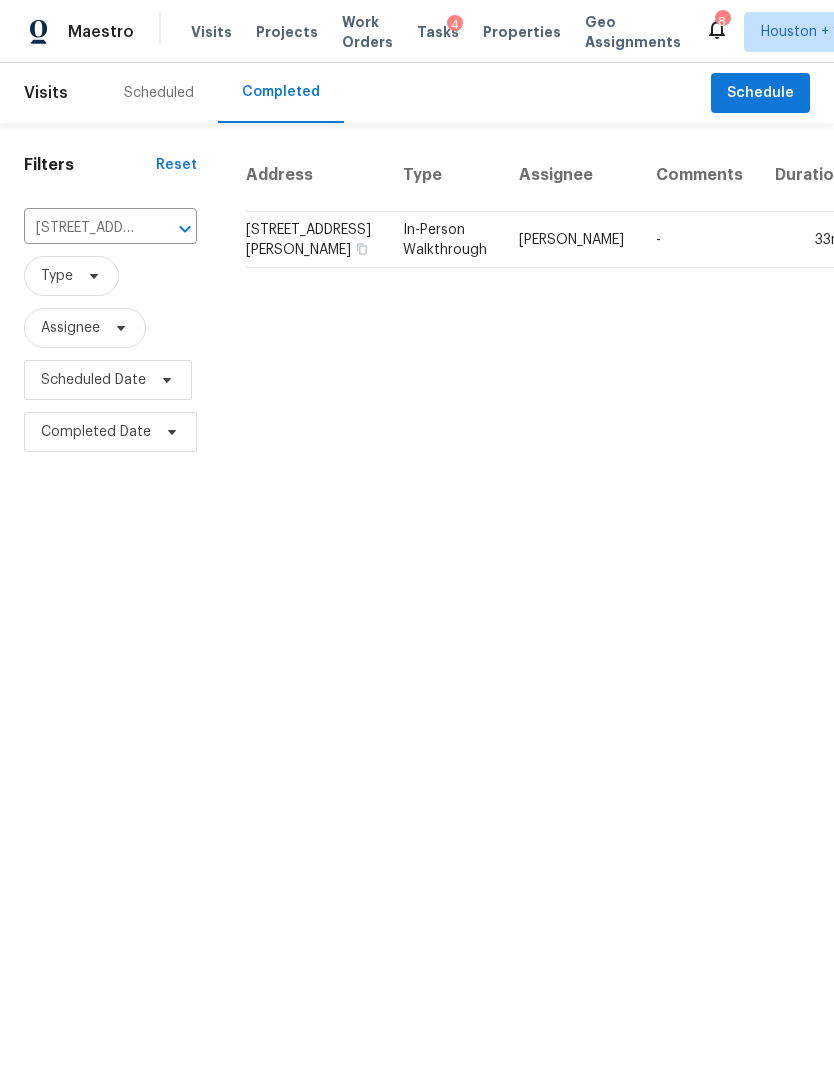 click on "-" at bounding box center (699, 240) 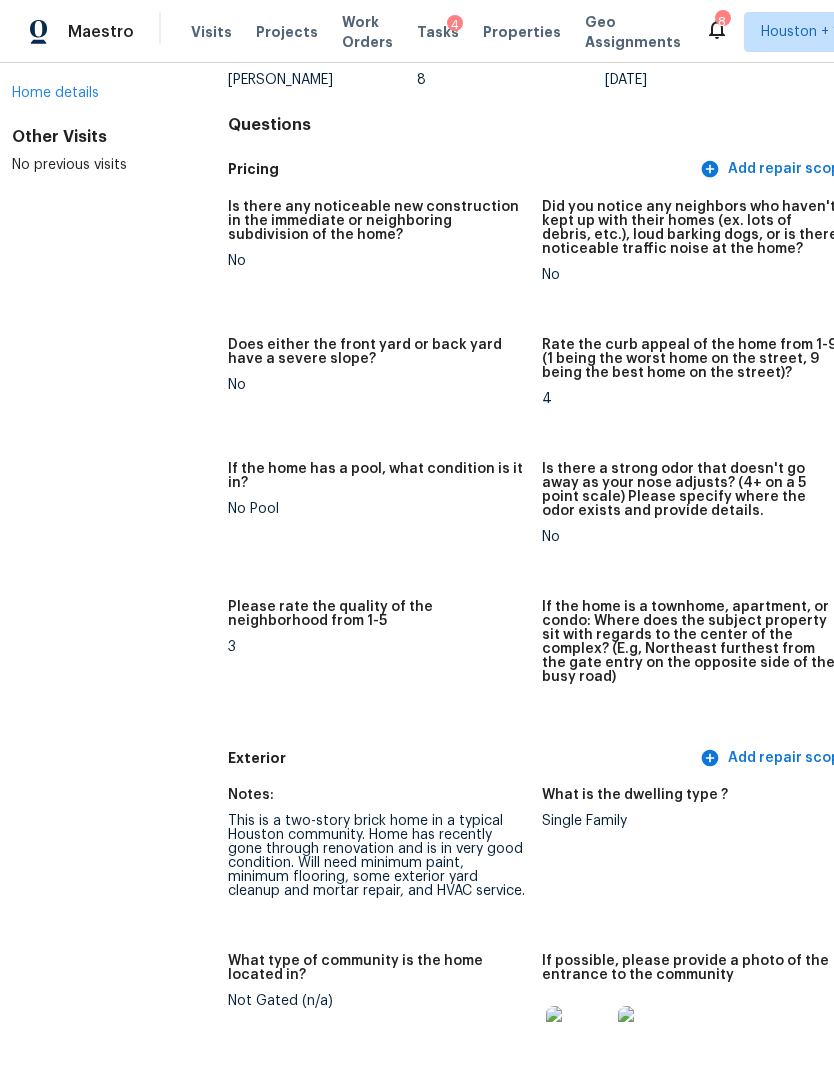 scroll, scrollTop: 664, scrollLeft: 0, axis: vertical 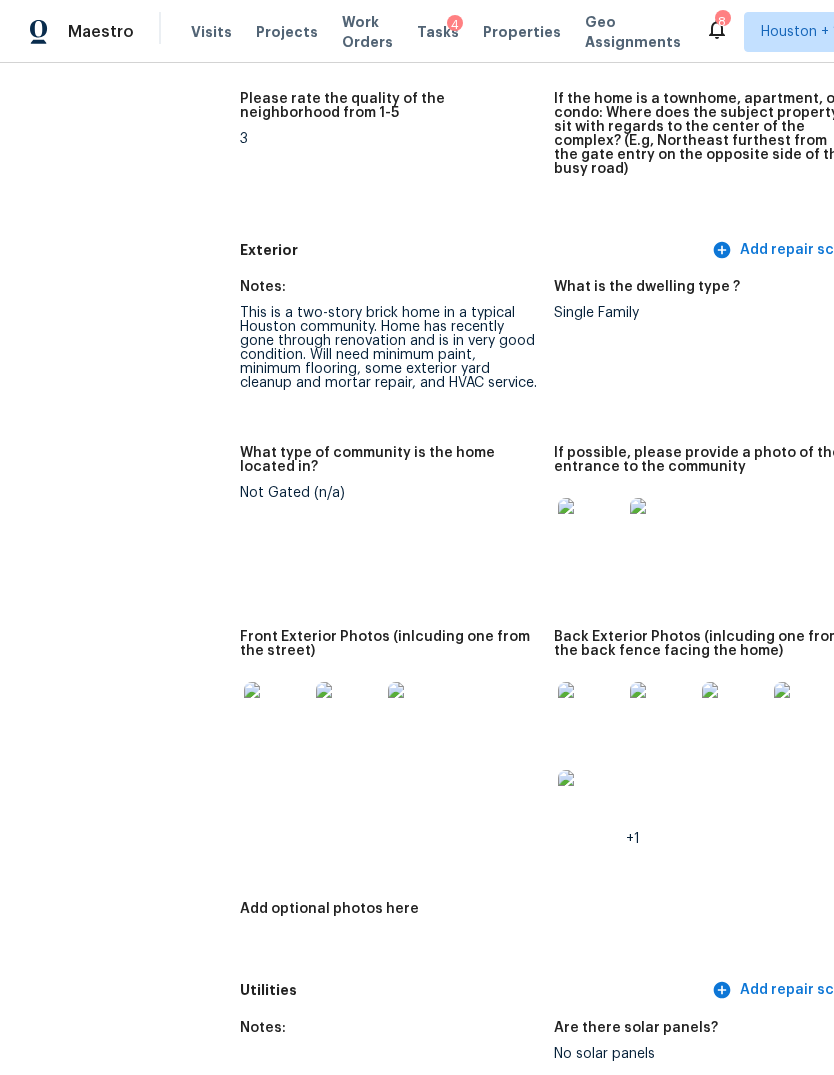 click at bounding box center [590, 530] 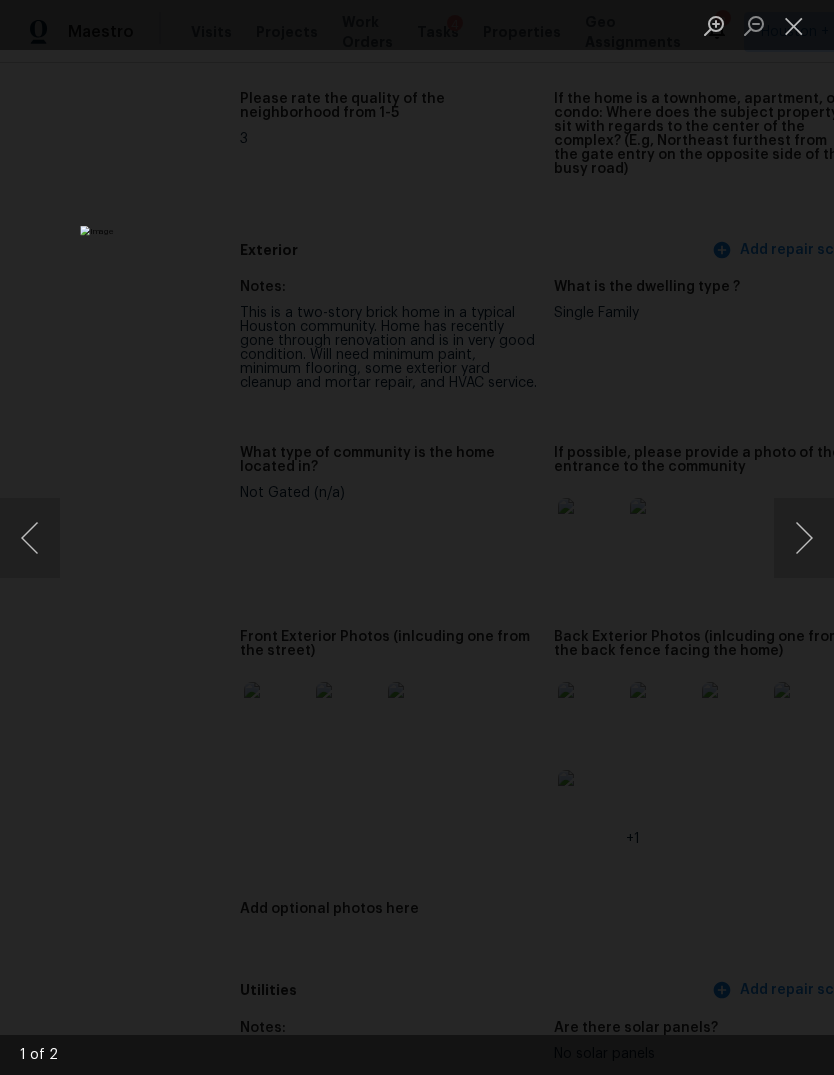 click at bounding box center [804, 538] 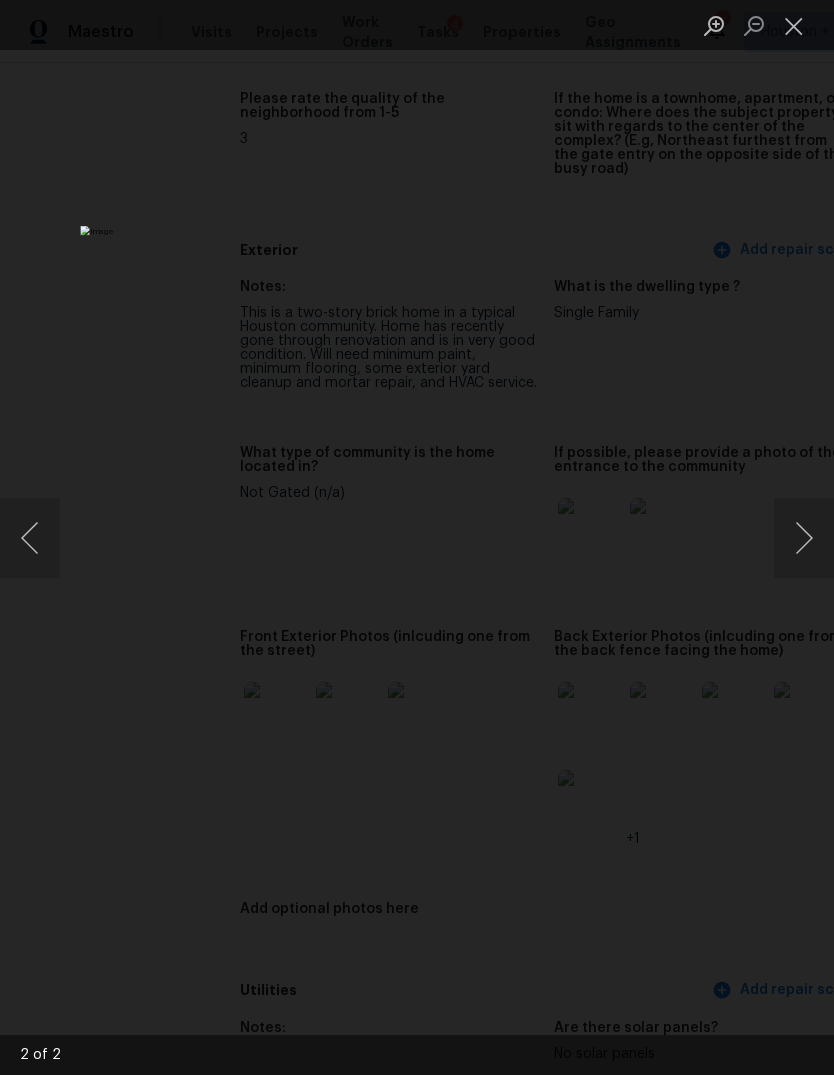 click at bounding box center (417, 537) 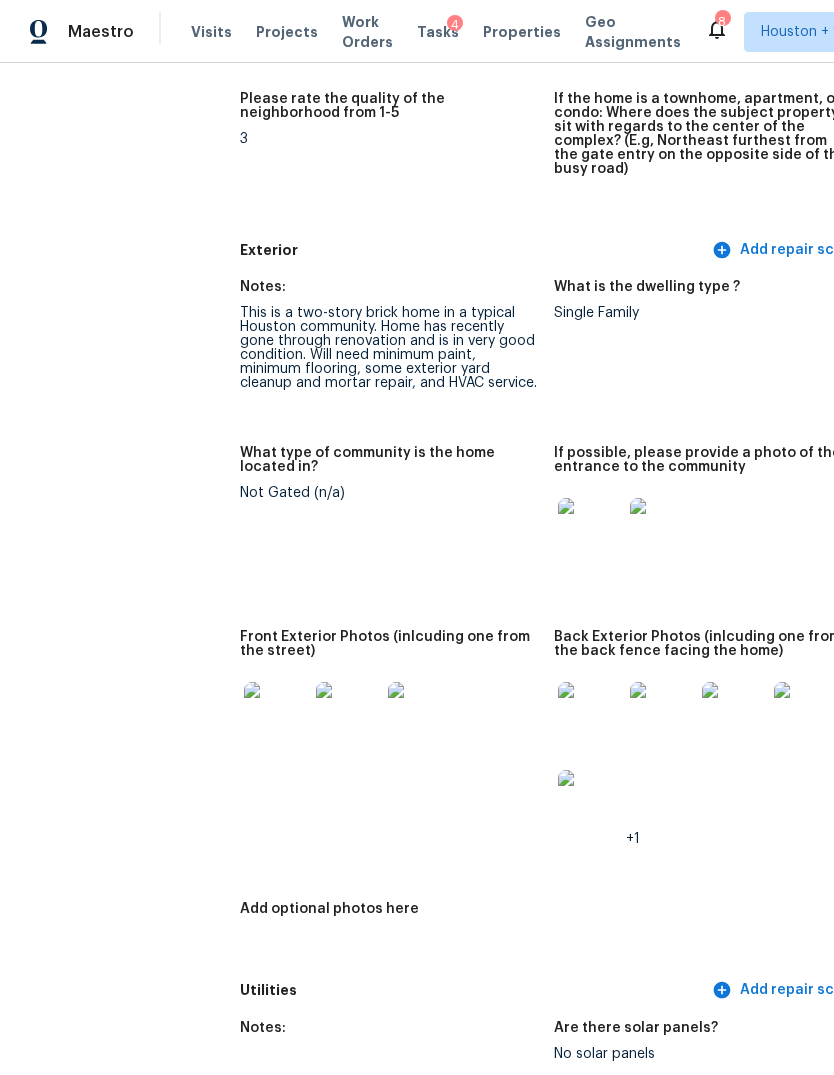 click at bounding box center (276, 714) 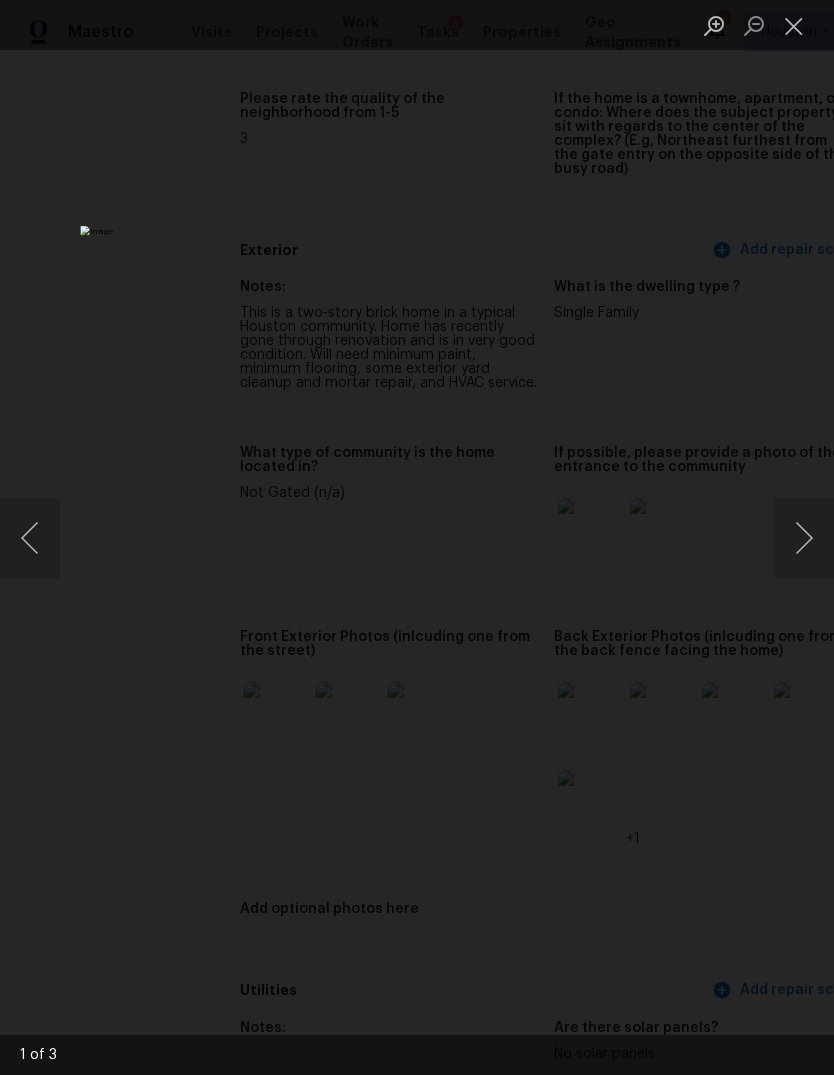 click at bounding box center (804, 538) 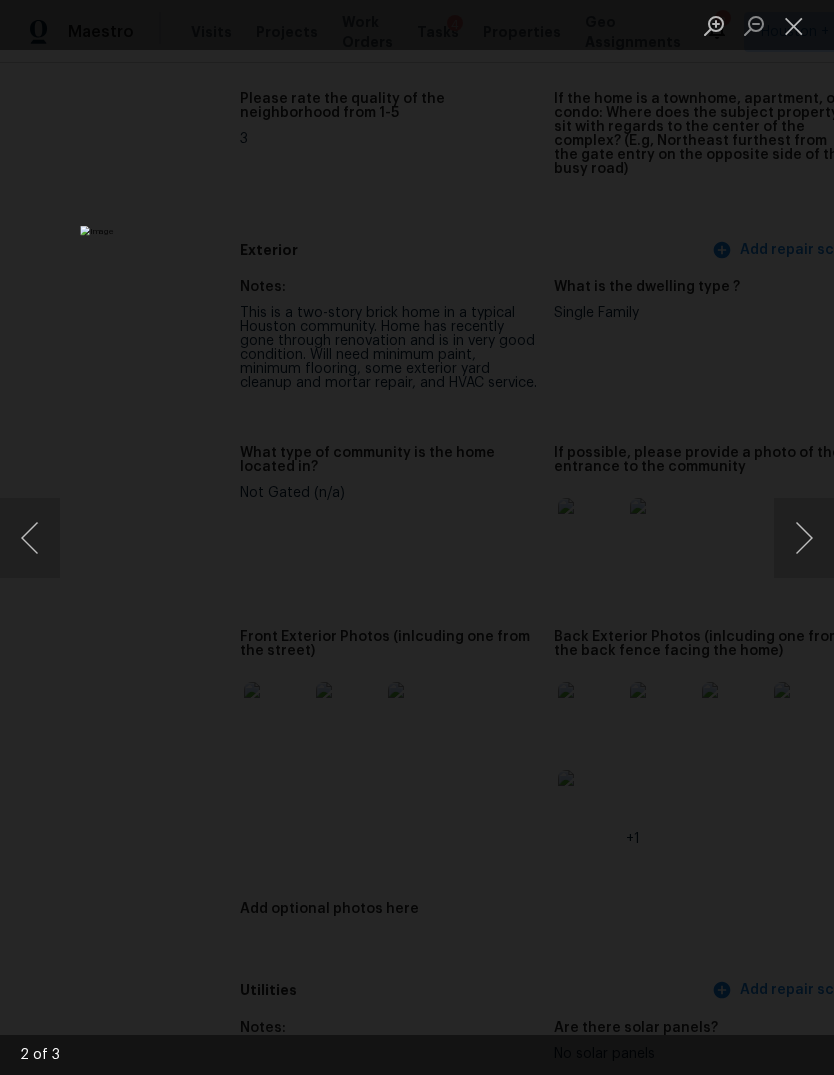 click at bounding box center (804, 538) 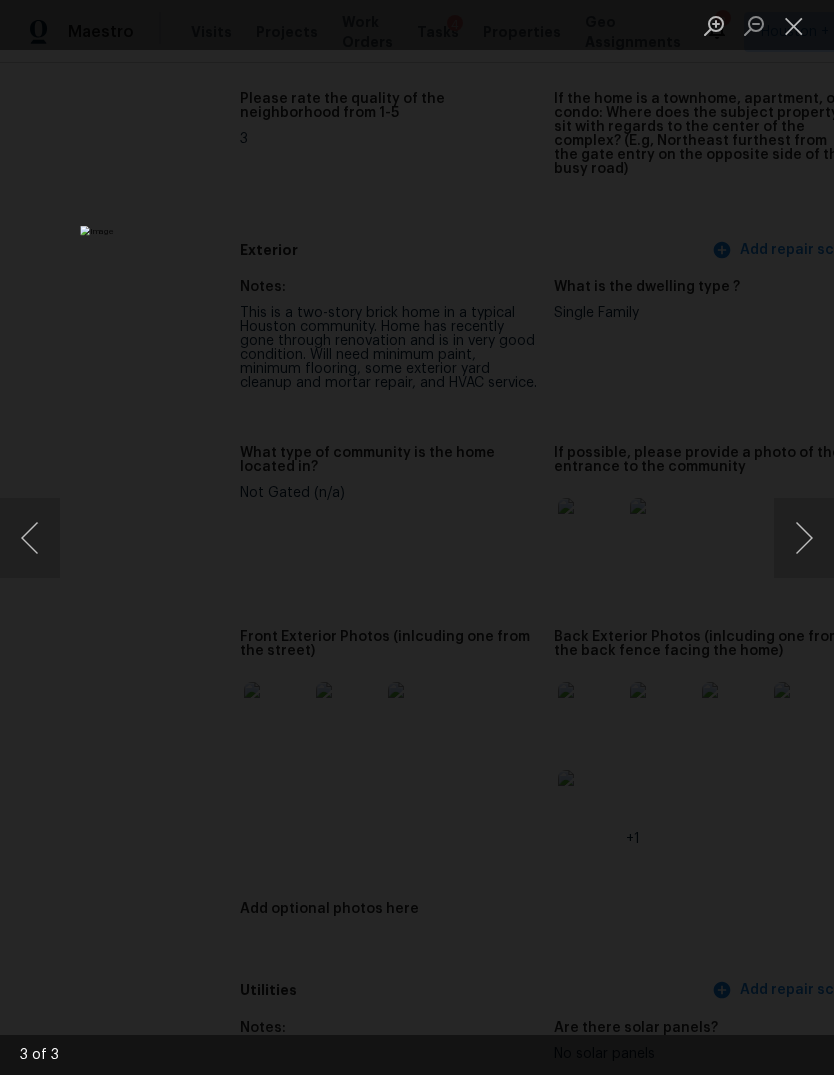 click at bounding box center [804, 538] 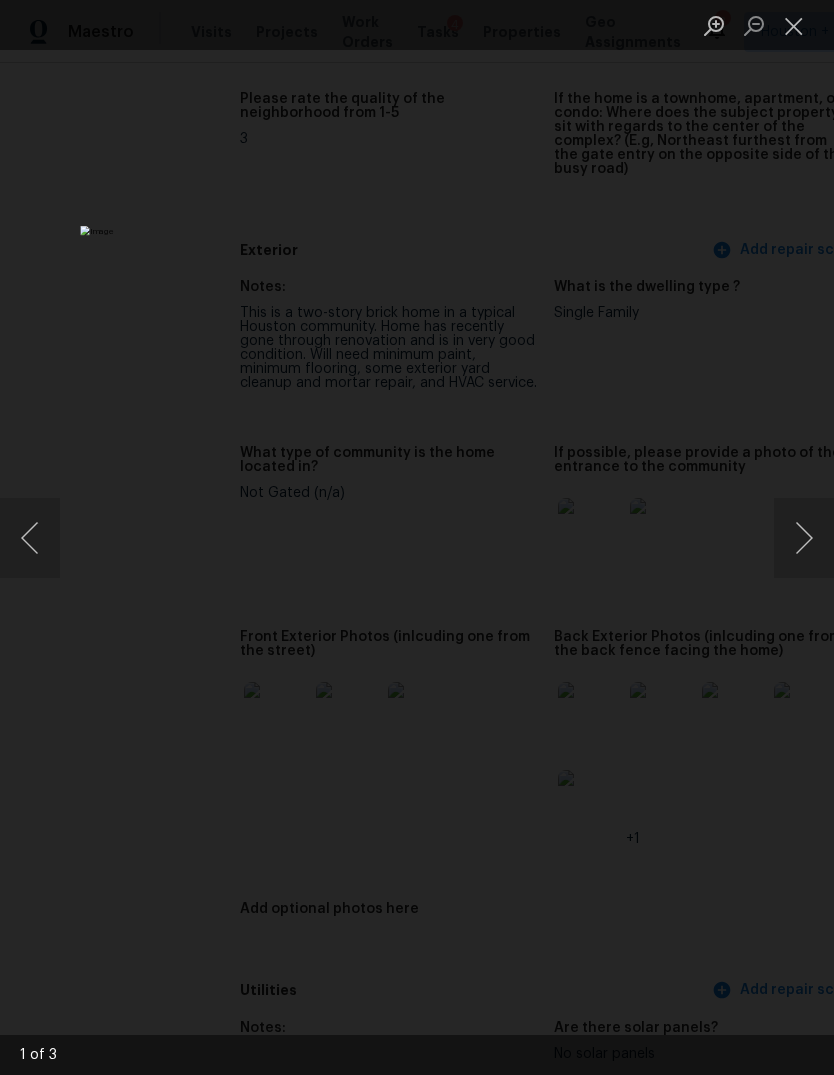 click at bounding box center [417, 537] 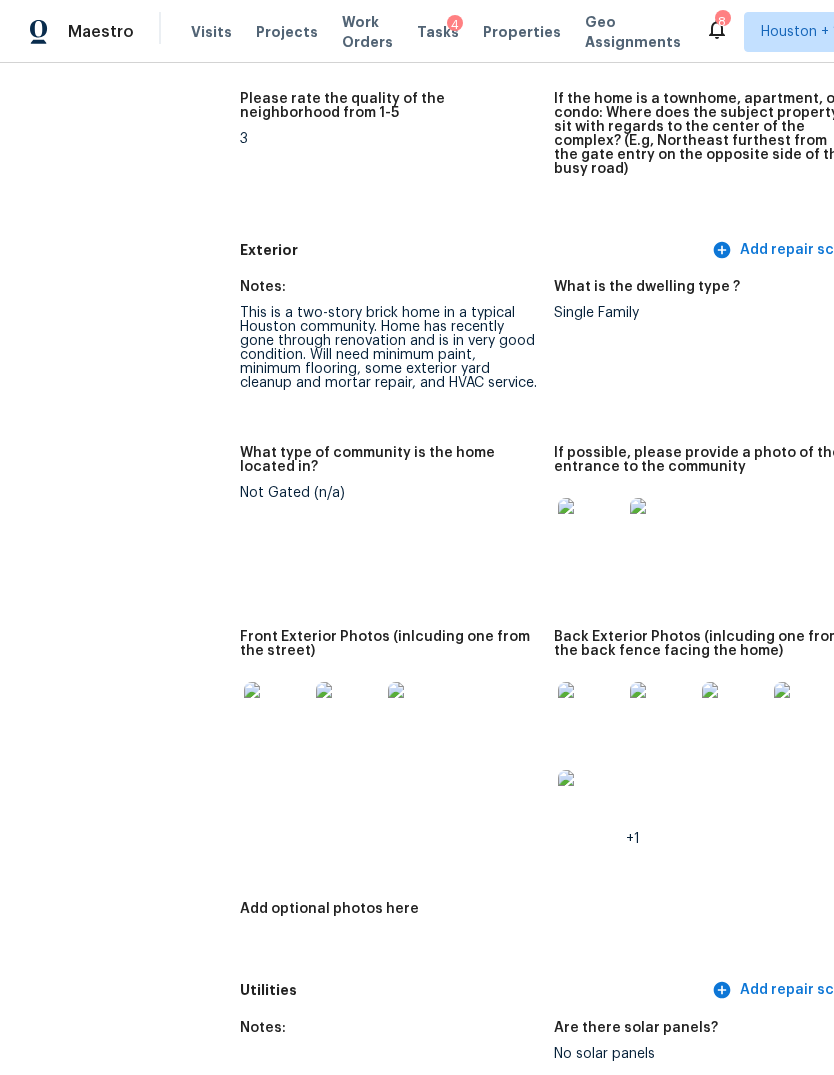 click at bounding box center (590, 714) 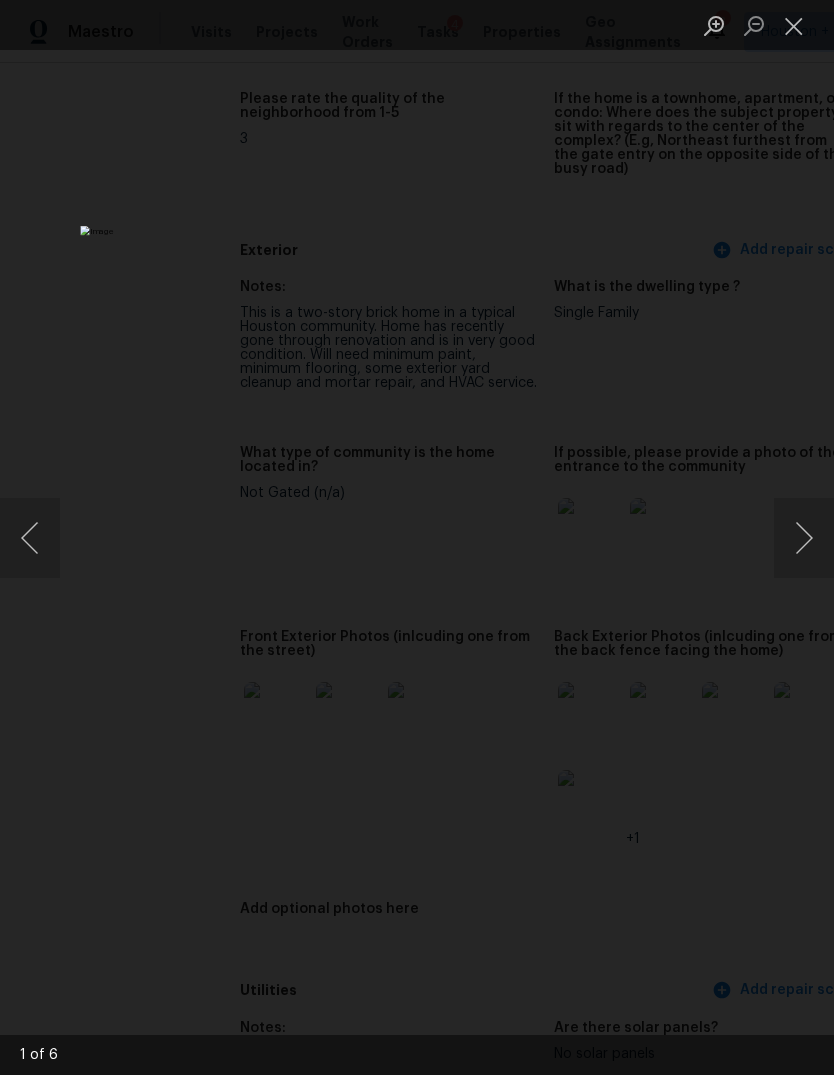 click at bounding box center (804, 538) 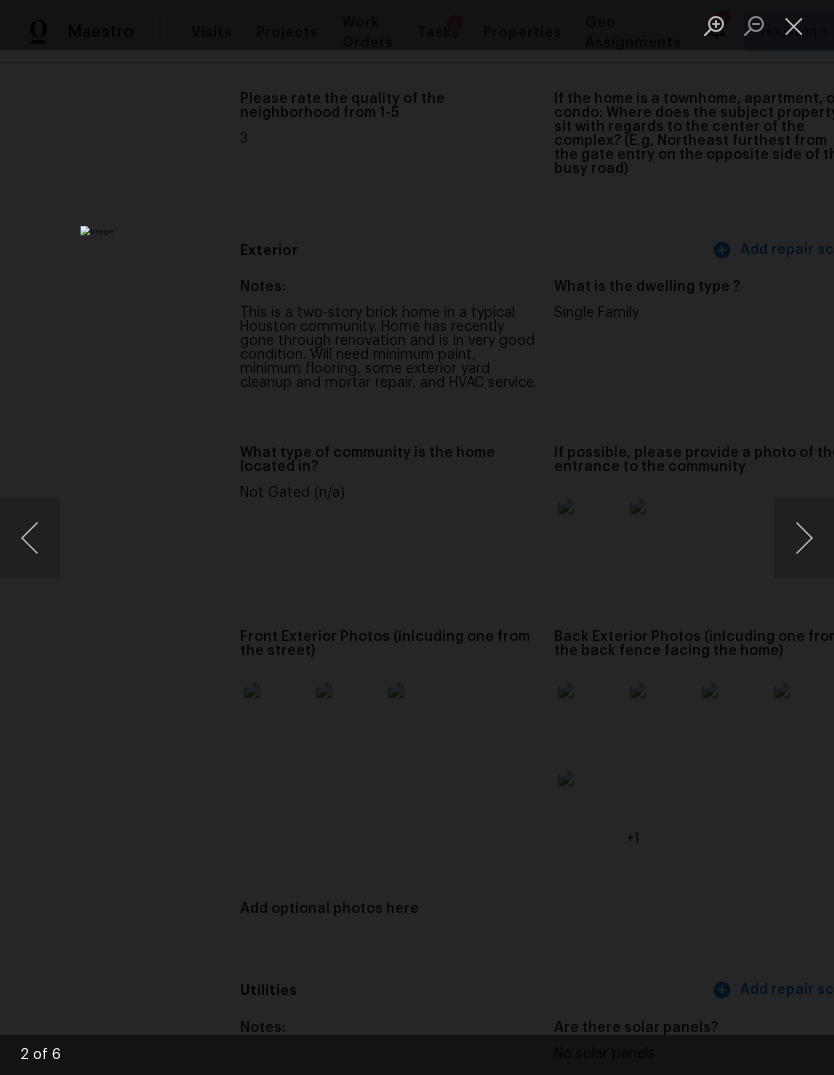 click at bounding box center (804, 538) 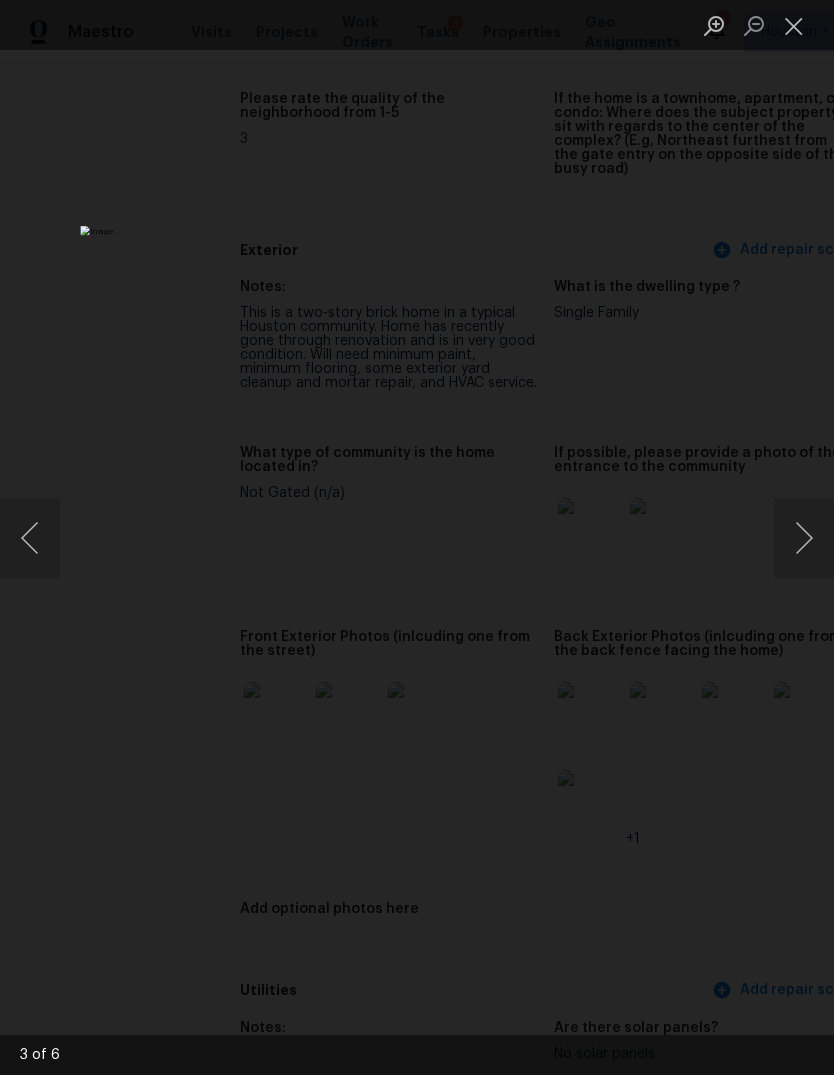 click at bounding box center (804, 538) 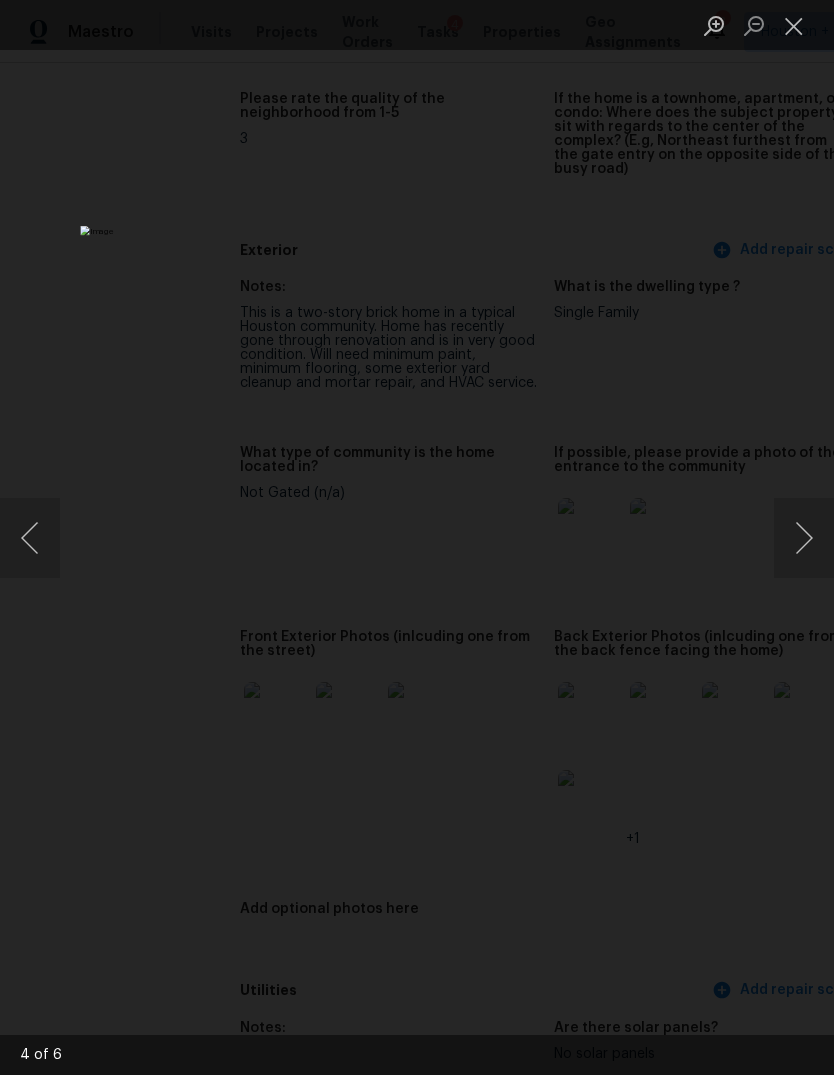 click at bounding box center (804, 538) 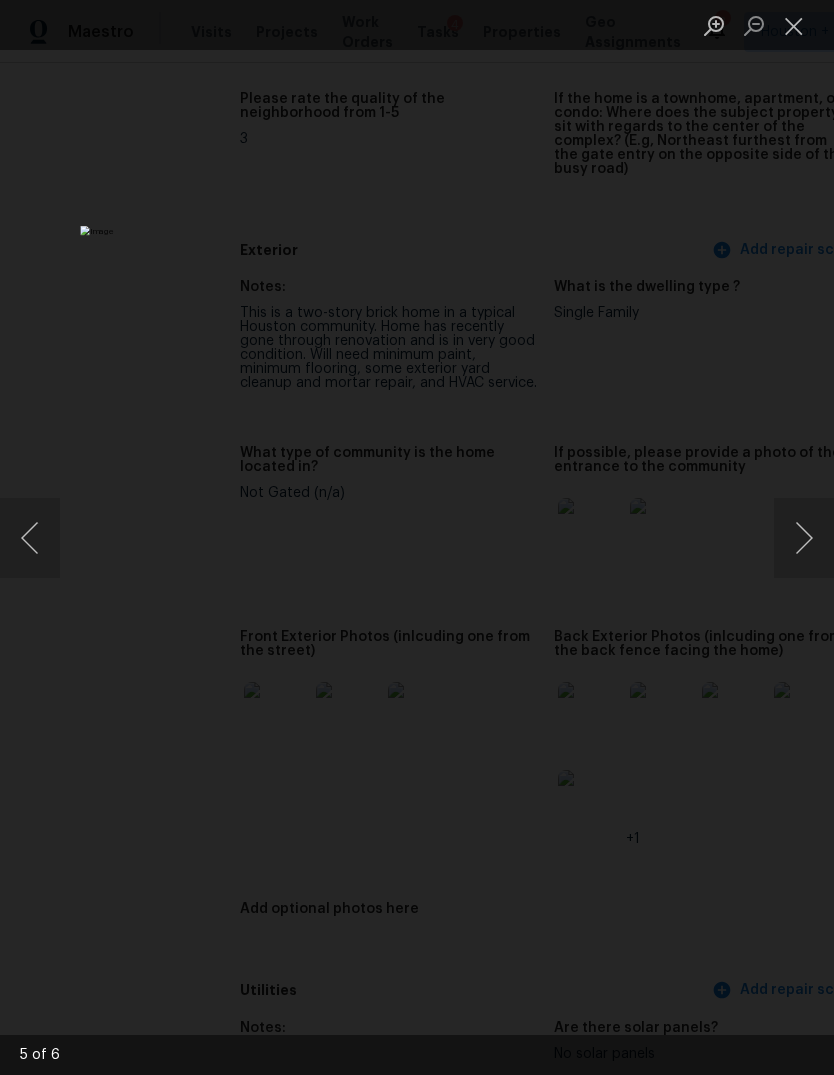 click at bounding box center (804, 538) 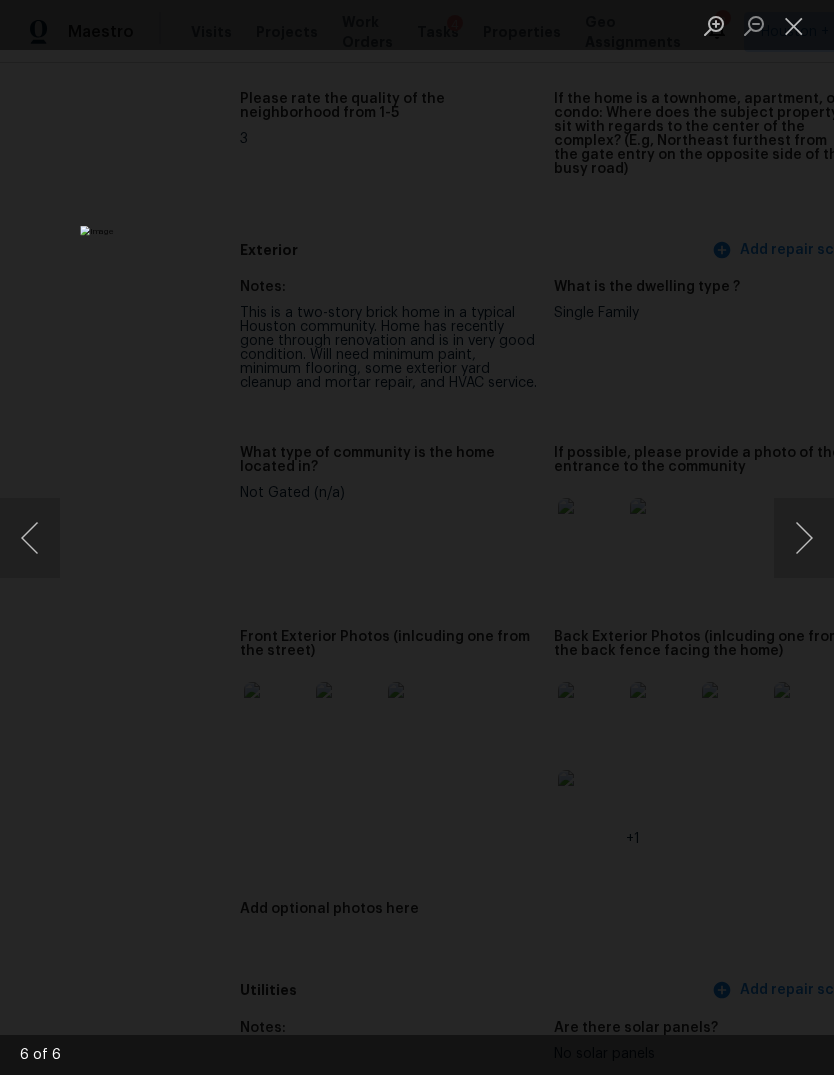 click at bounding box center (804, 538) 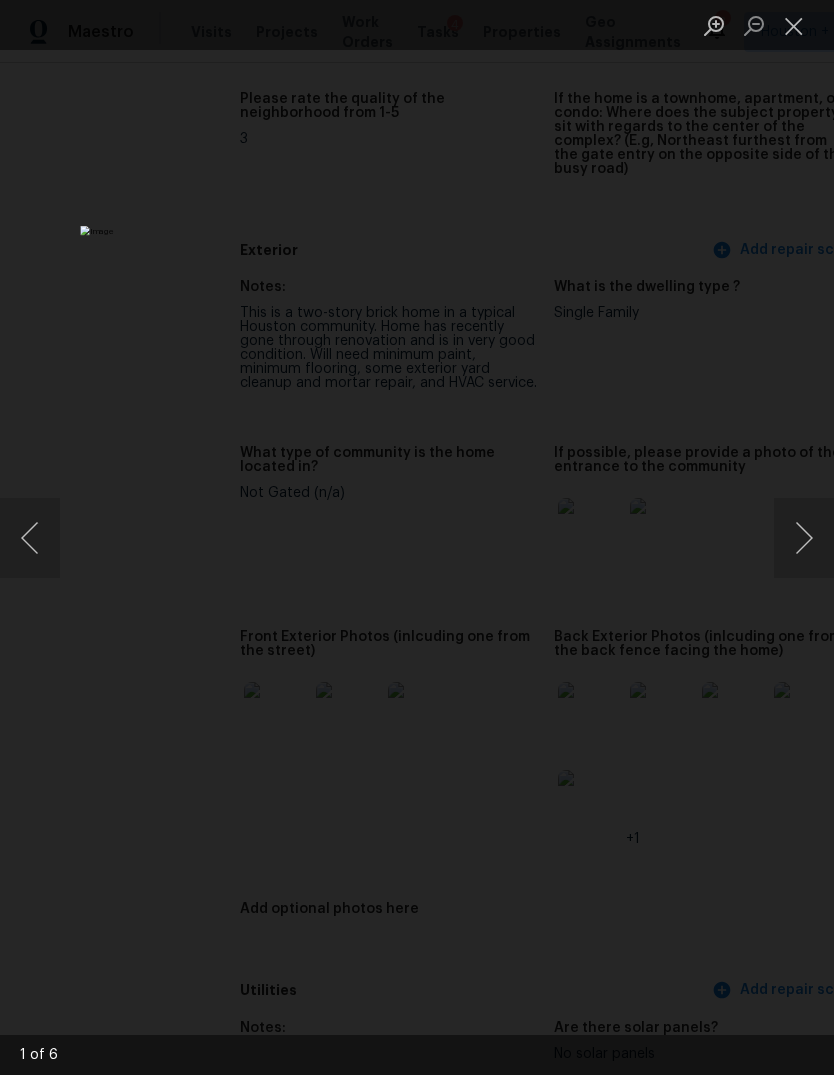click at bounding box center (804, 538) 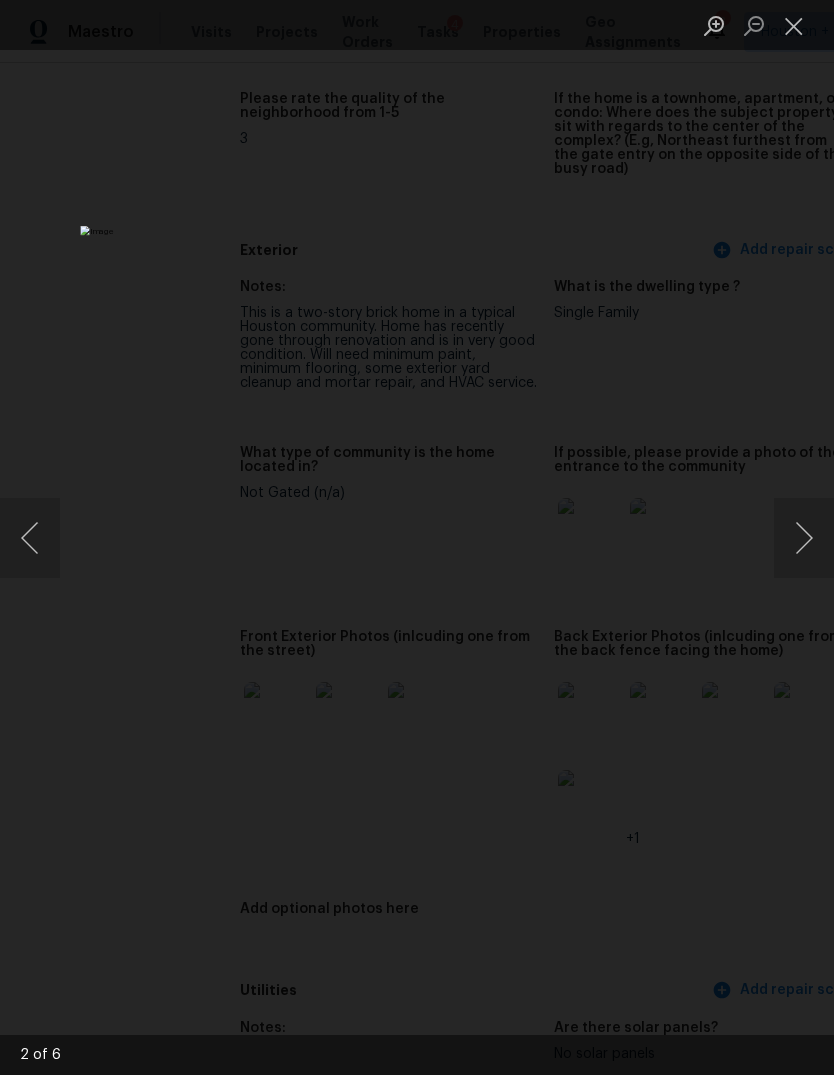click at bounding box center [417, 537] 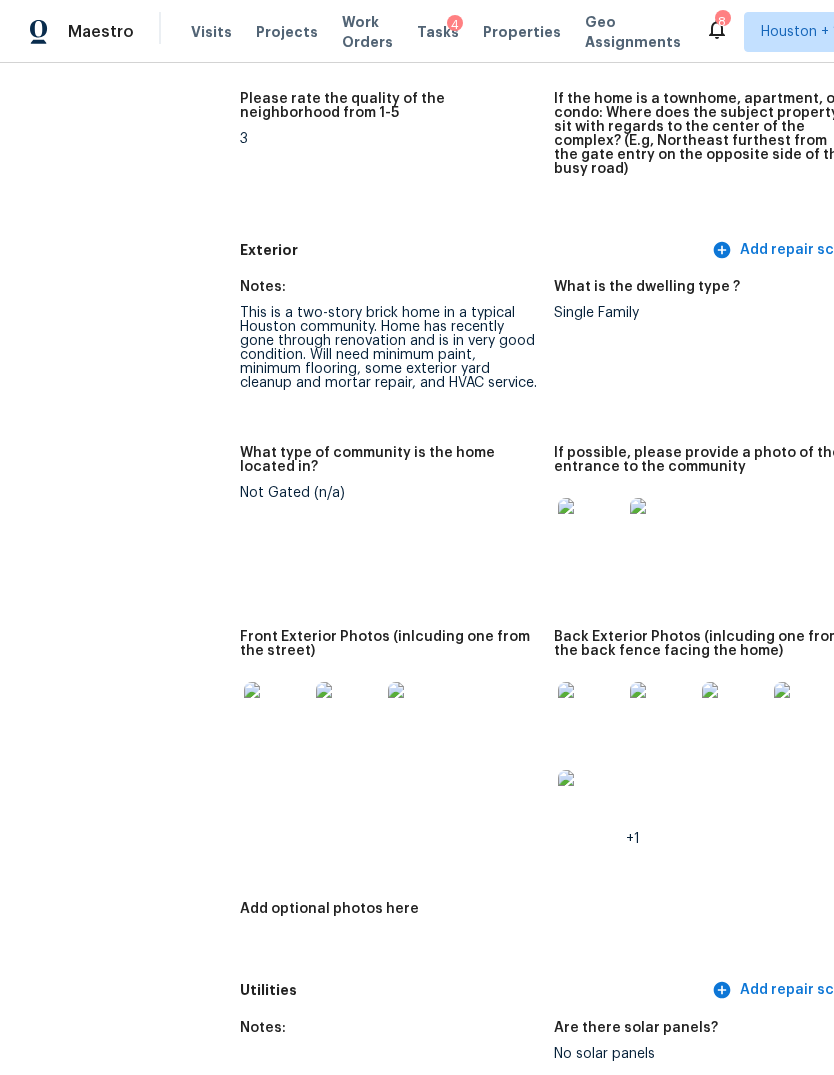 click at bounding box center (276, 714) 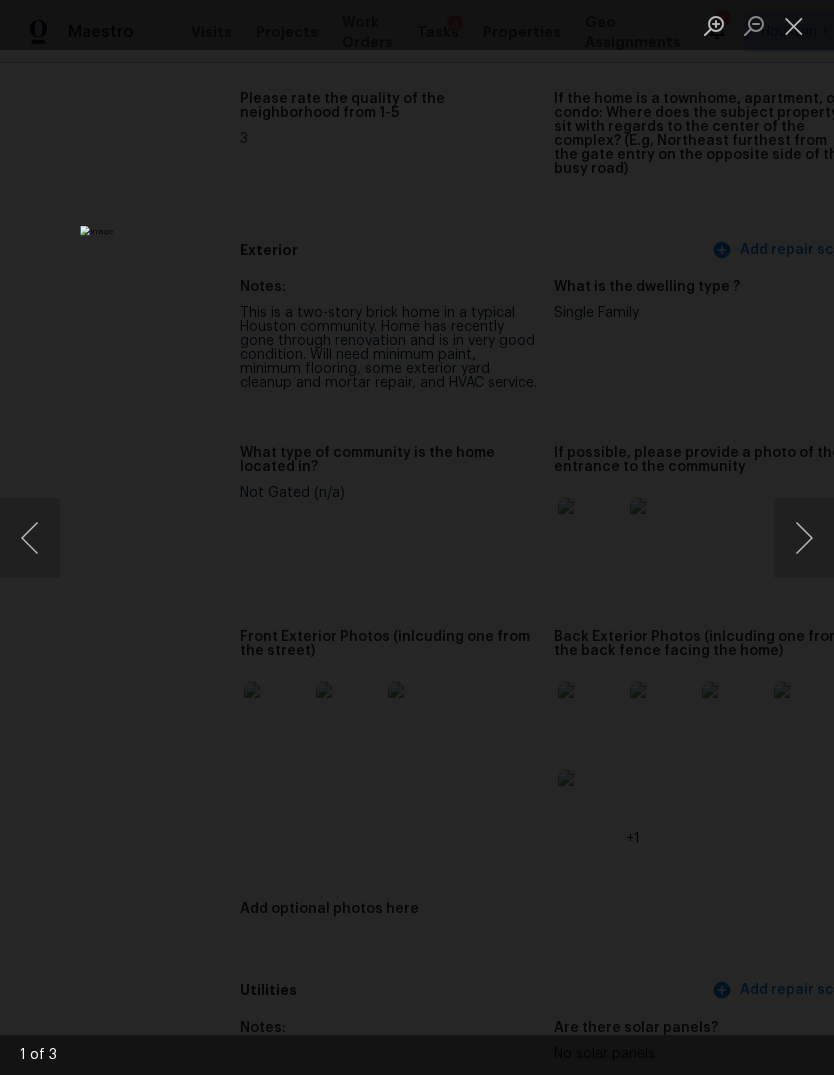 click at bounding box center [804, 538] 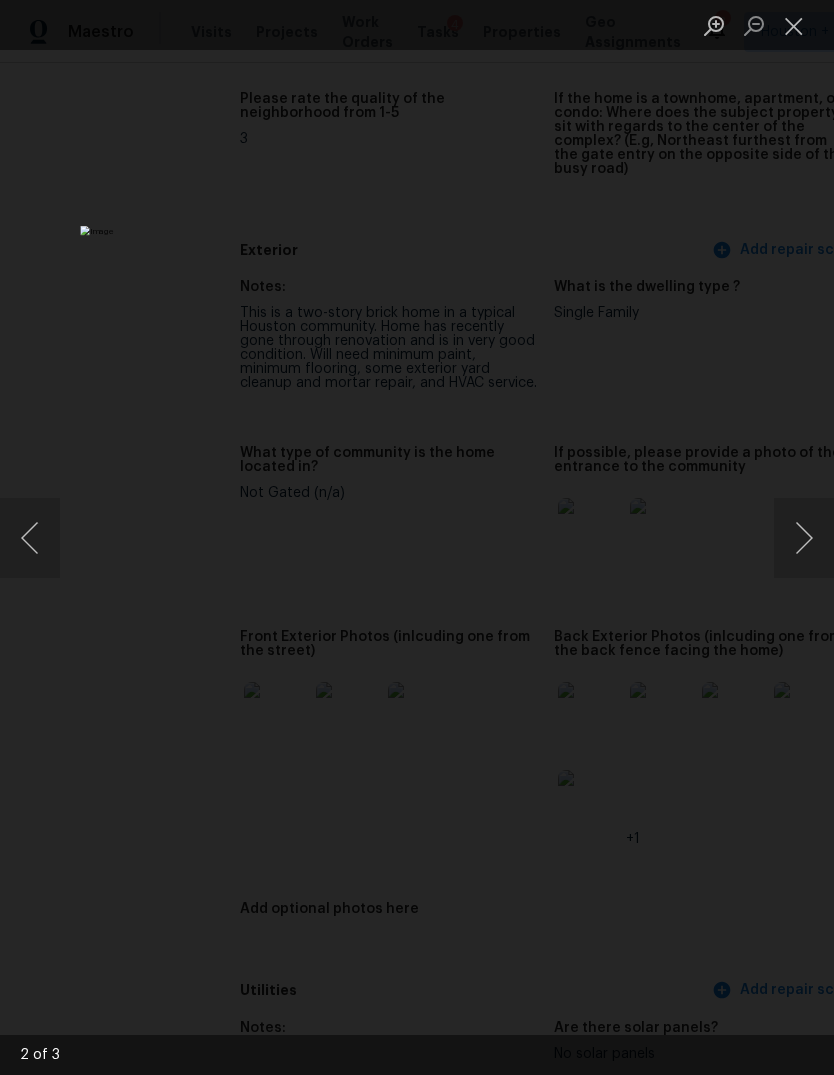 click at bounding box center (804, 538) 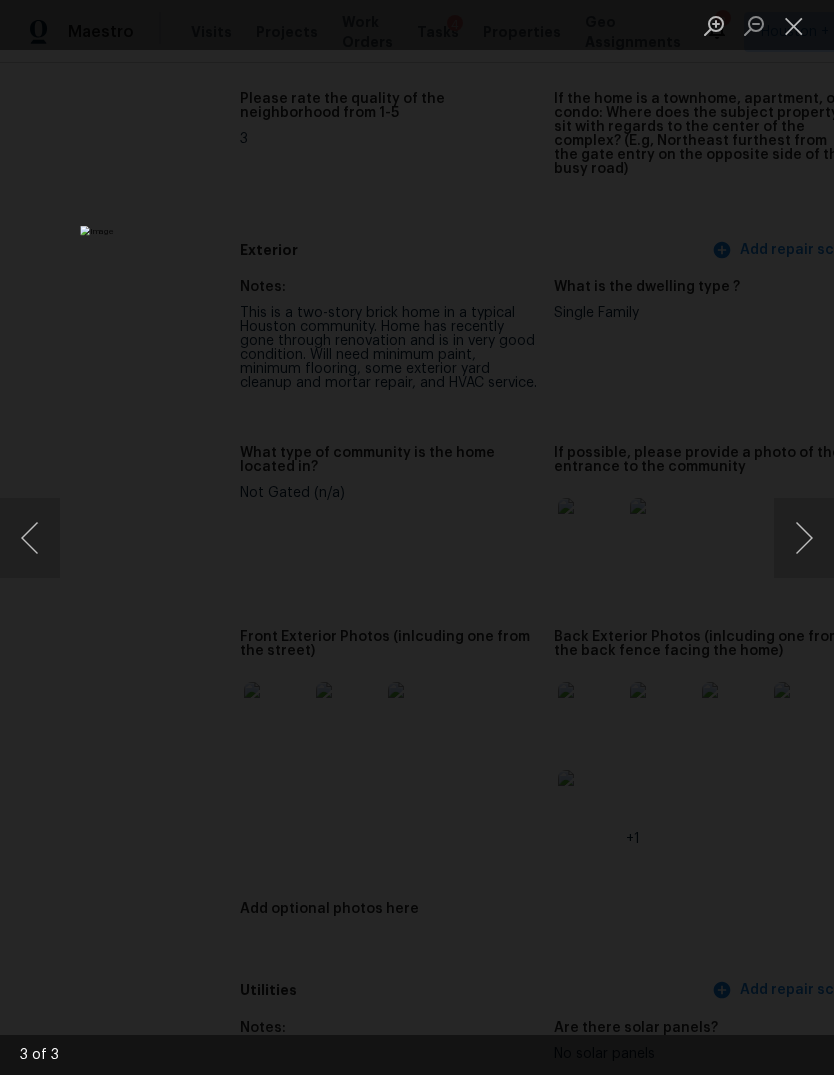 click at bounding box center [804, 538] 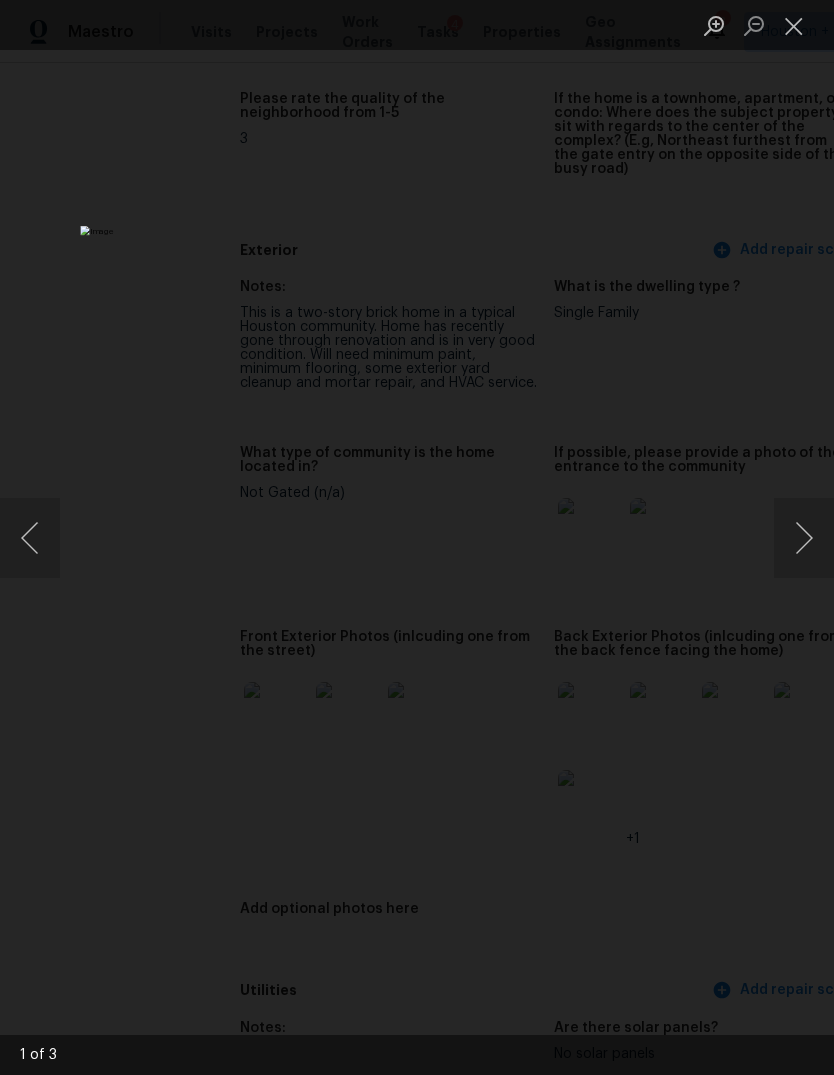 click at bounding box center (804, 538) 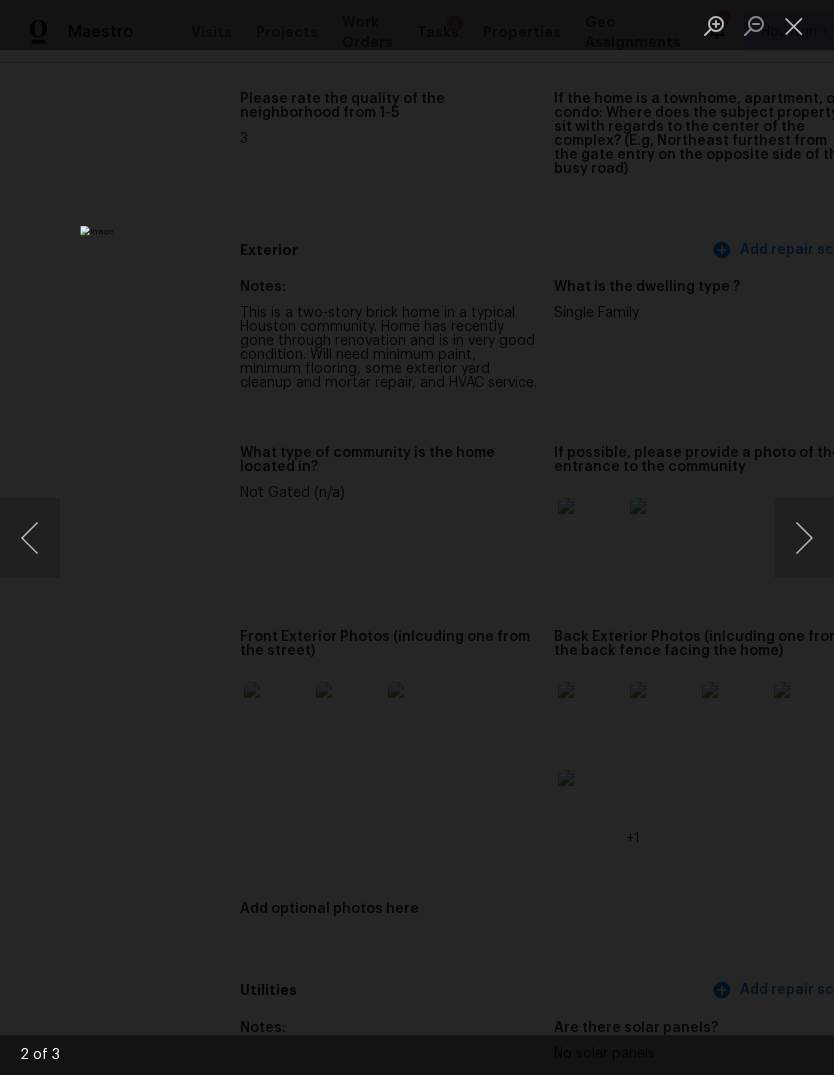 click at bounding box center [417, 537] 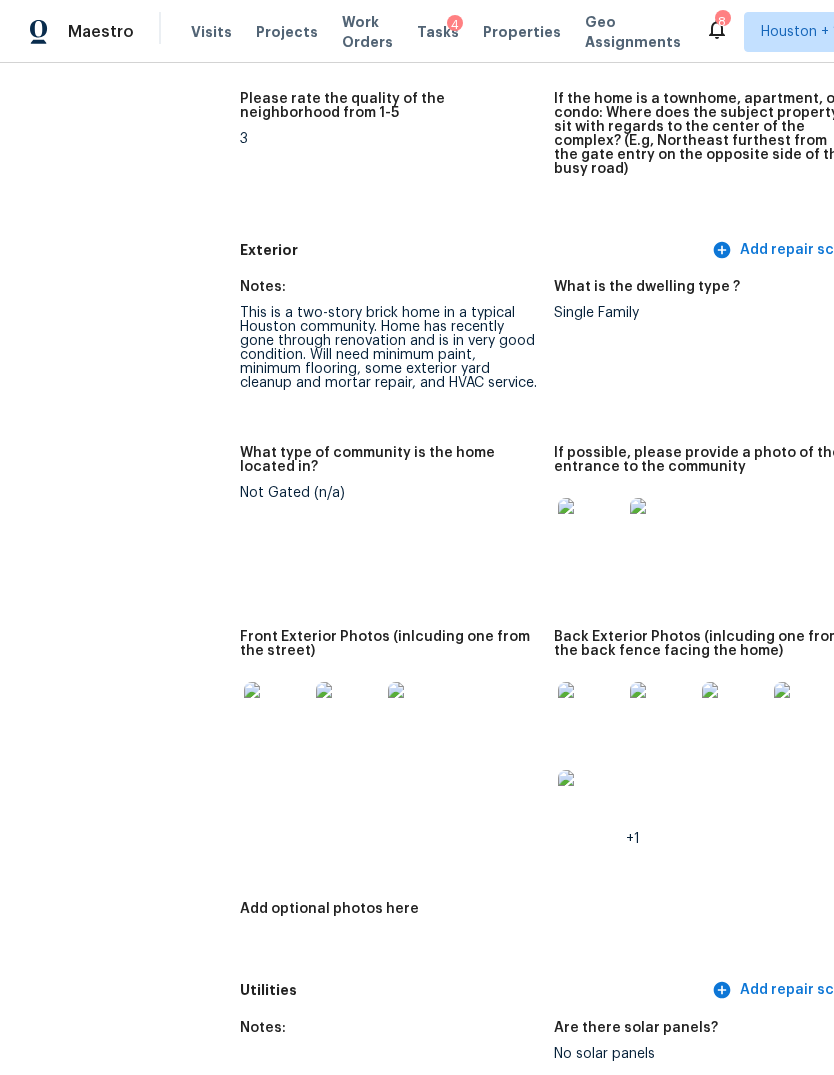 click at bounding box center (590, 714) 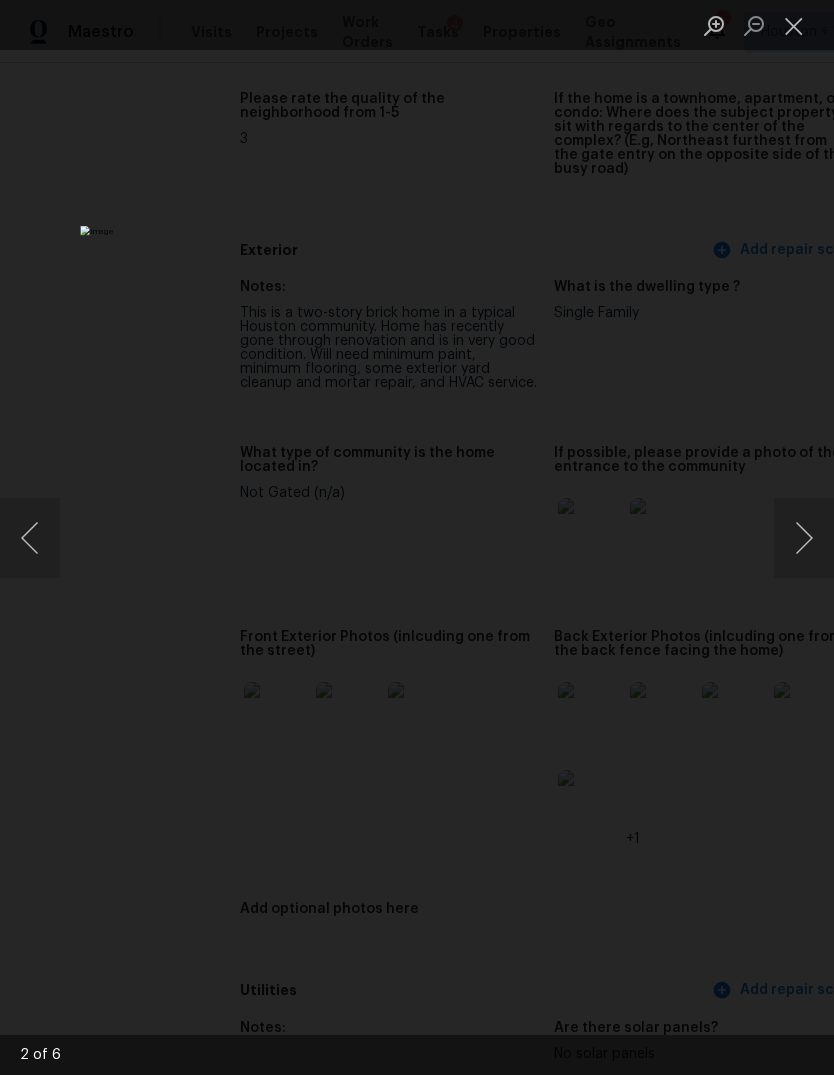 click at bounding box center (804, 538) 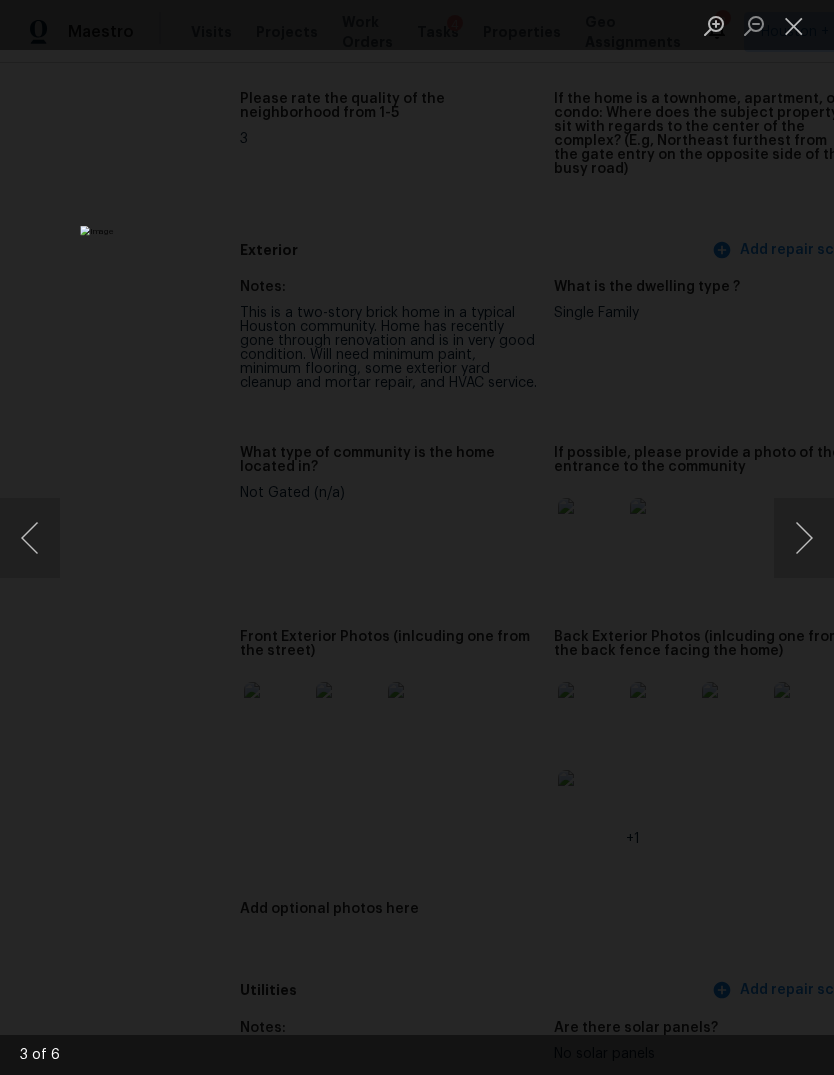 click at bounding box center (804, 538) 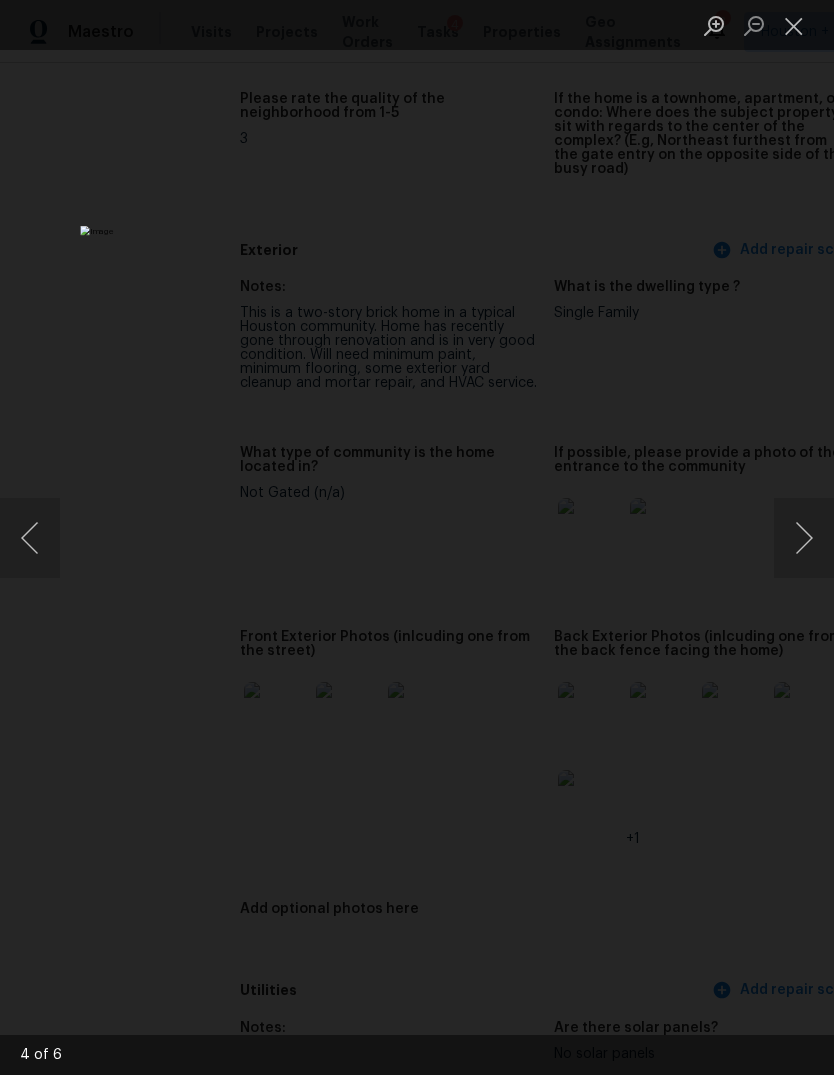 click at bounding box center (804, 538) 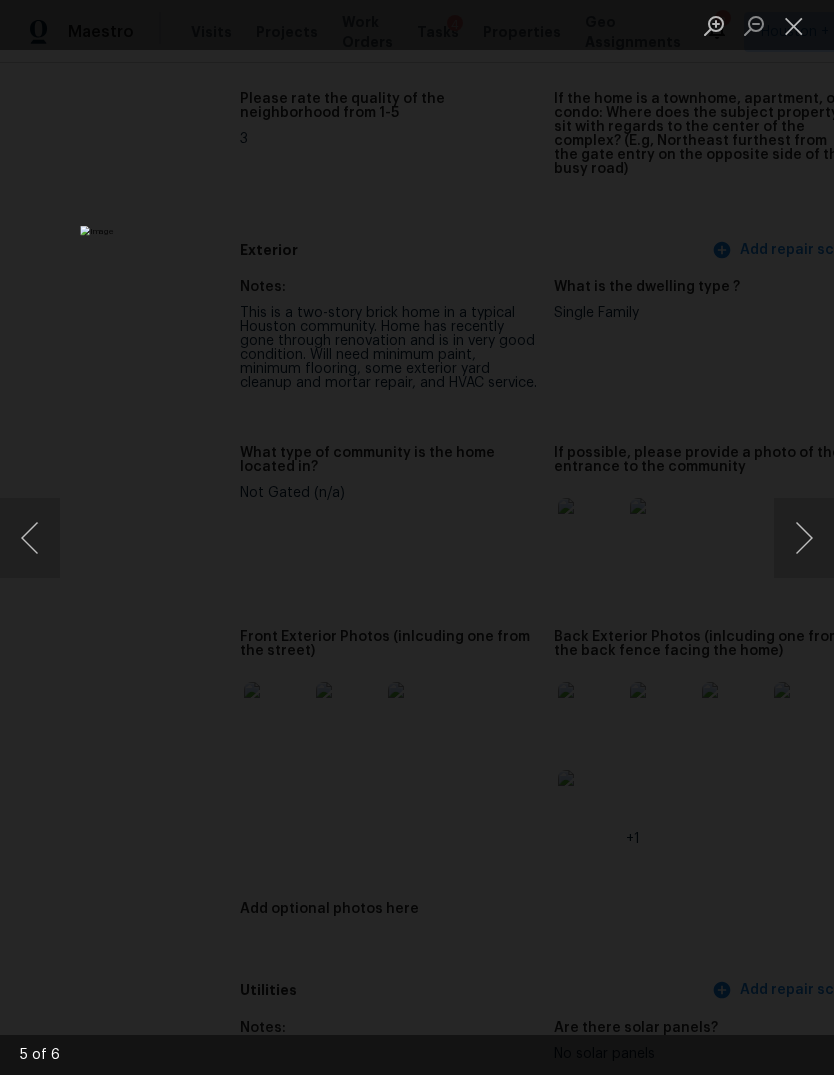 click at bounding box center [417, 537] 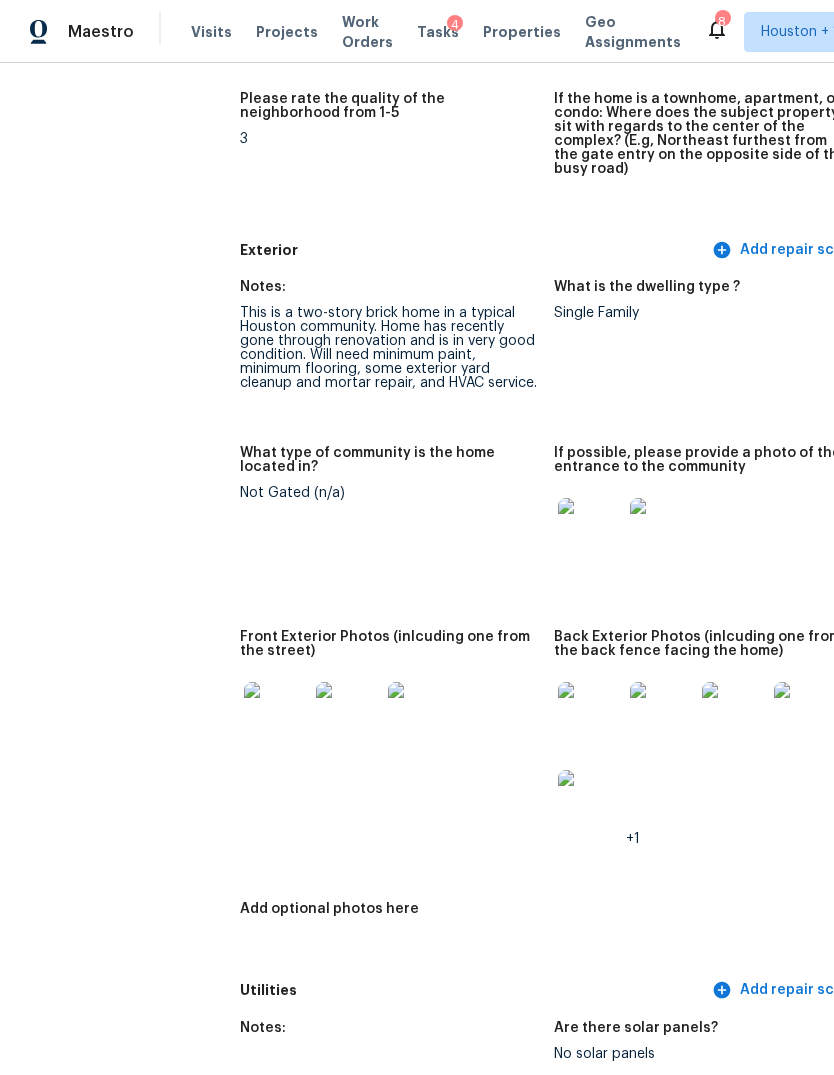 click at bounding box center (662, 714) 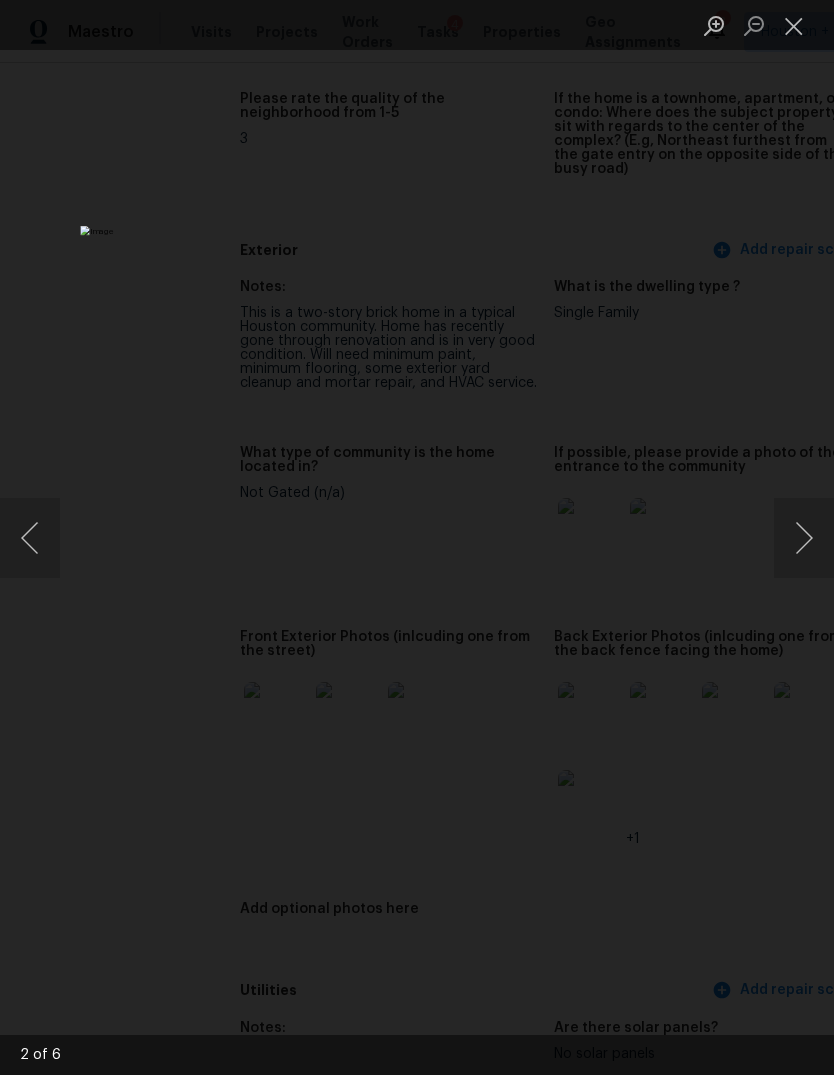 click at bounding box center [804, 538] 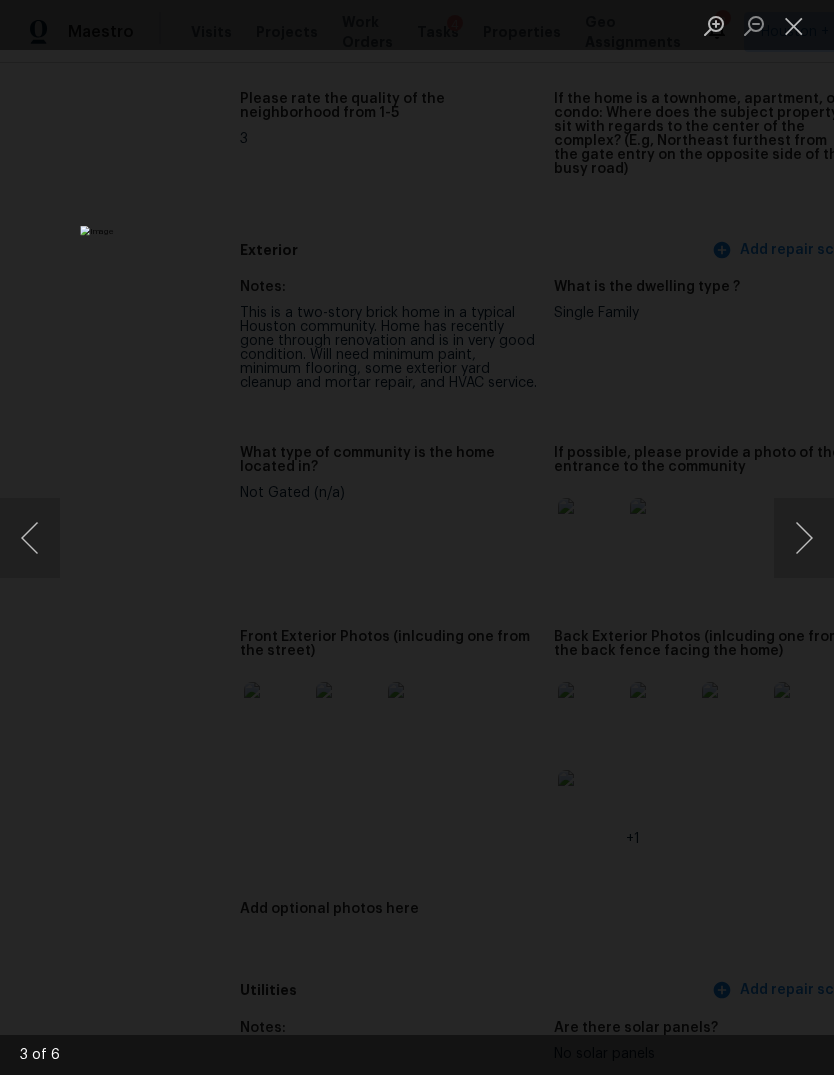 click at bounding box center [804, 538] 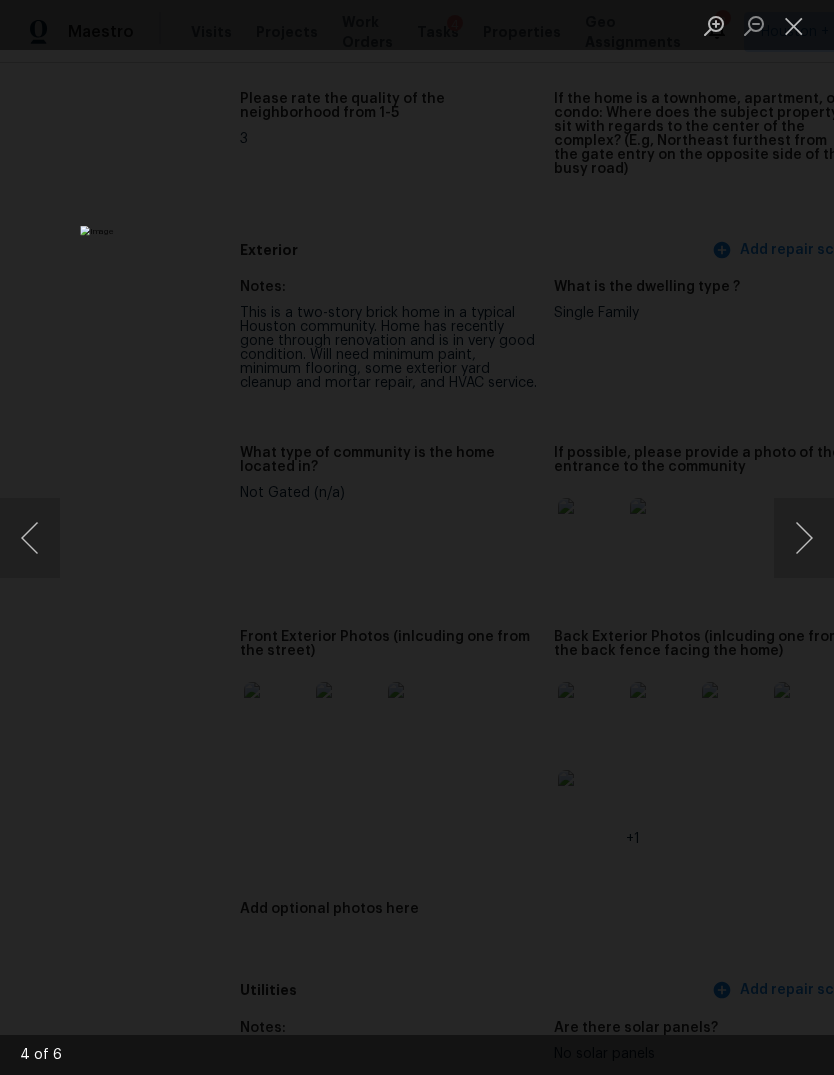 click at bounding box center (804, 538) 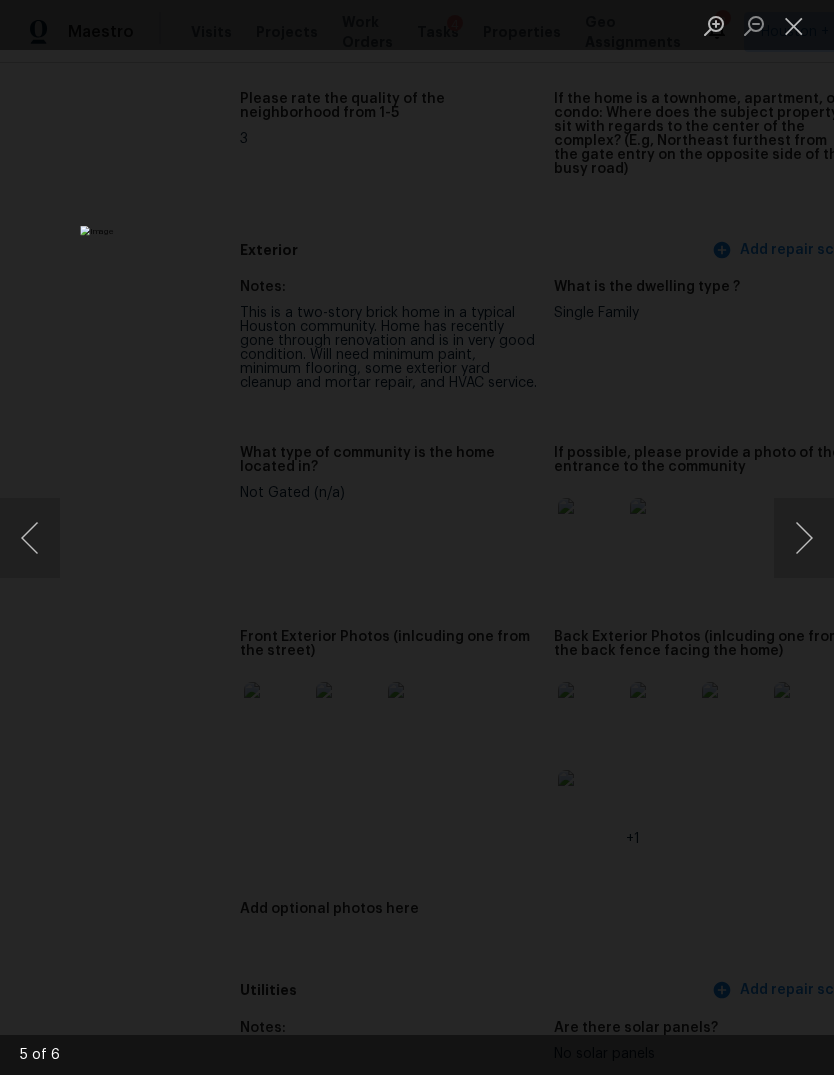 click at bounding box center [804, 538] 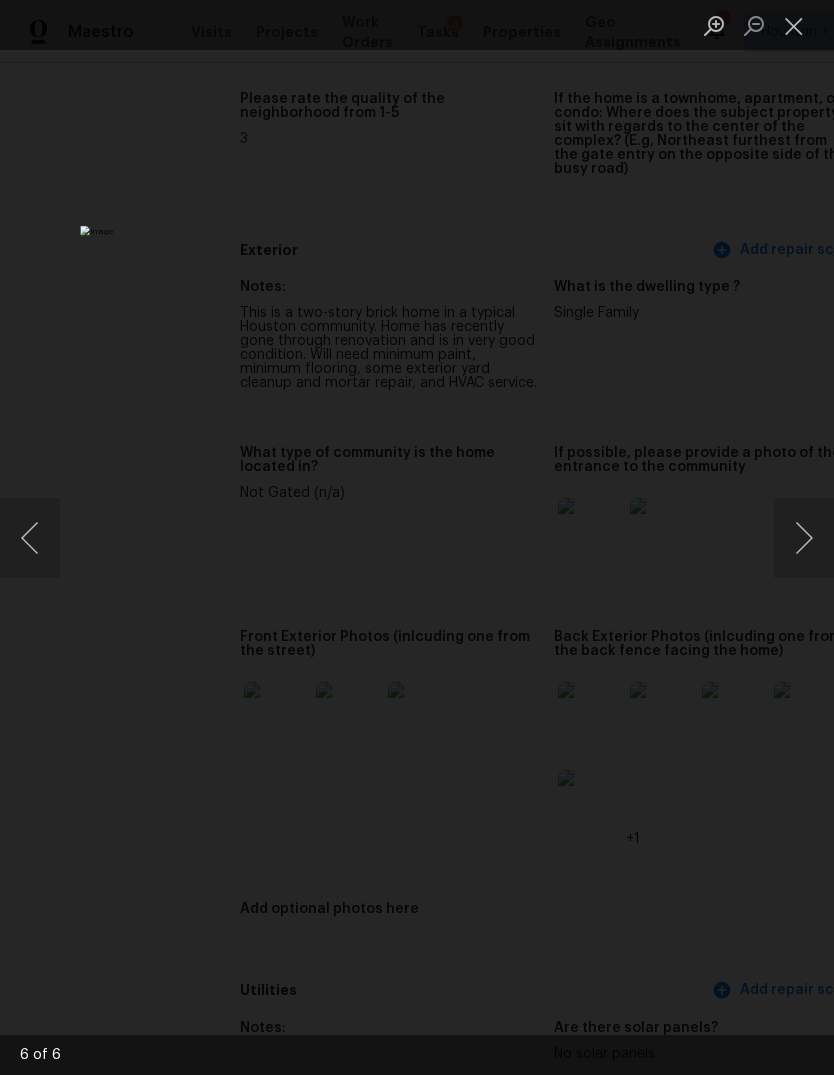 click at bounding box center [417, 537] 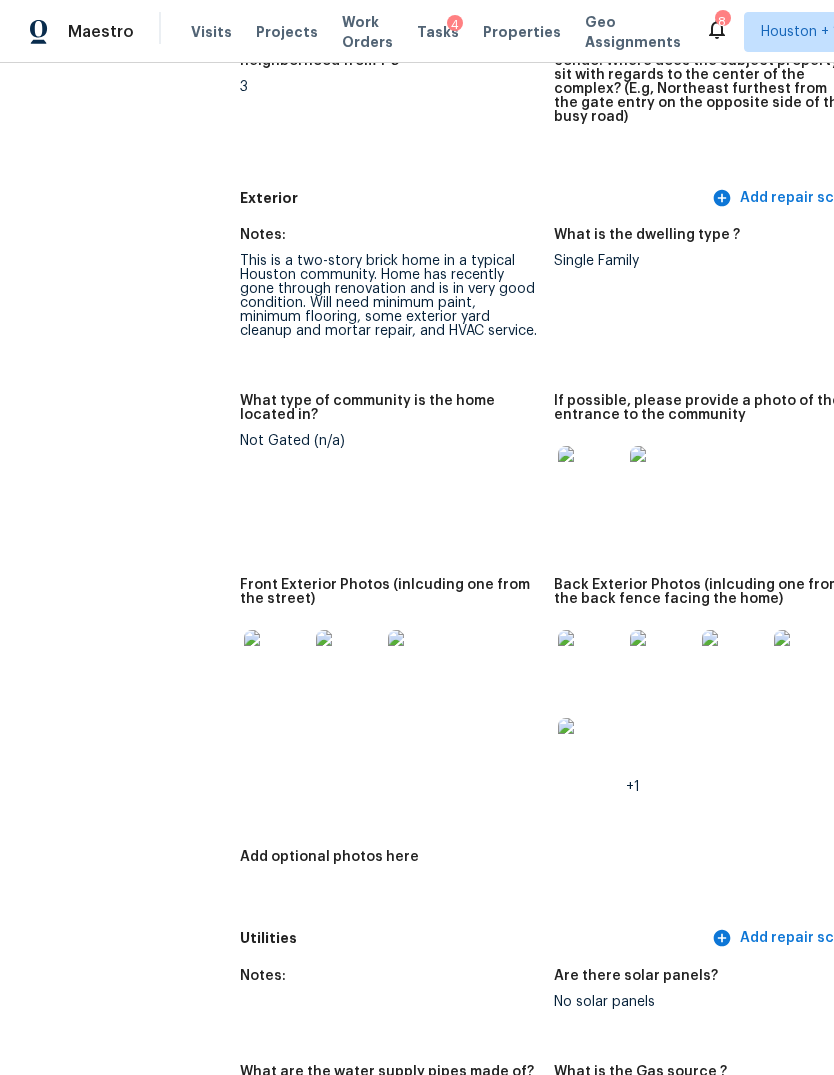 scroll, scrollTop: 716, scrollLeft: 0, axis: vertical 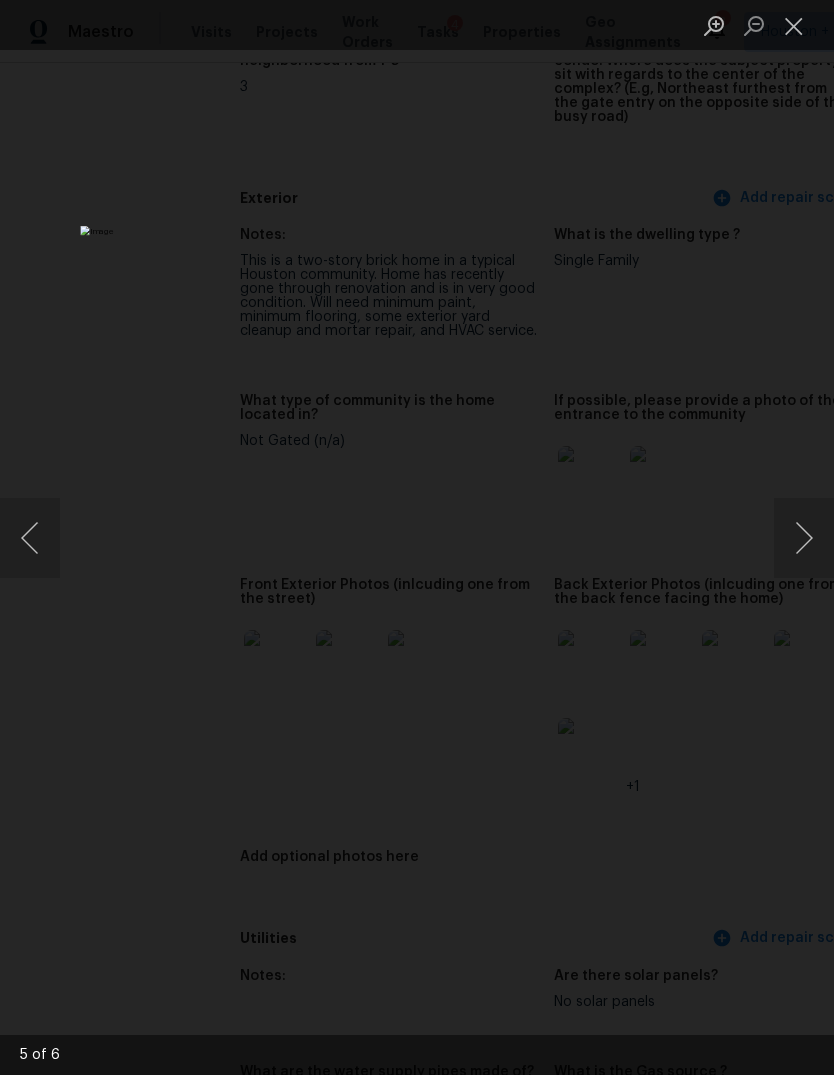 click at bounding box center [804, 538] 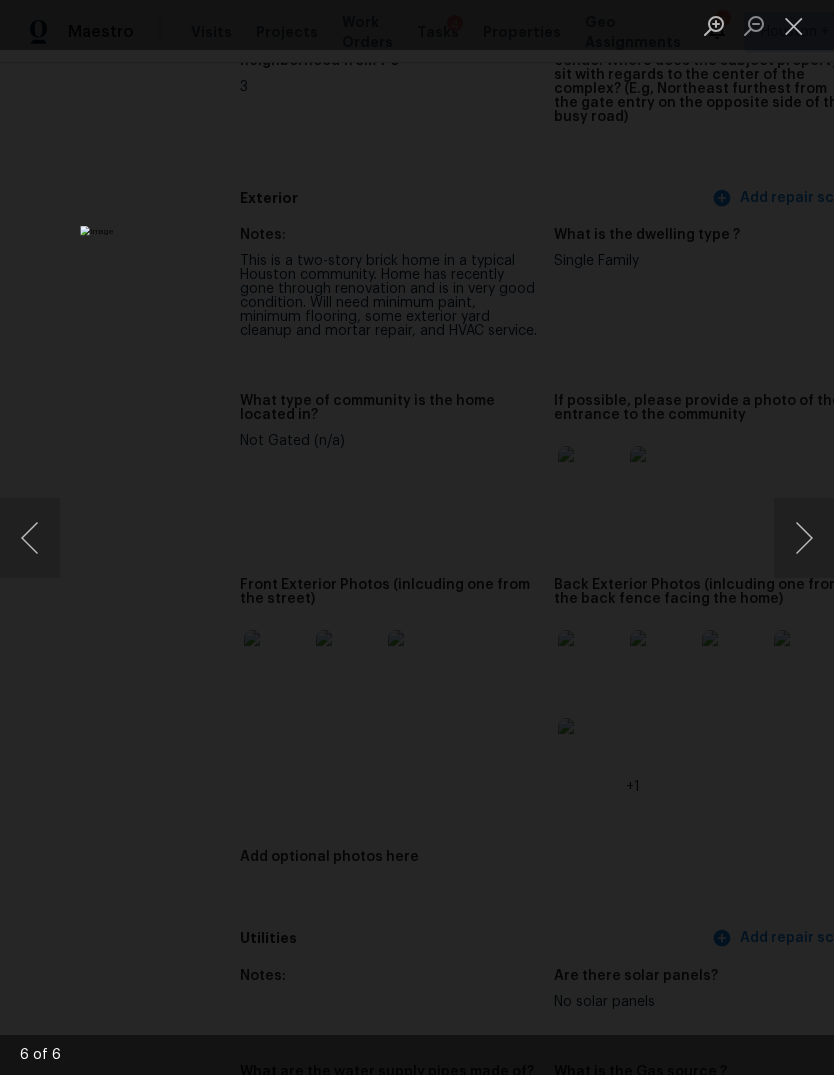 click at bounding box center (804, 538) 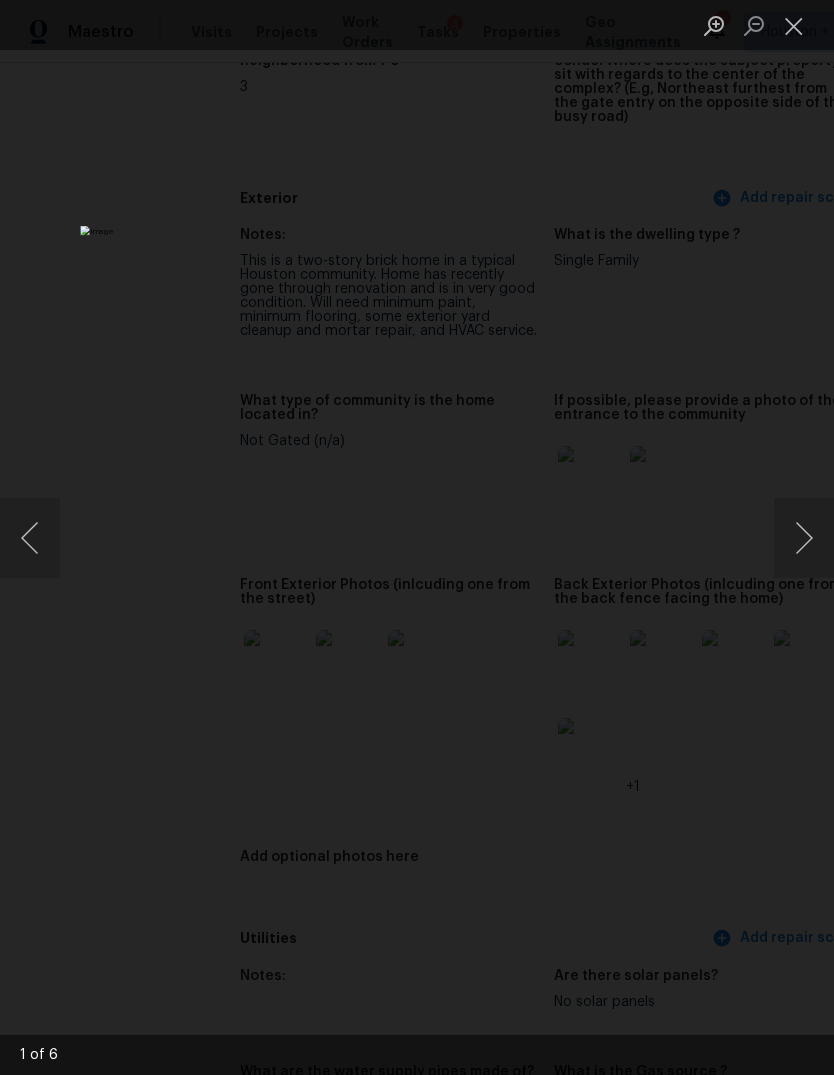 click at bounding box center [804, 538] 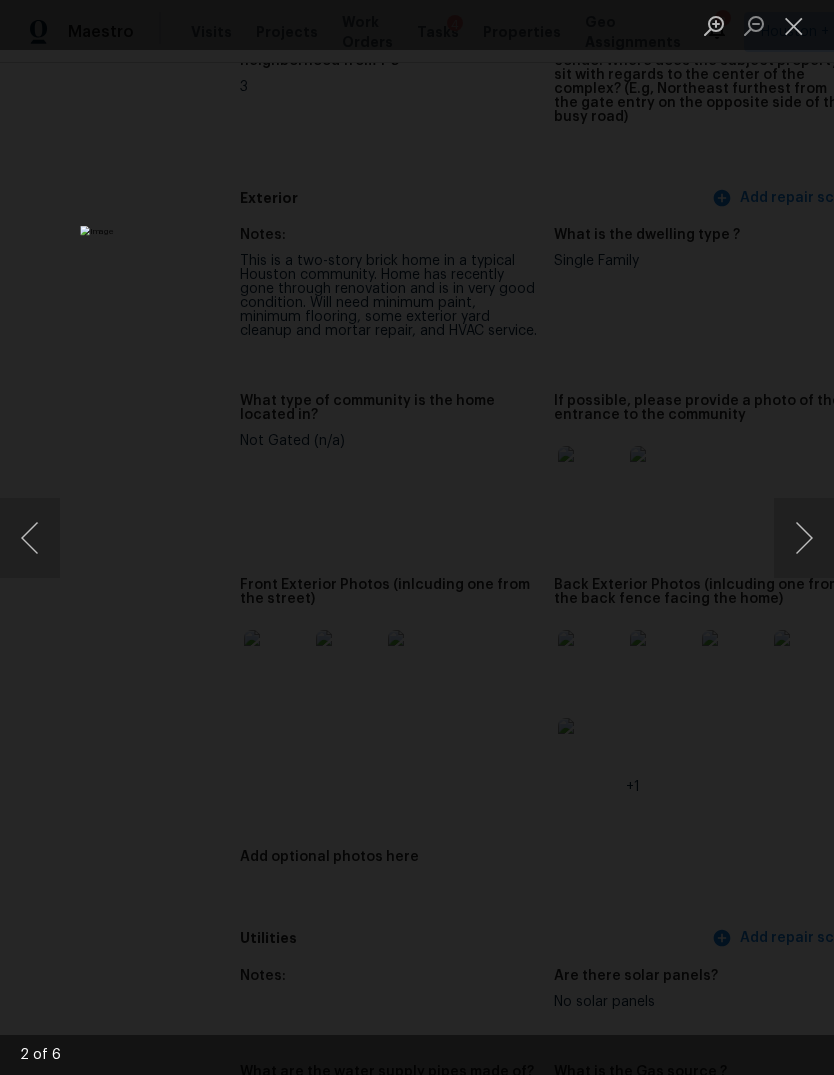 click at bounding box center (804, 538) 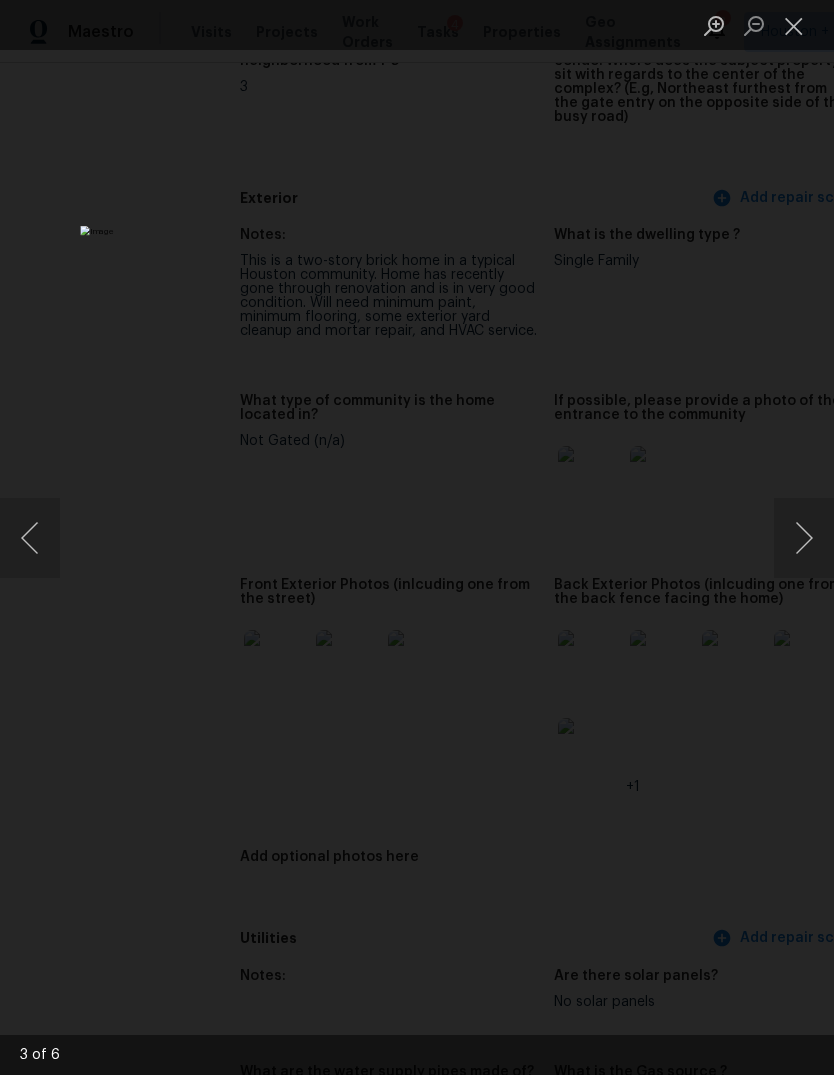 click at bounding box center [804, 538] 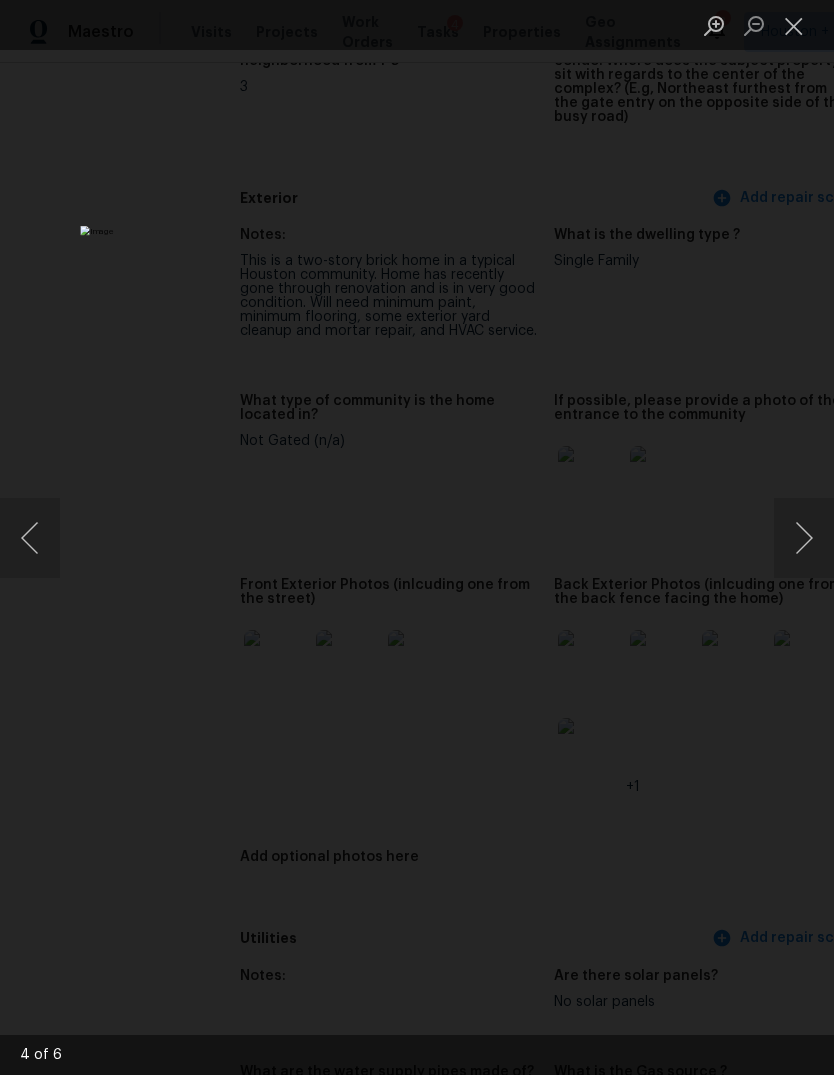 click at bounding box center (417, 537) 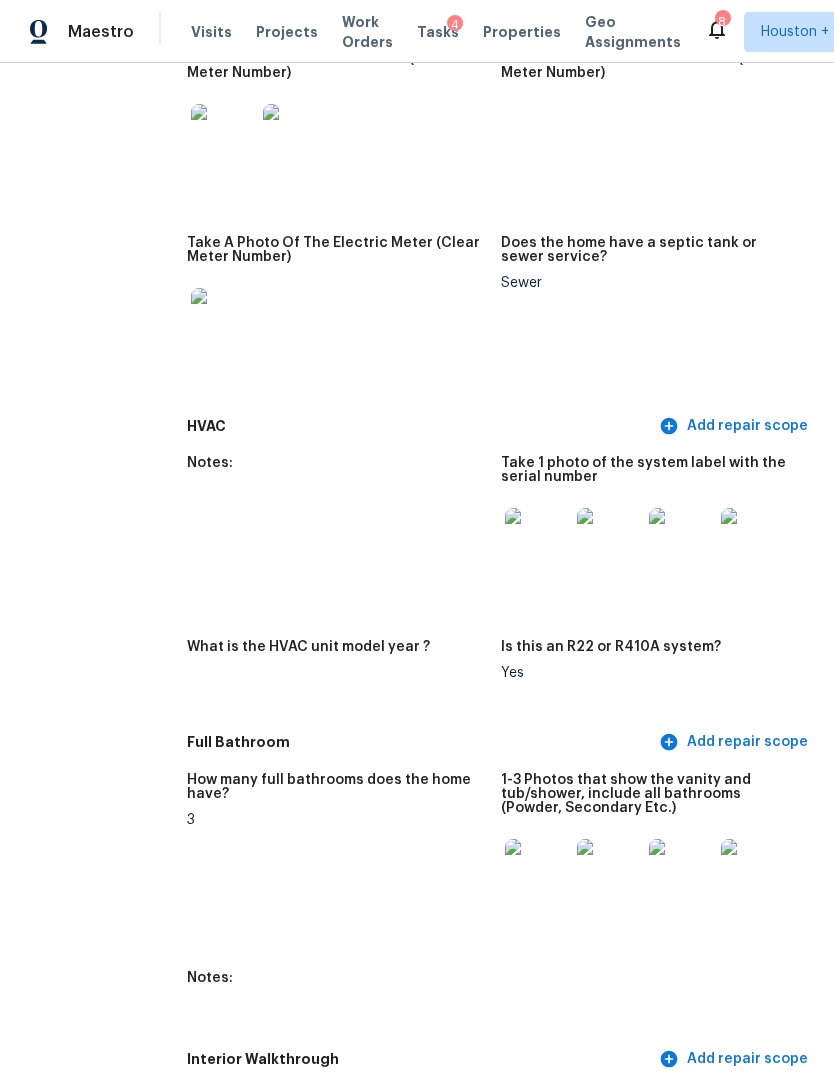 scroll, scrollTop: 1821, scrollLeft: 53, axis: both 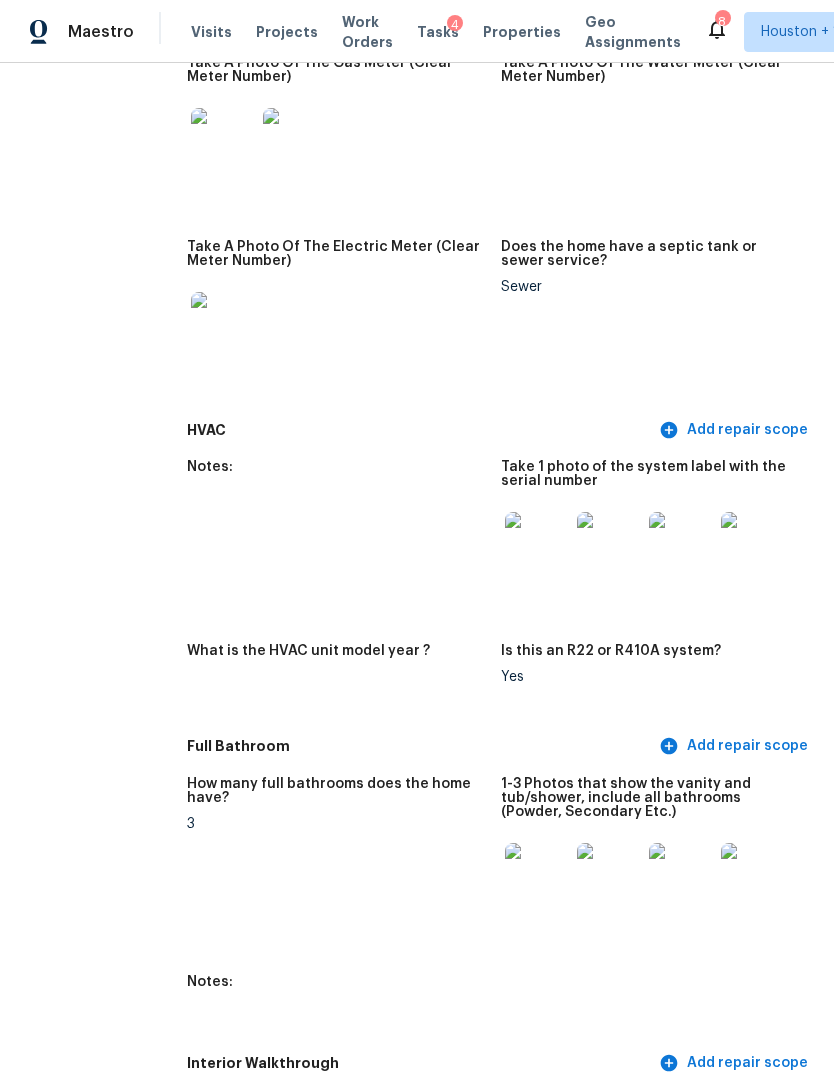 click at bounding box center [223, 140] 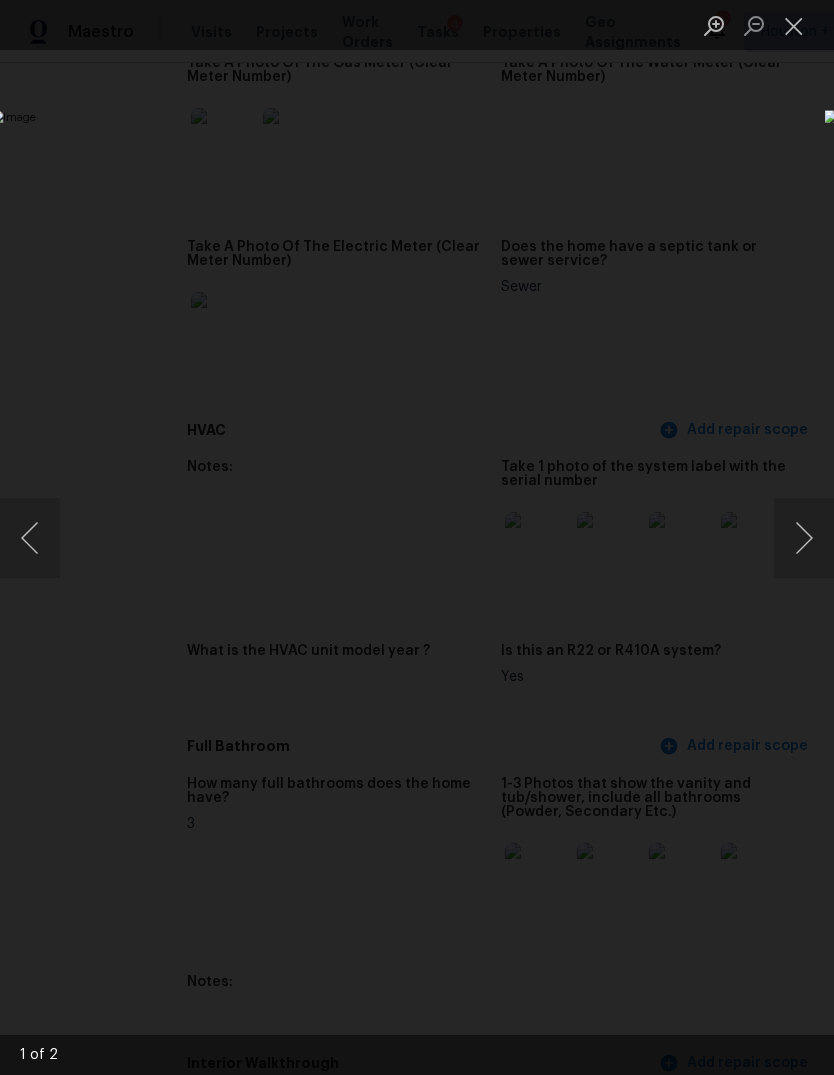 click at bounding box center (804, 538) 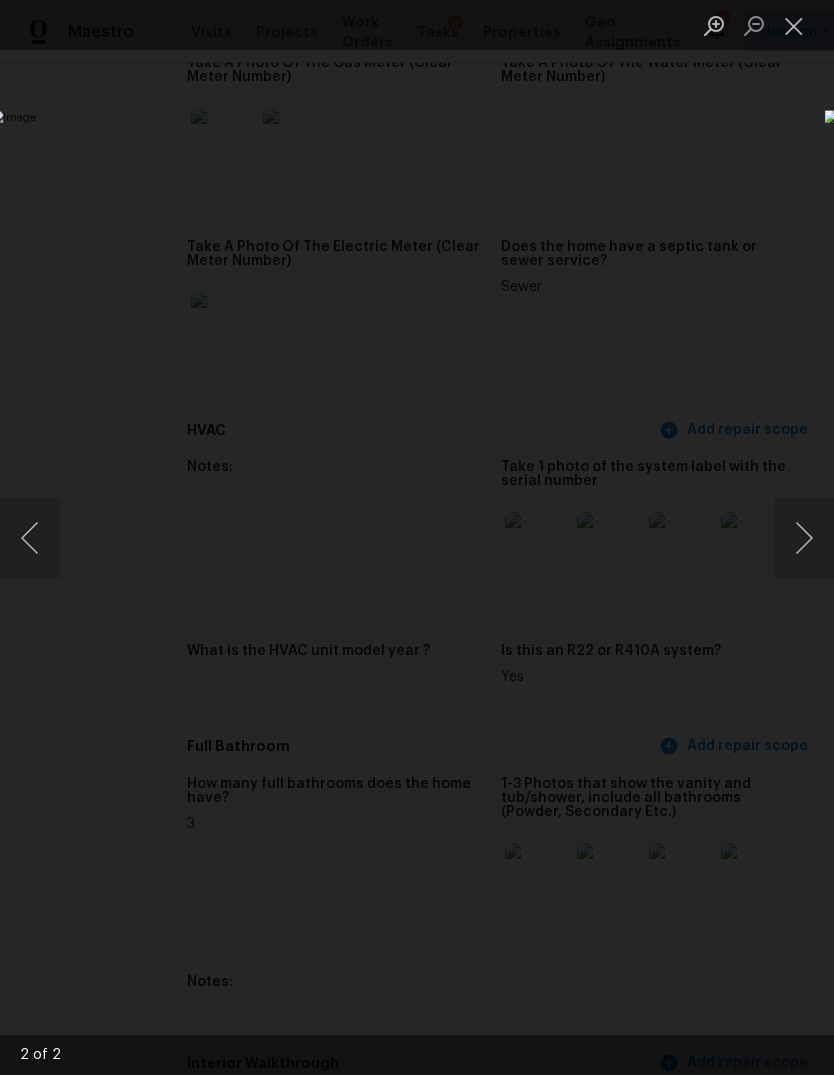 click at bounding box center (417, 537) 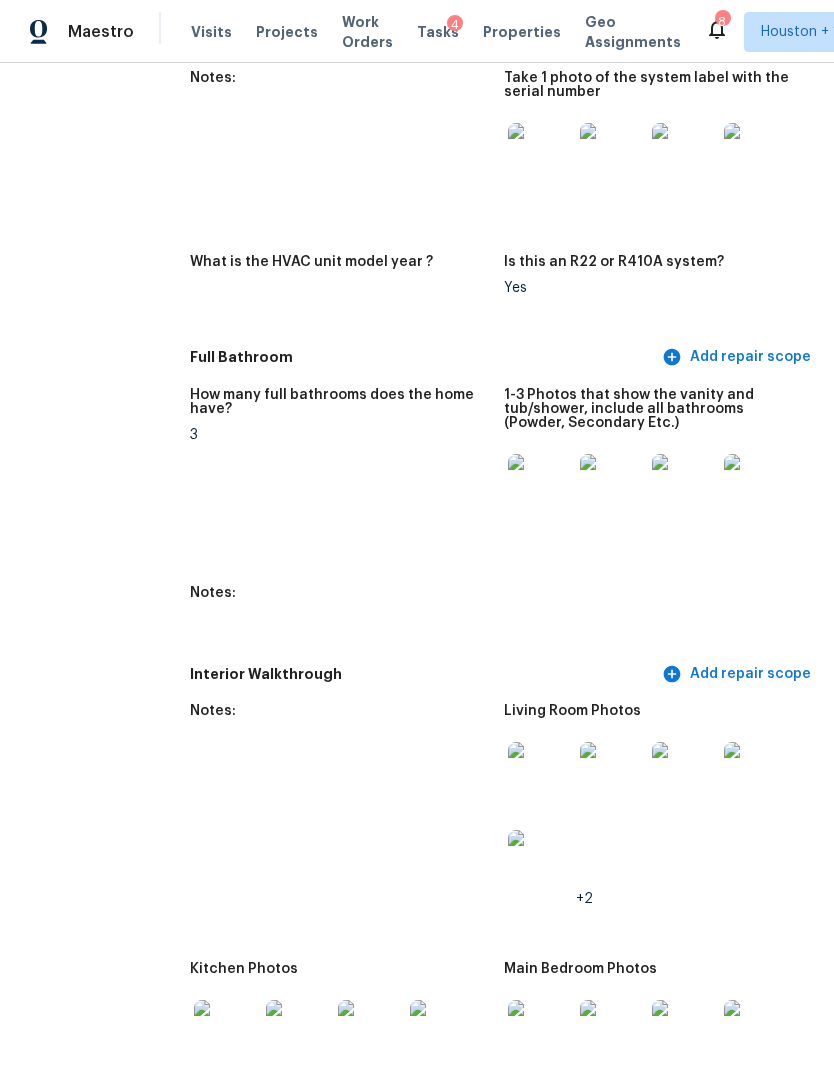 scroll, scrollTop: 2383, scrollLeft: 49, axis: both 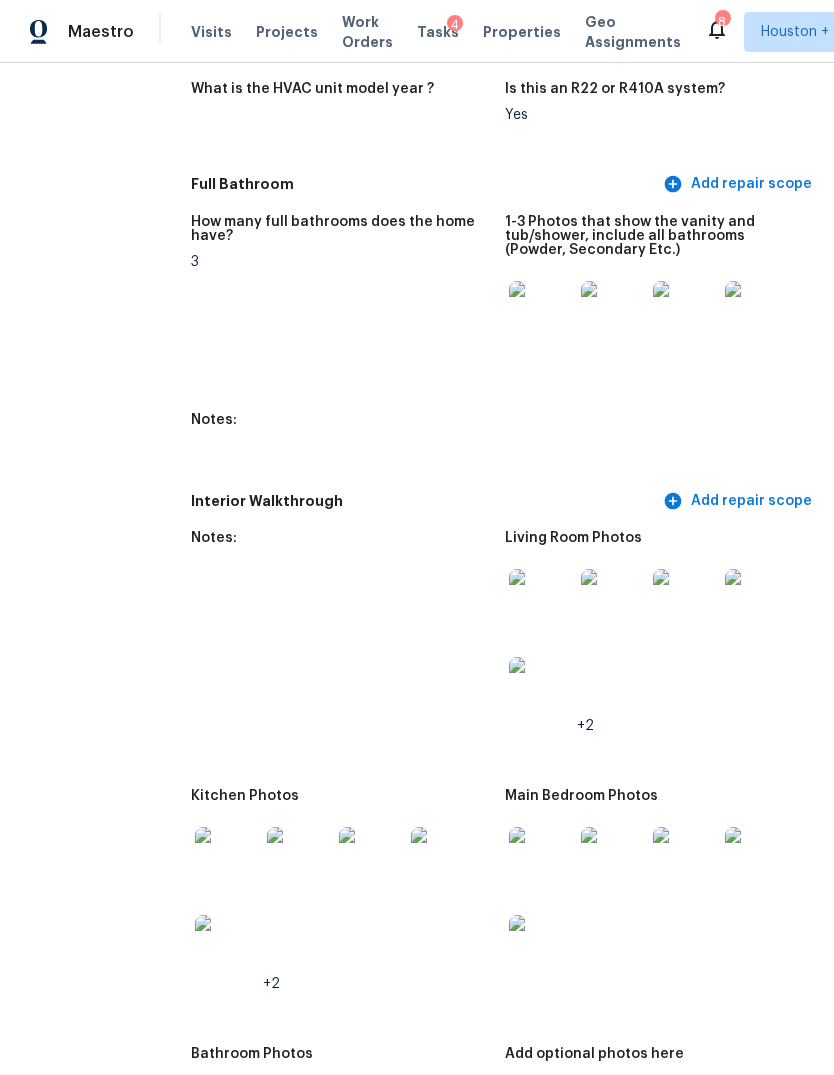 click at bounding box center [541, 313] 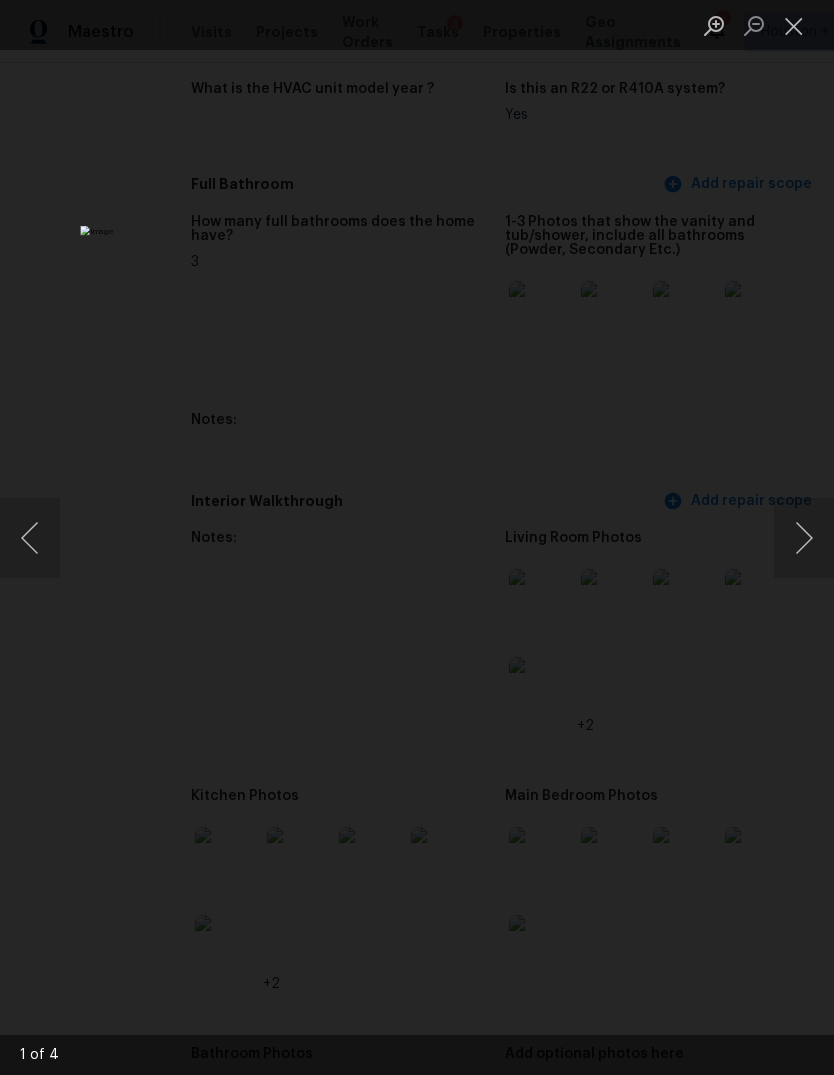 click at bounding box center [804, 538] 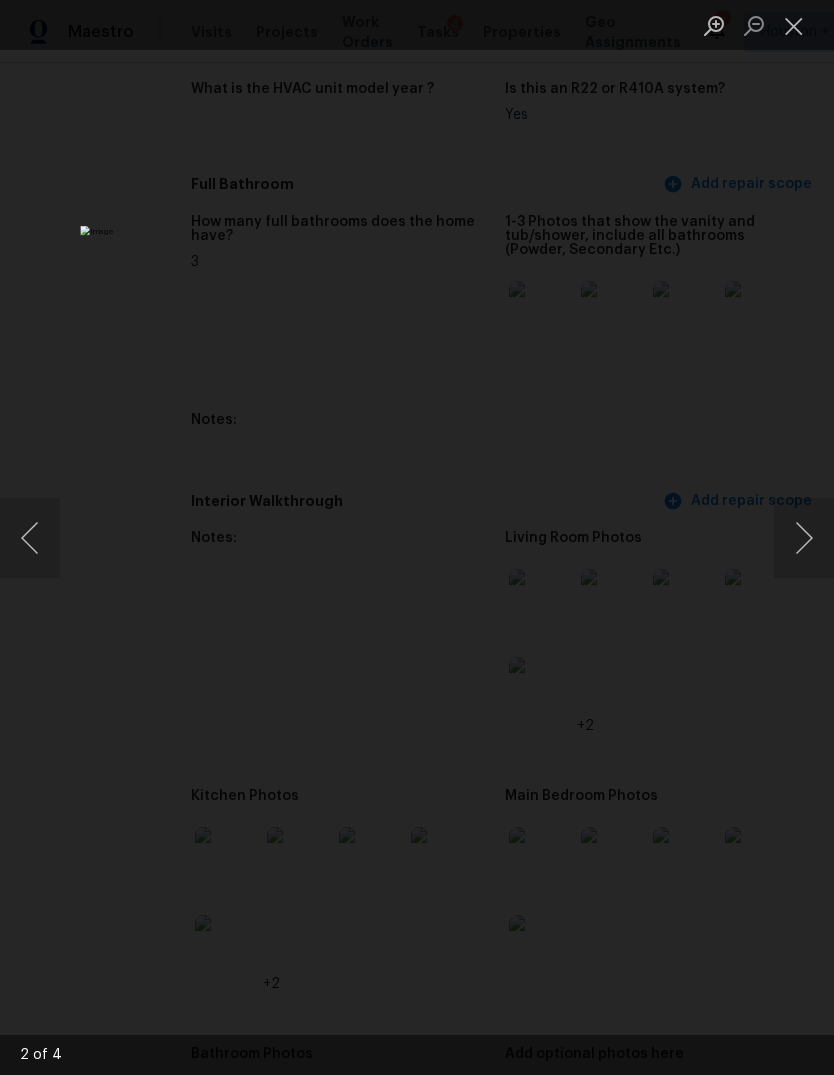 click at bounding box center [804, 538] 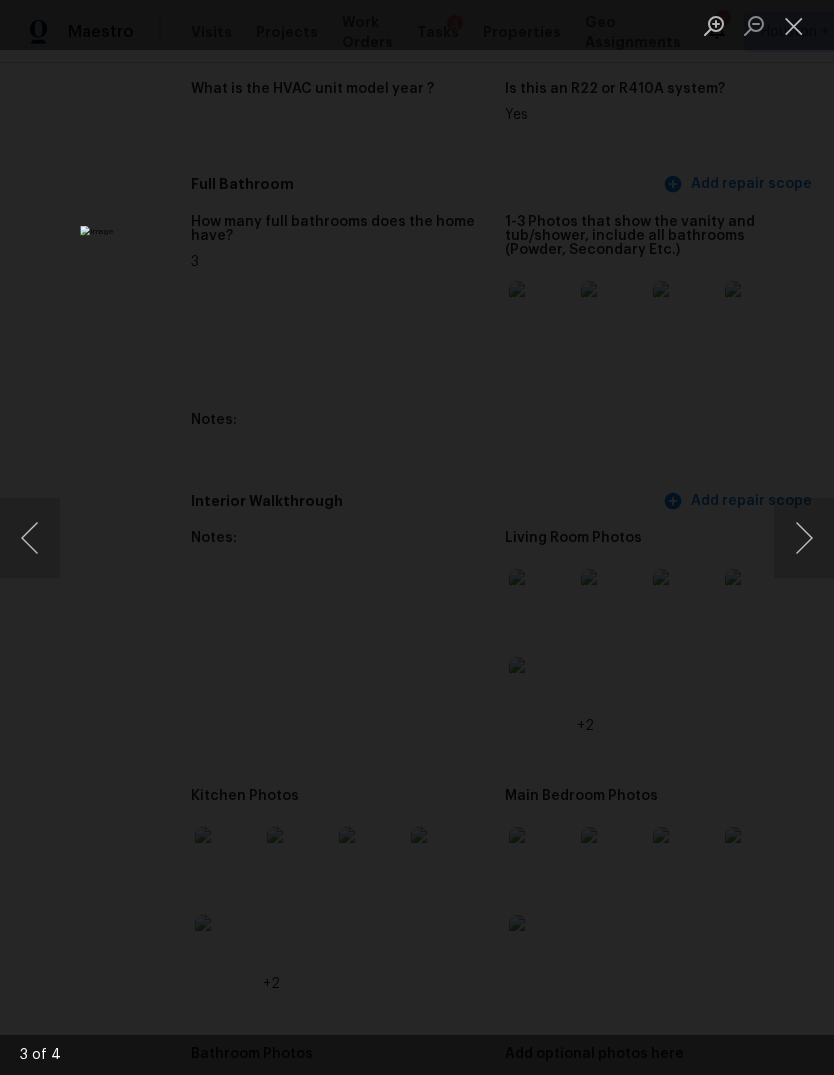click at bounding box center [804, 538] 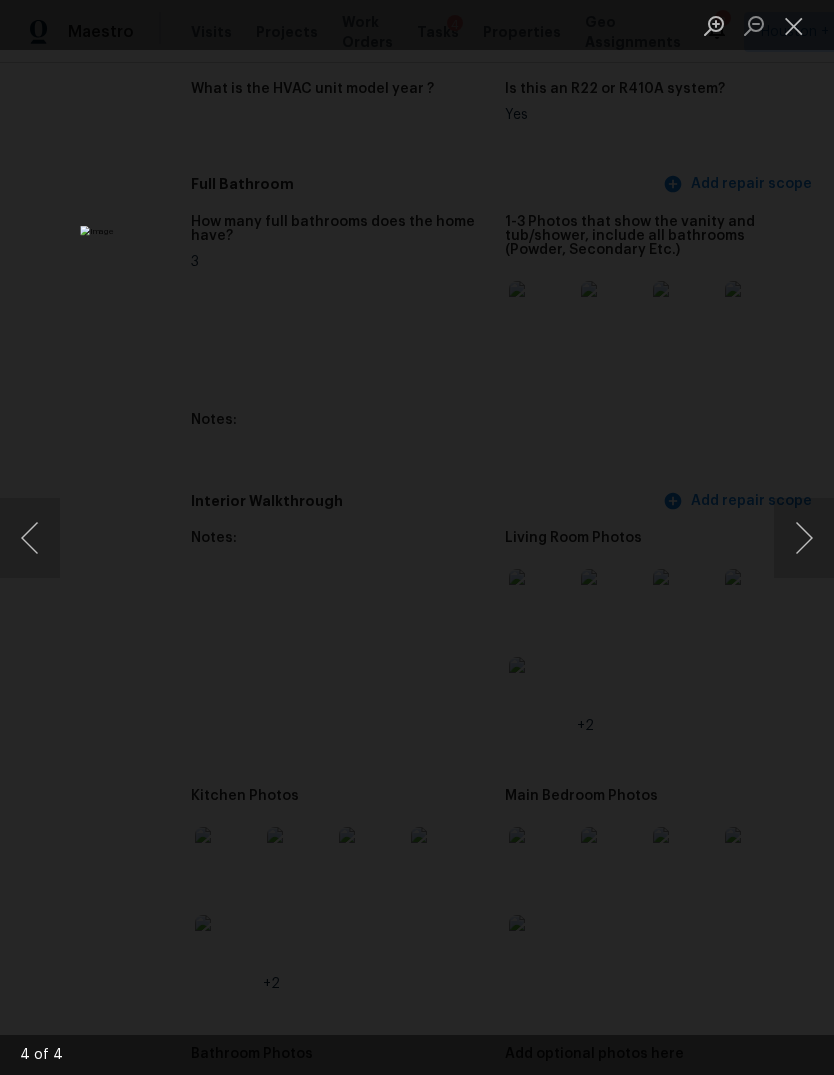 click at bounding box center [417, 537] 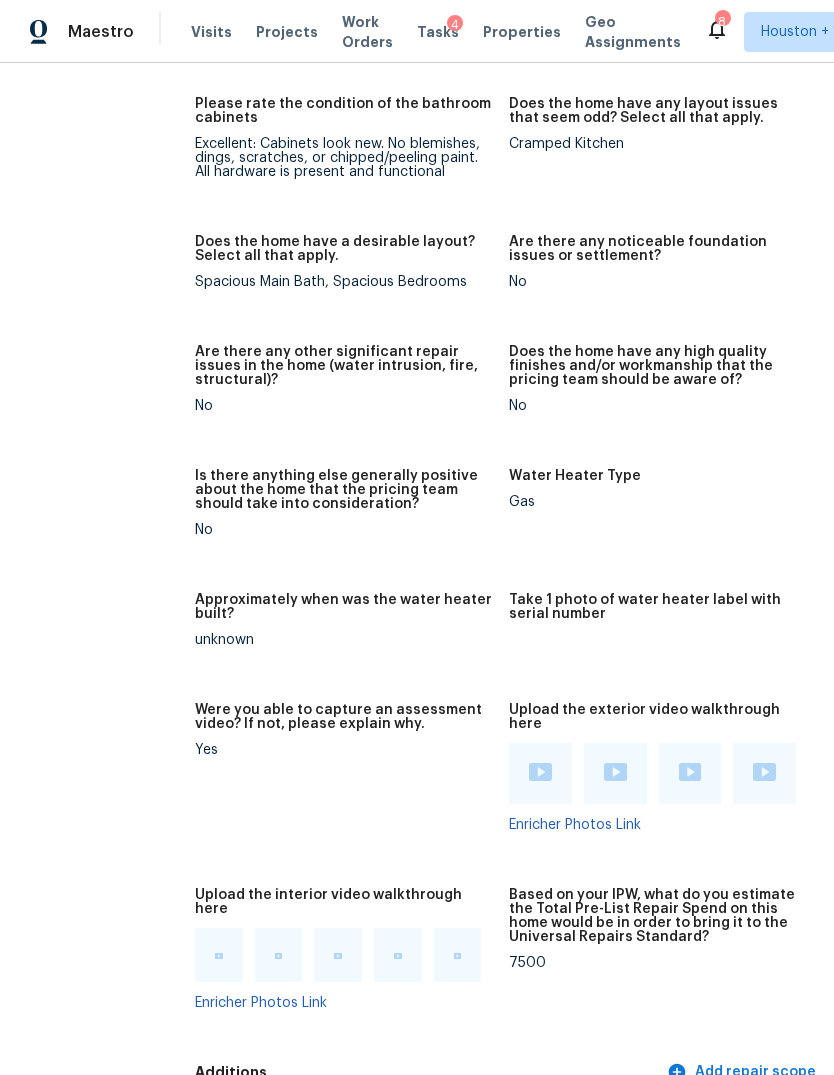 scroll, scrollTop: 4433, scrollLeft: 63, axis: both 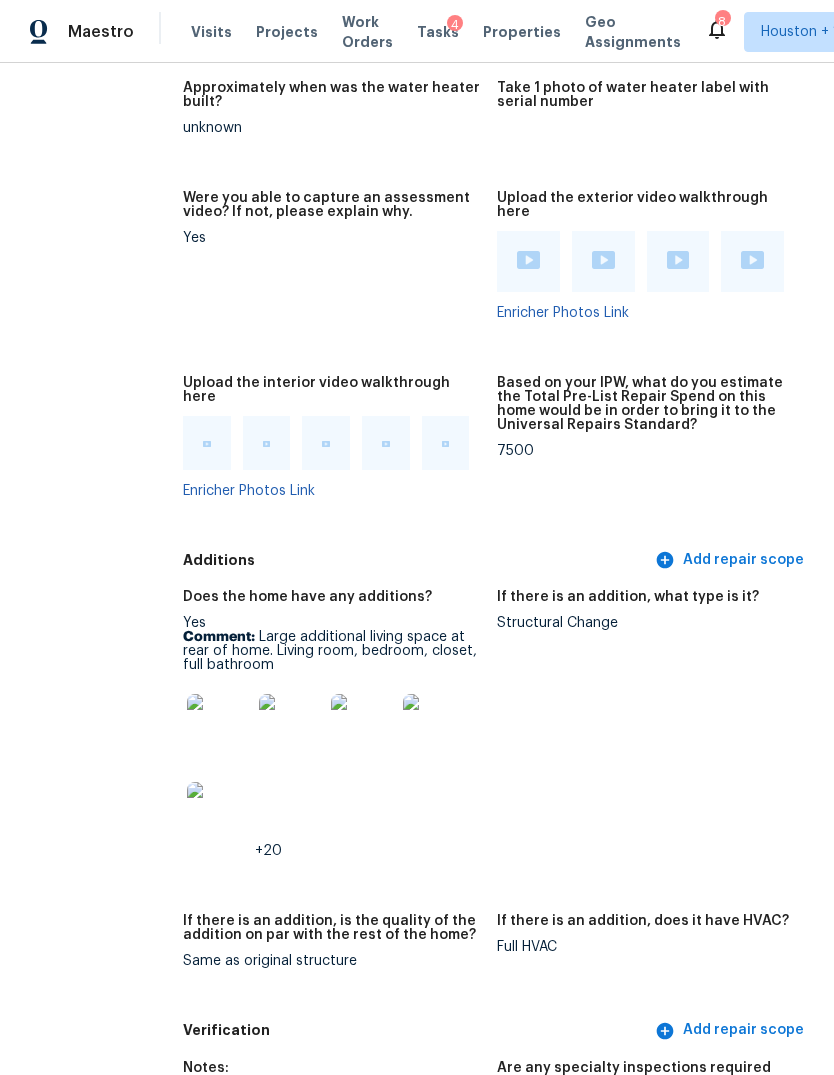 click at bounding box center [219, 726] 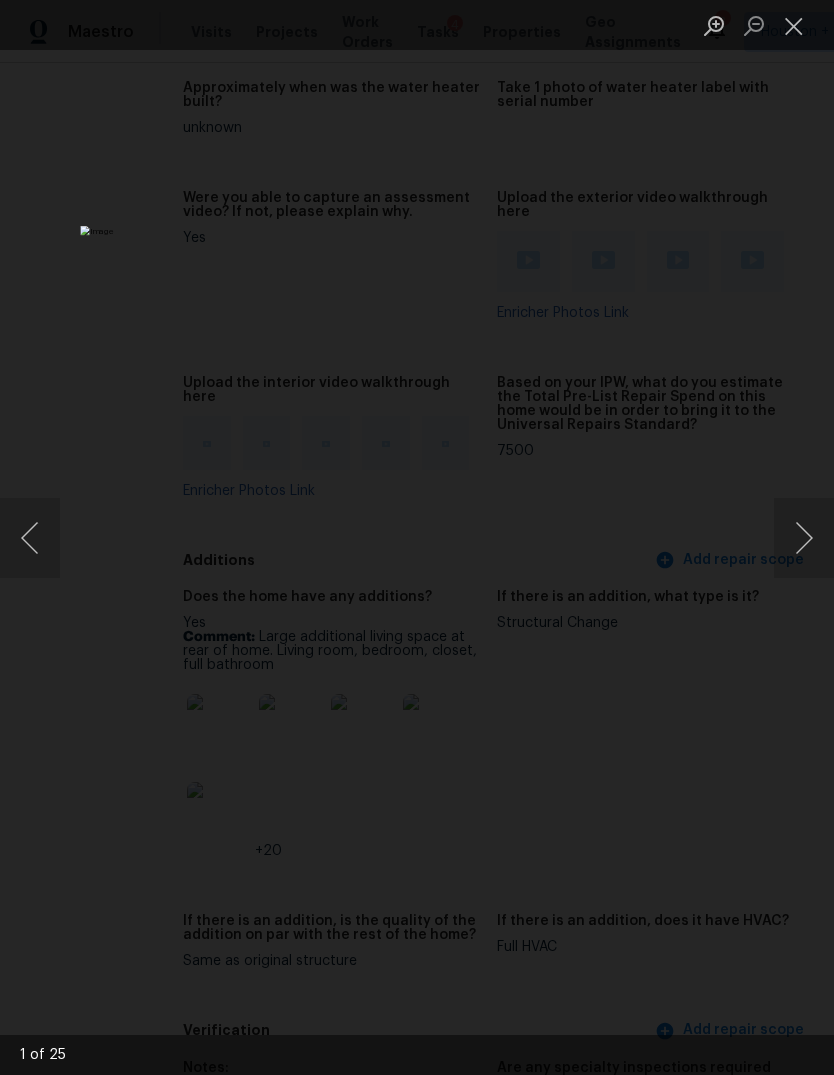 click at bounding box center [804, 538] 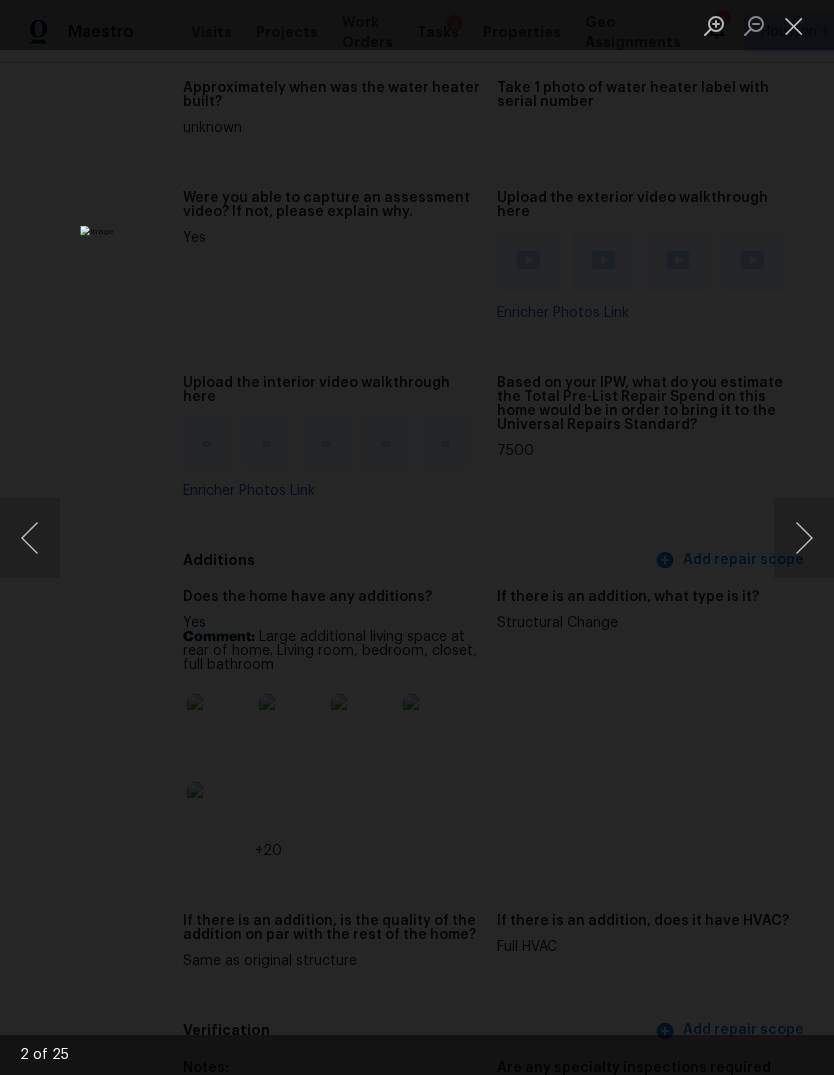 click at bounding box center [804, 538] 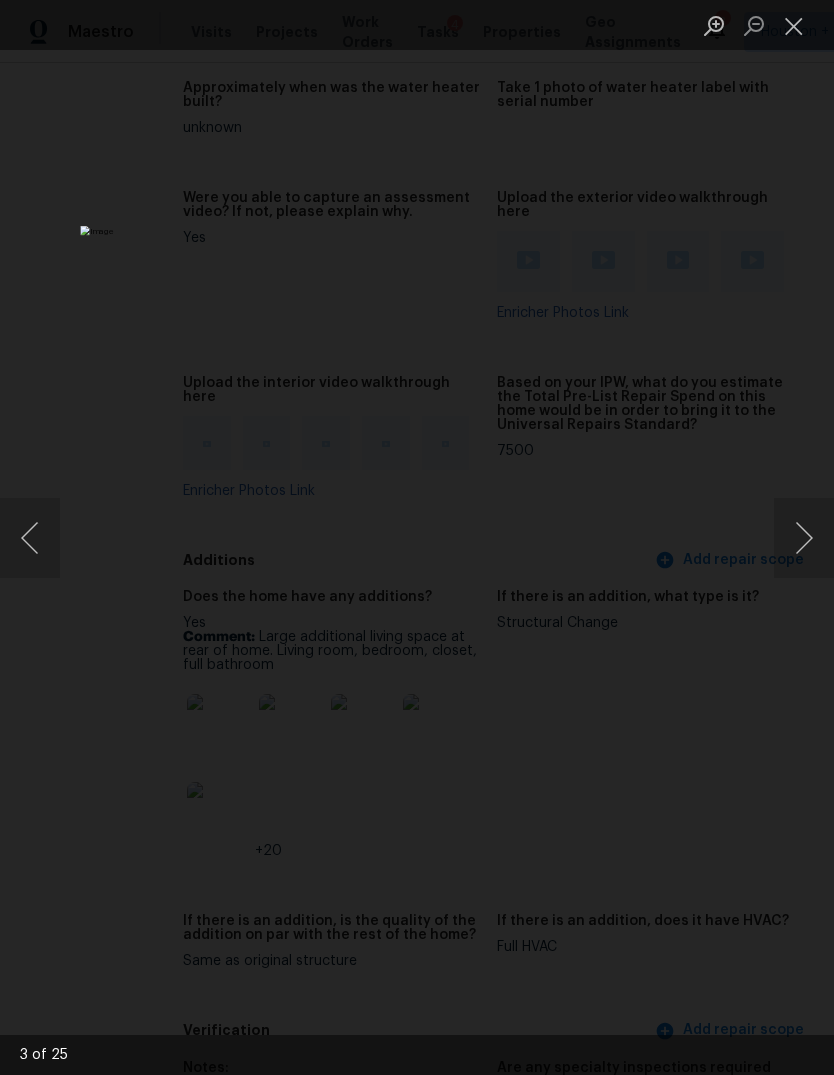 click at bounding box center (804, 538) 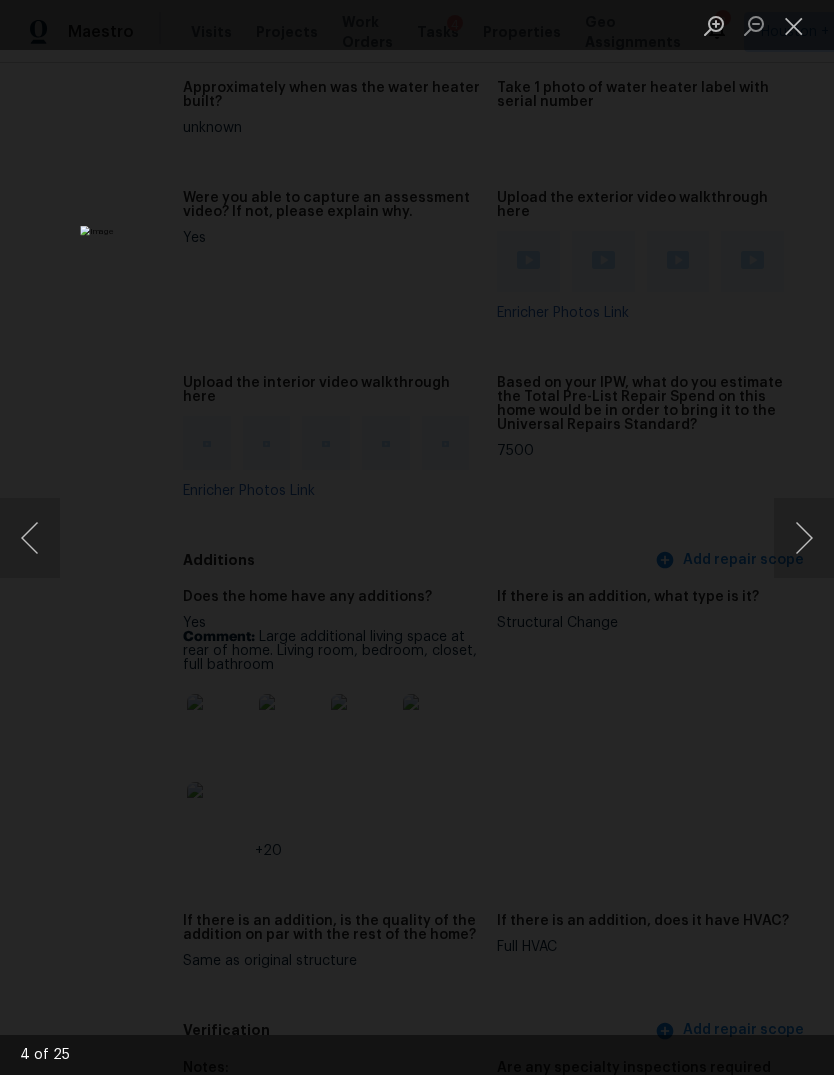 click at bounding box center [30, 538] 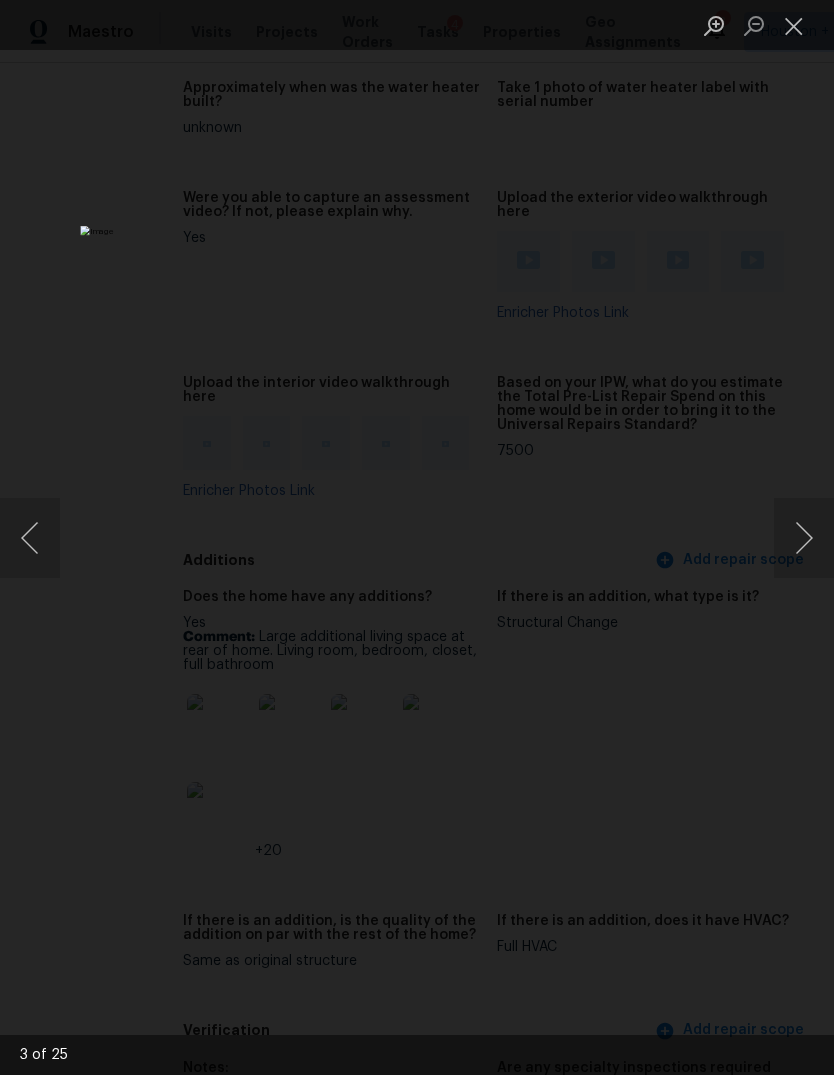 click at bounding box center [804, 538] 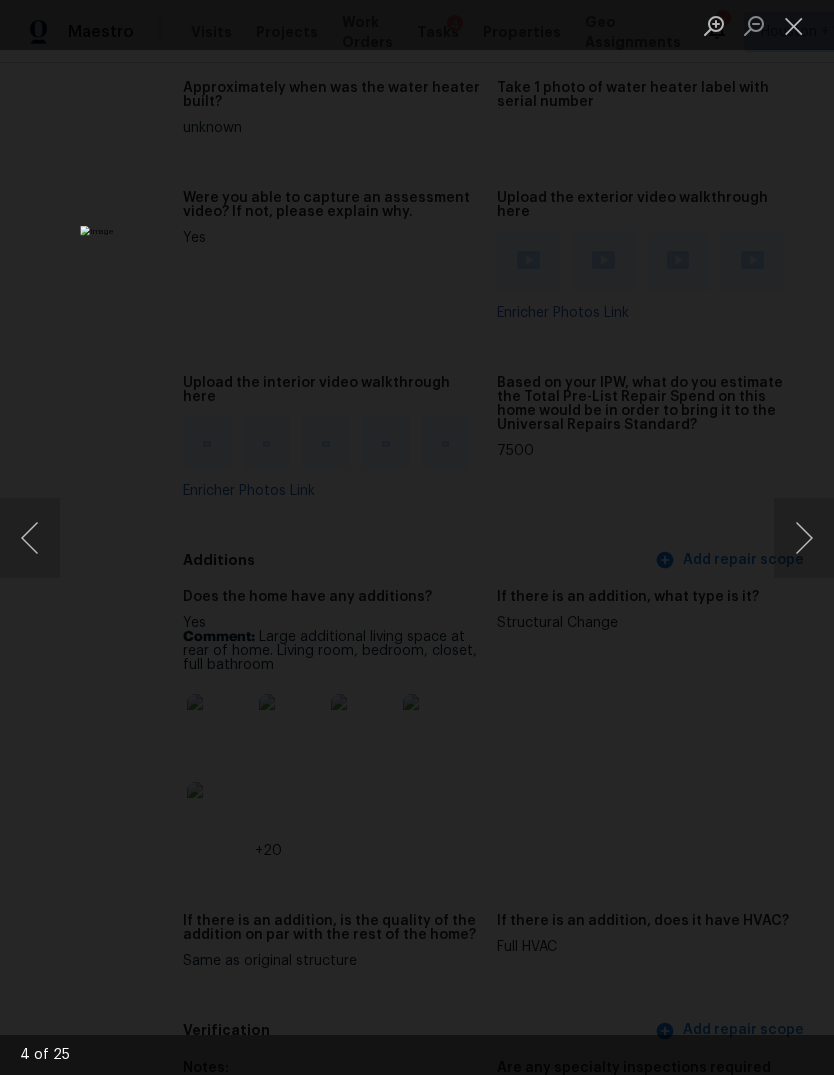 click at bounding box center (804, 538) 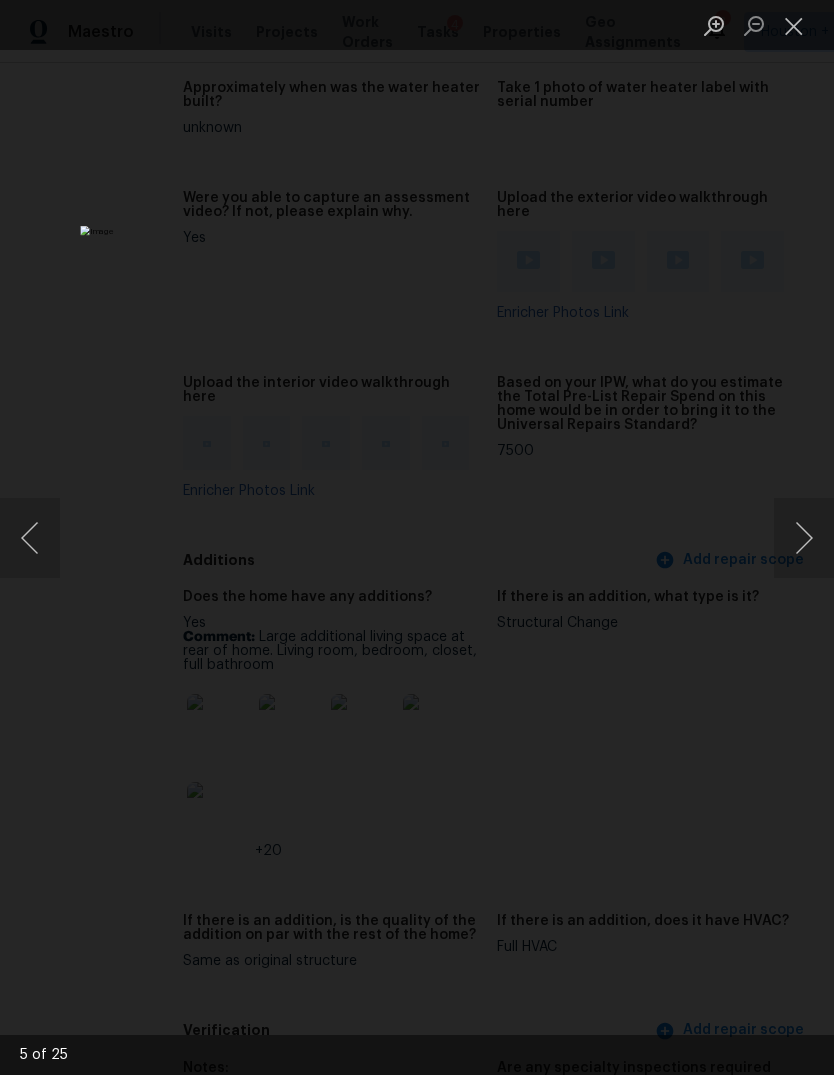 click at bounding box center (804, 538) 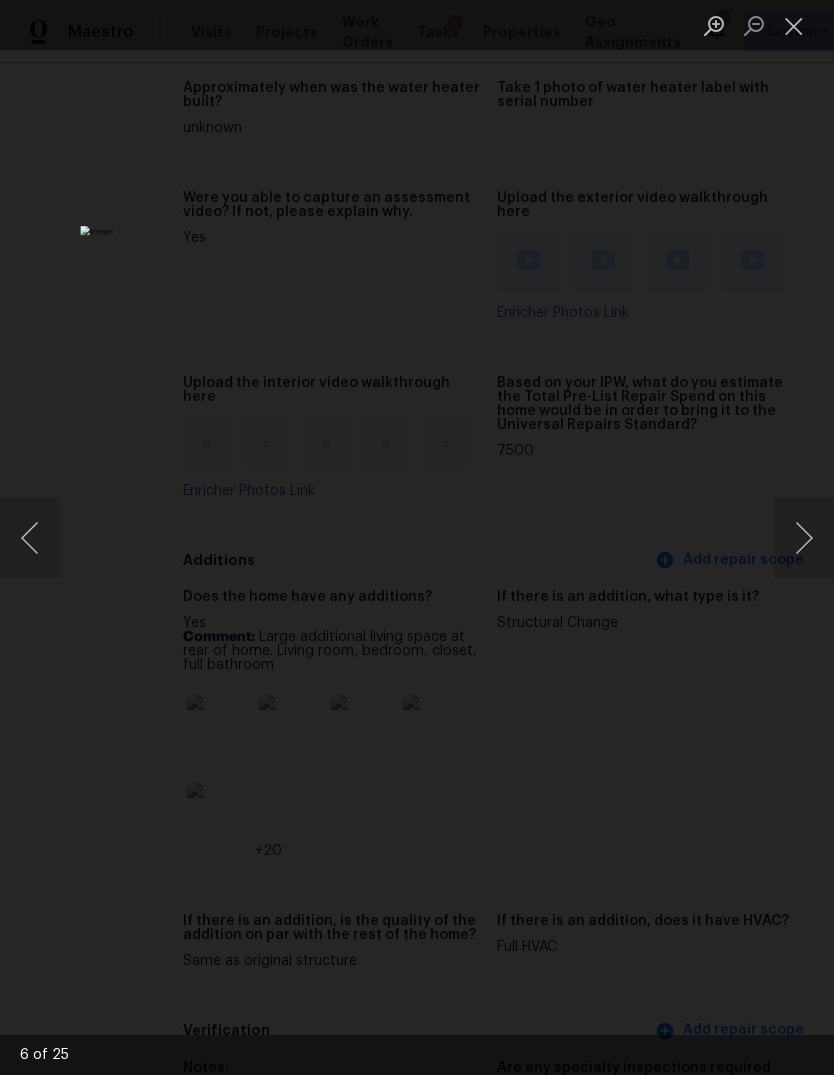 click at bounding box center (804, 538) 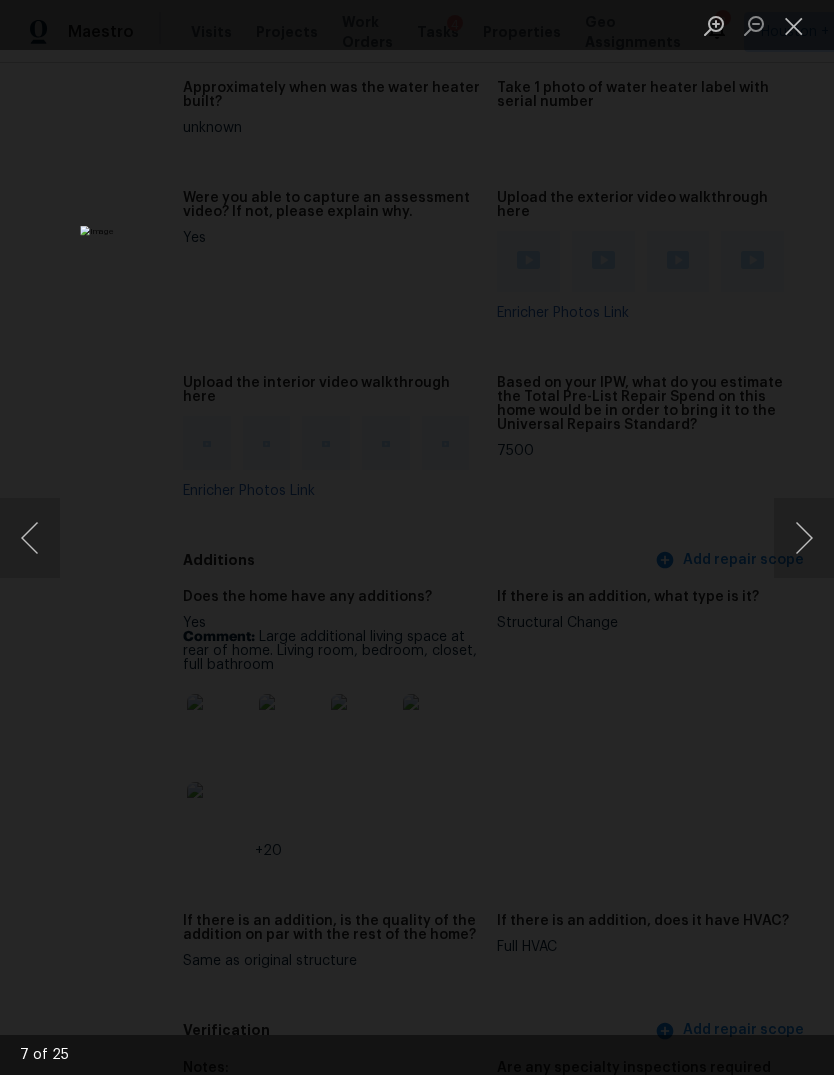 click at bounding box center [417, 537] 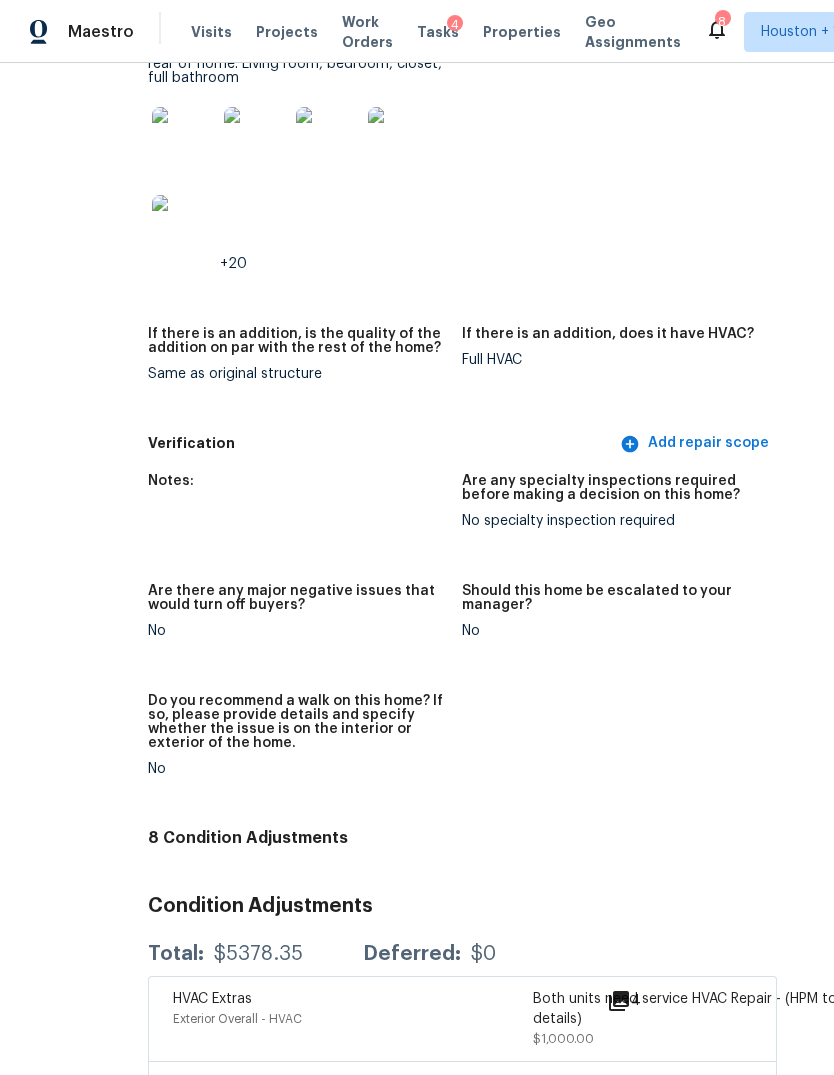 scroll, scrollTop: 5154, scrollLeft: 92, axis: both 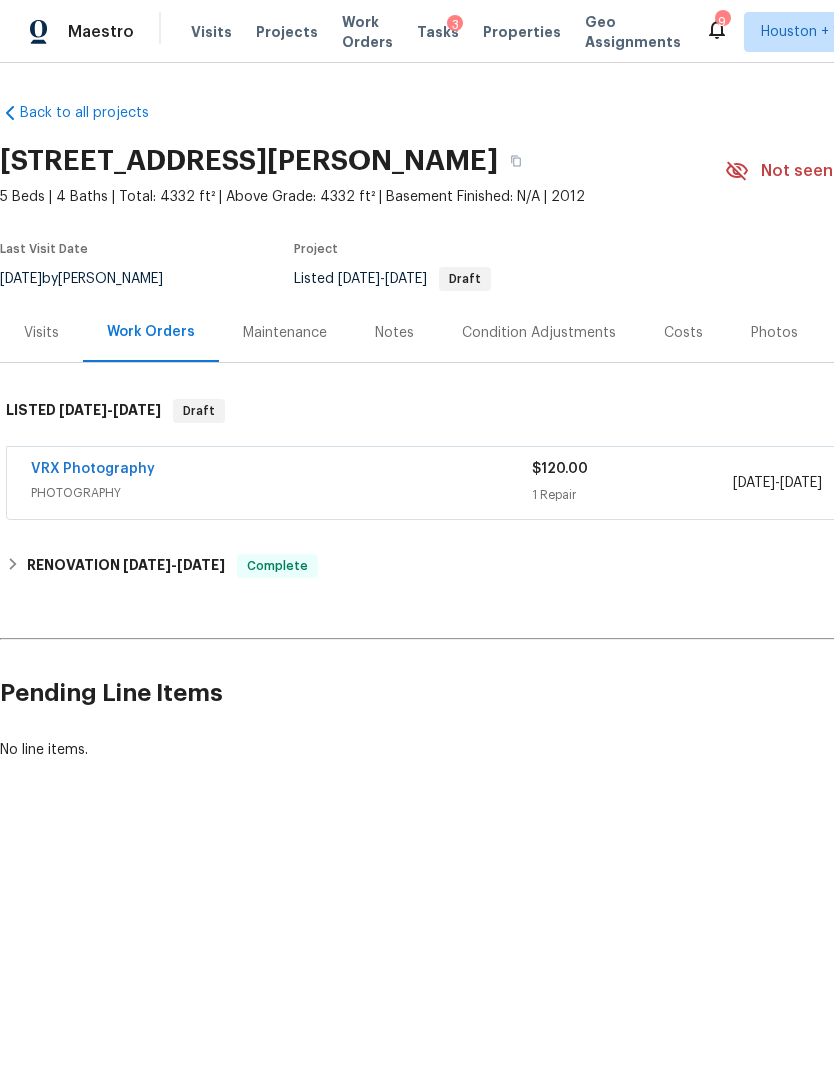 click on "Pending Line Items" at bounding box center (503, 693) 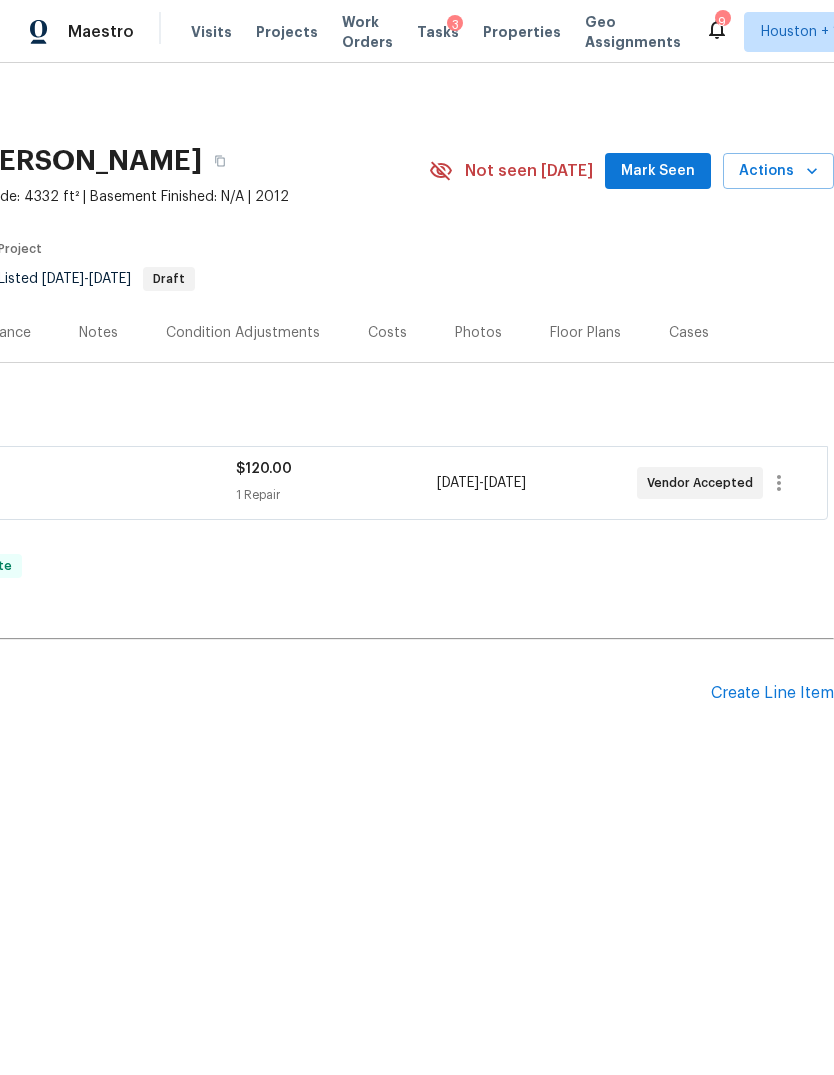 scroll, scrollTop: 0, scrollLeft: 296, axis: horizontal 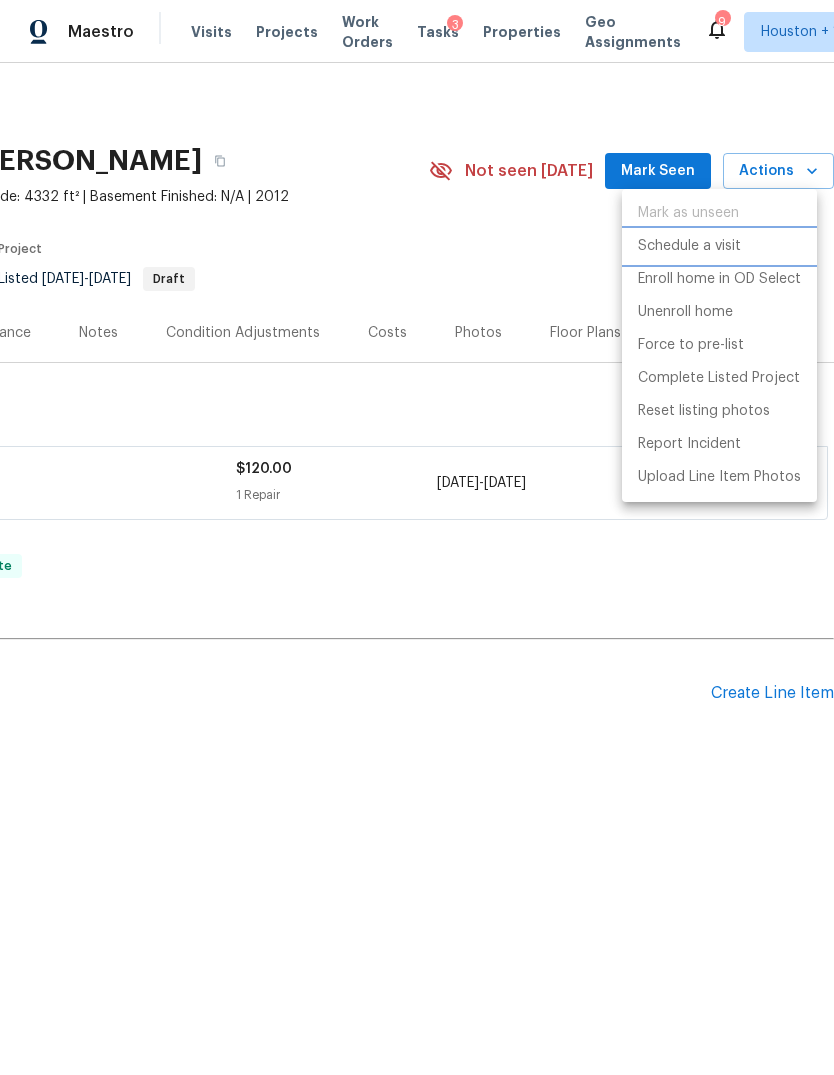 click on "Schedule a visit" at bounding box center (689, 246) 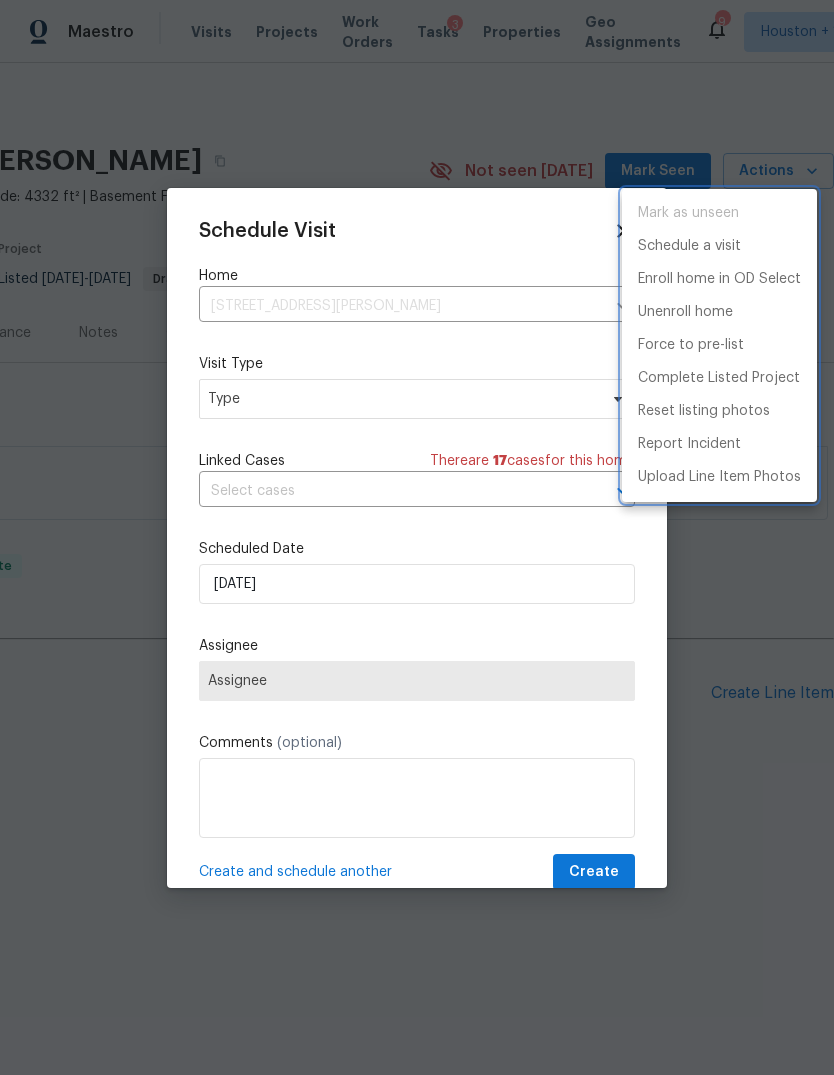 click at bounding box center (417, 537) 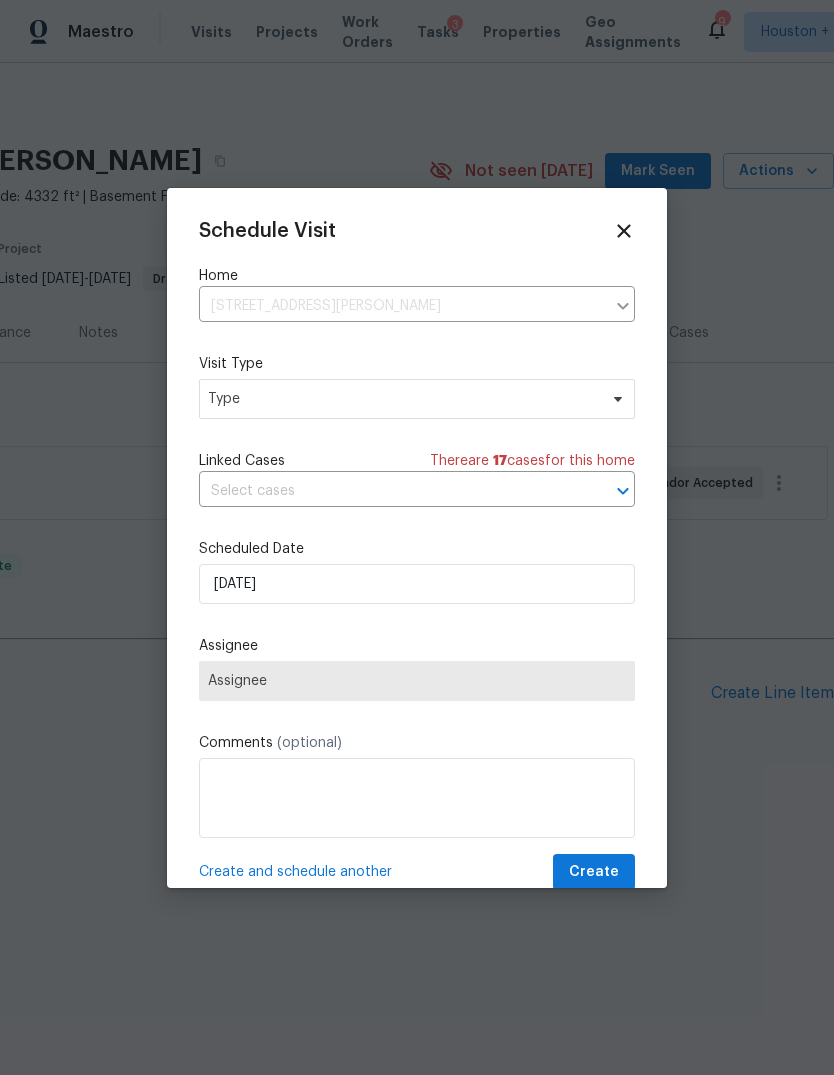 click on "Type" at bounding box center (402, 399) 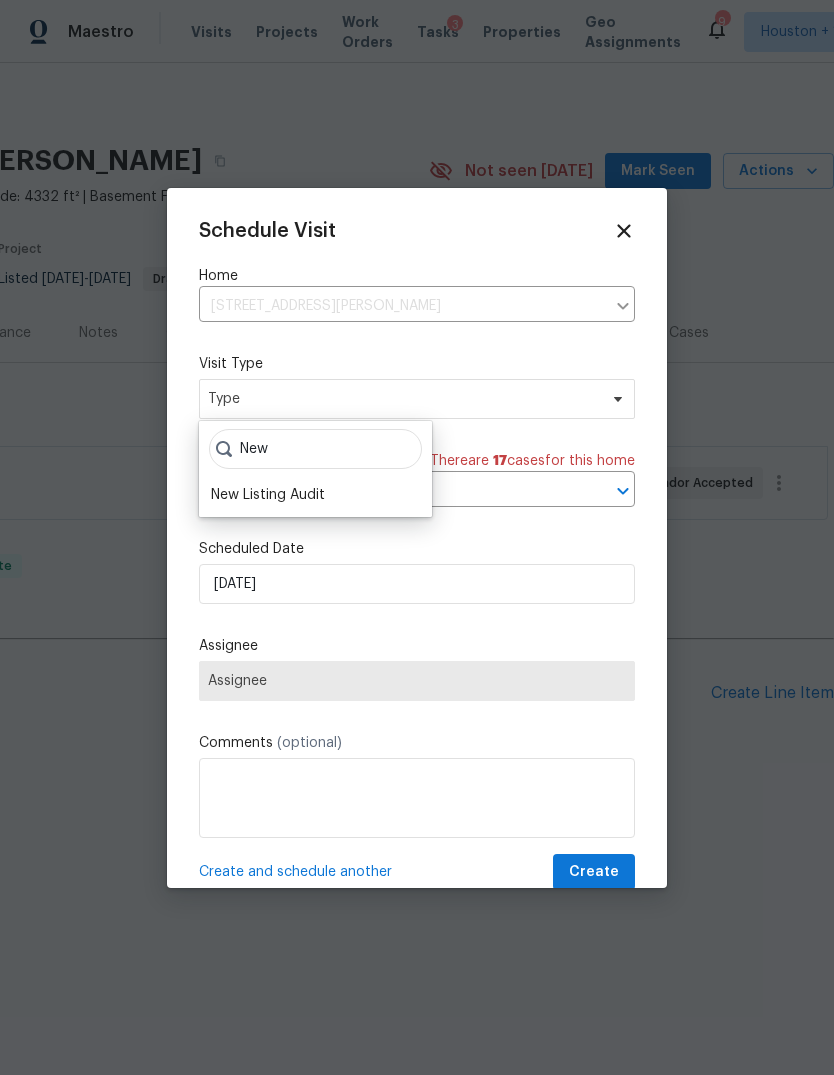 type on "New" 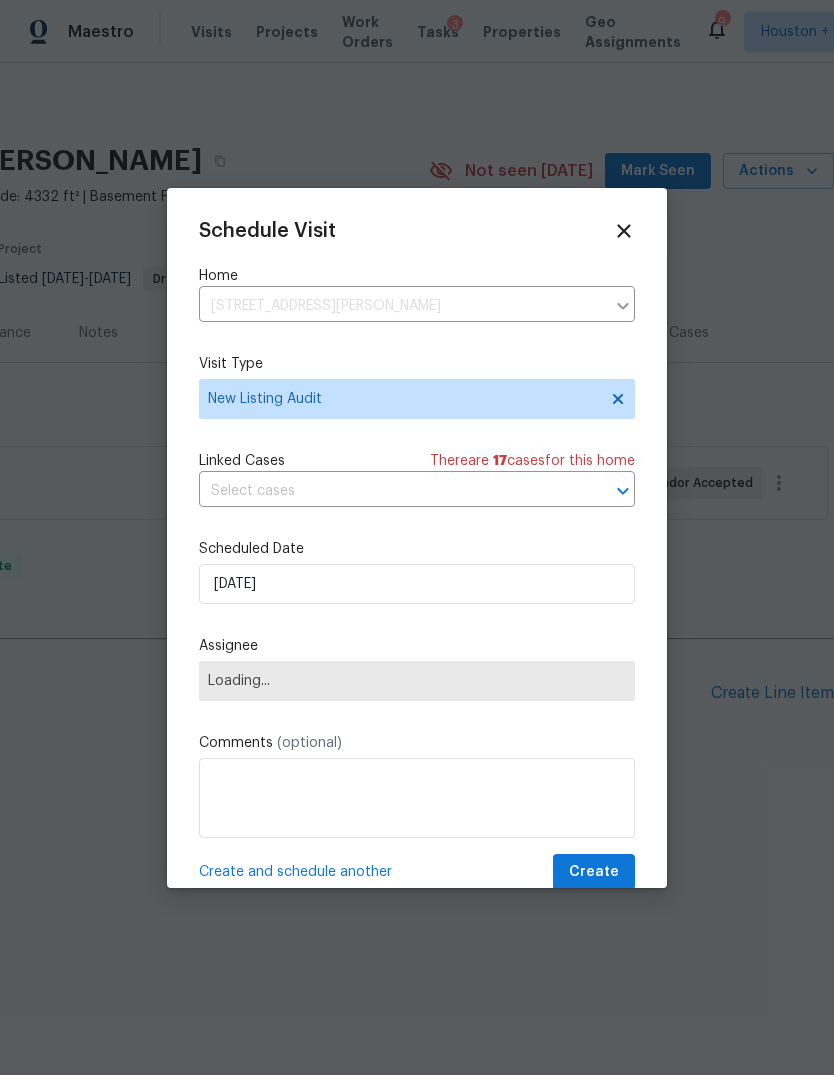 click on "Loading..." at bounding box center [417, 681] 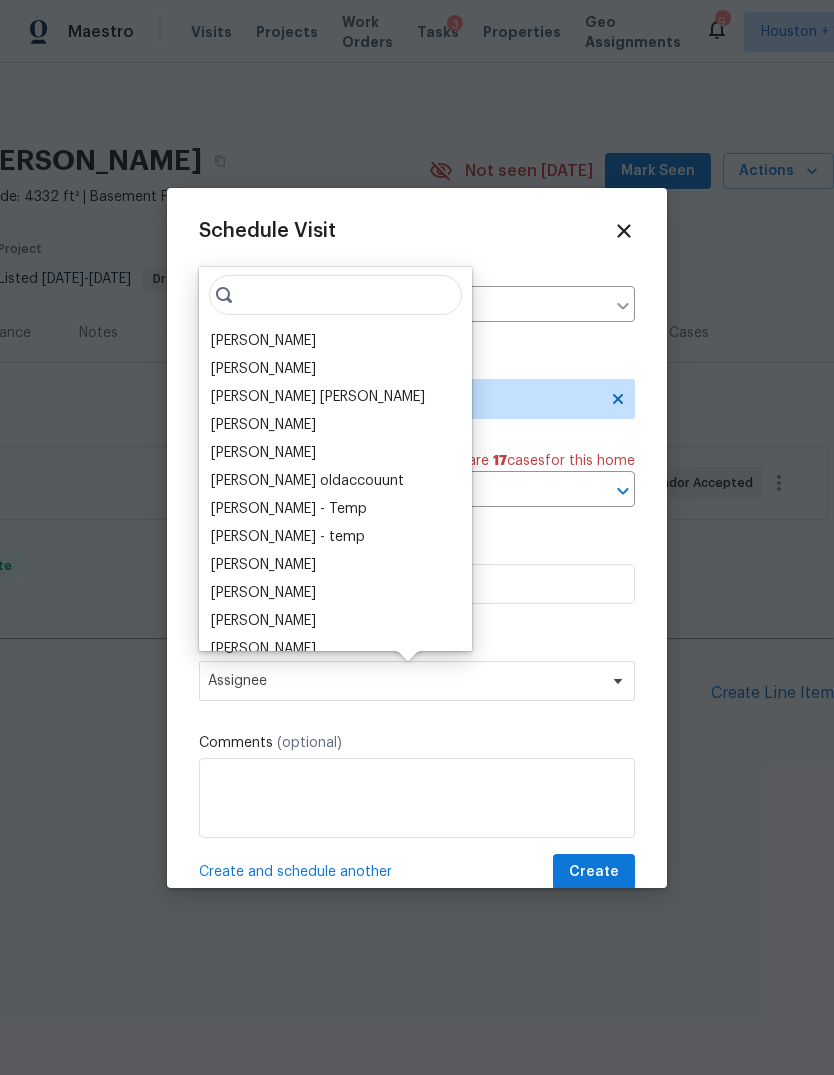 click at bounding box center [335, 295] 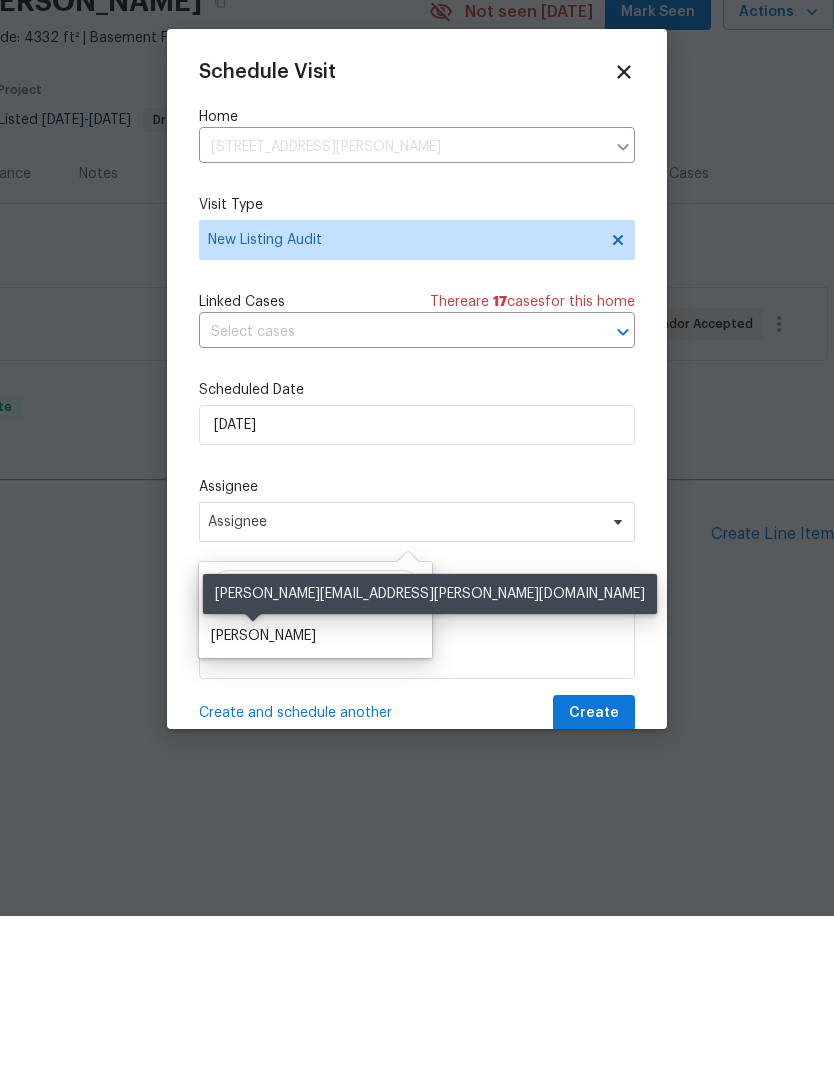 type on "Steve" 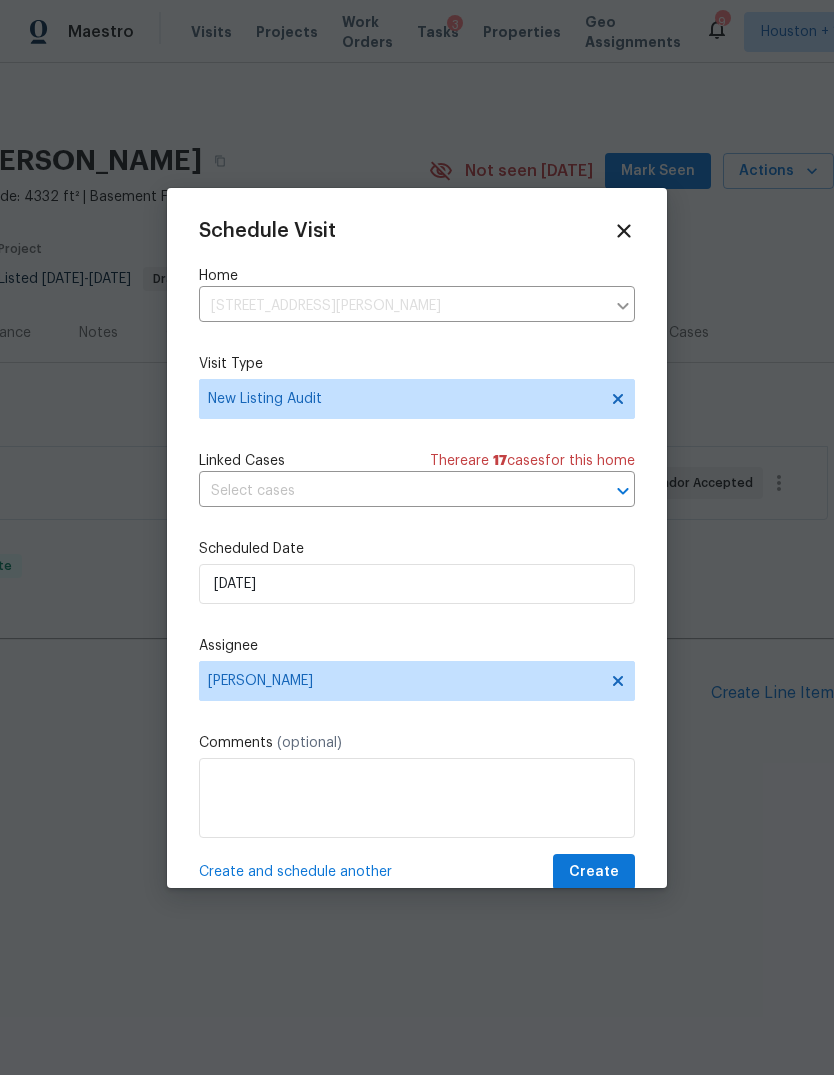 click on "Create" at bounding box center [594, 872] 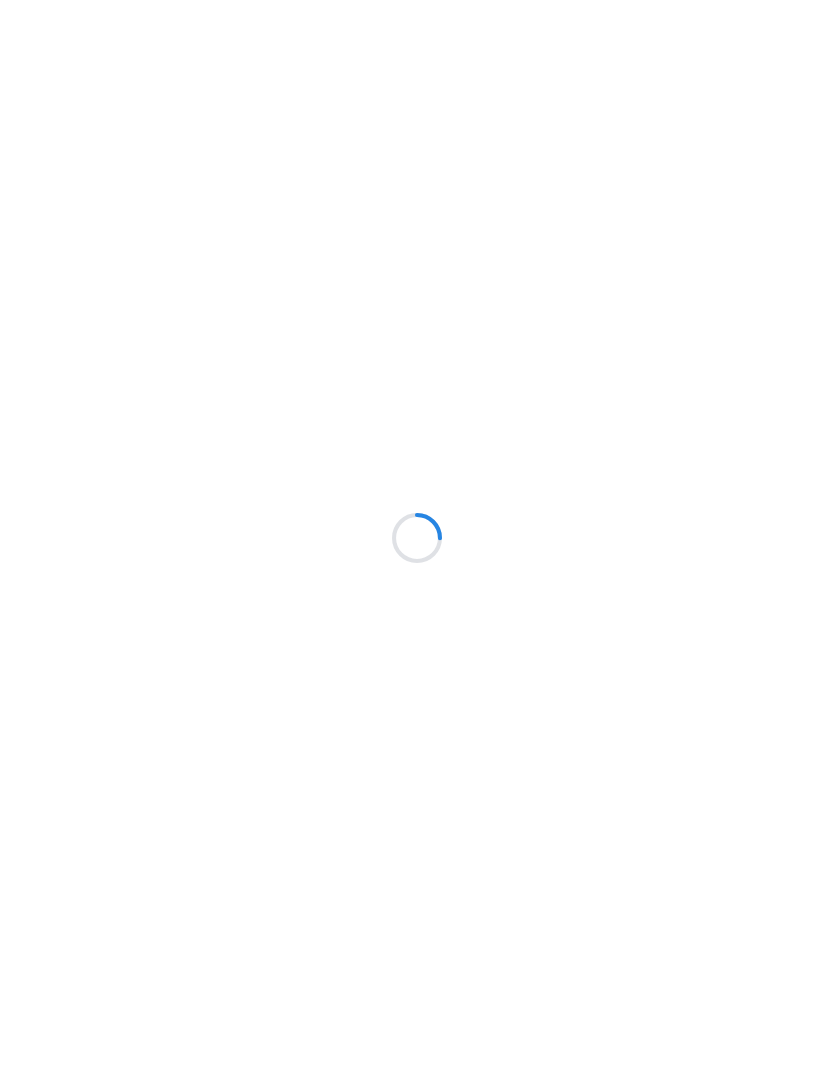 scroll, scrollTop: 0, scrollLeft: 0, axis: both 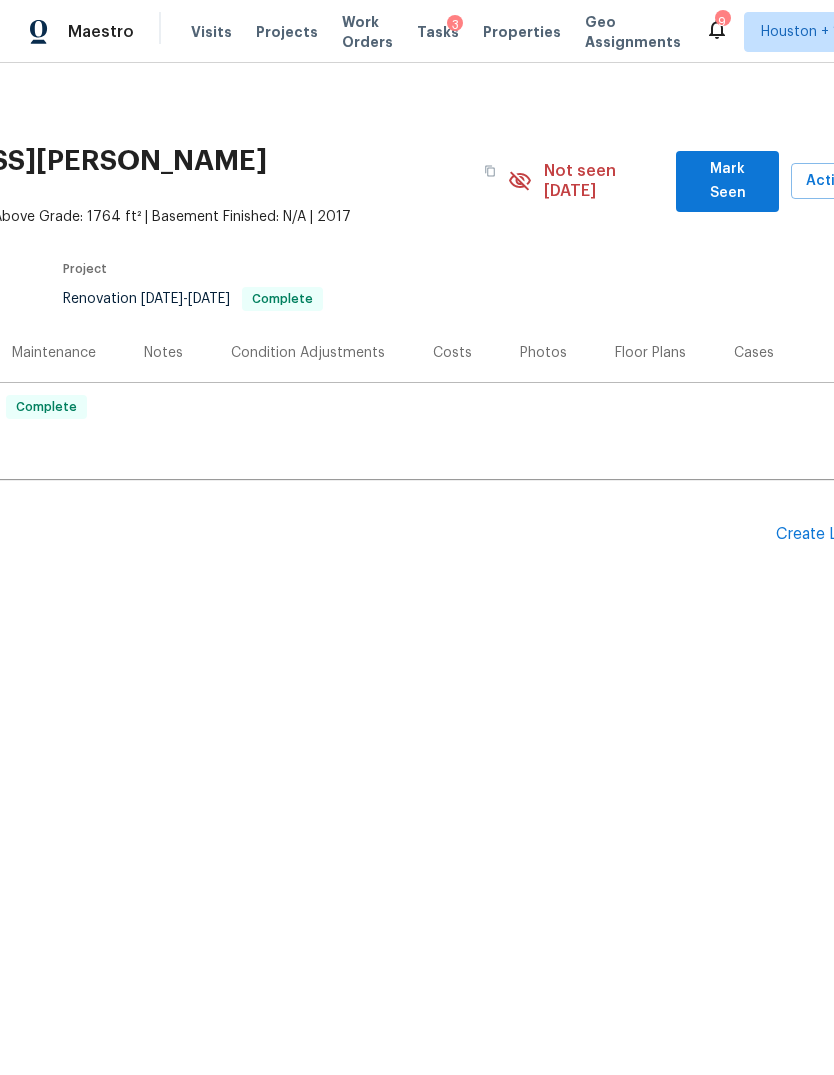 click on "Actions" at bounding box center [845, 181] 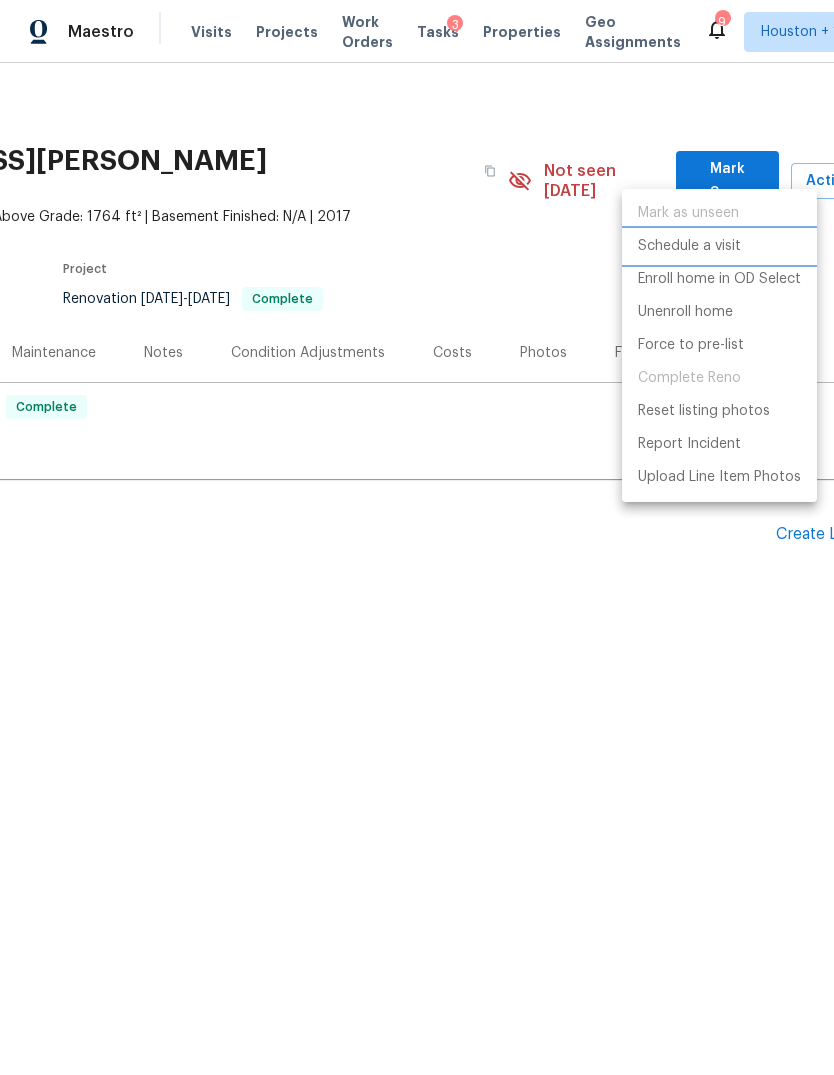 click on "Schedule a visit" at bounding box center (689, 246) 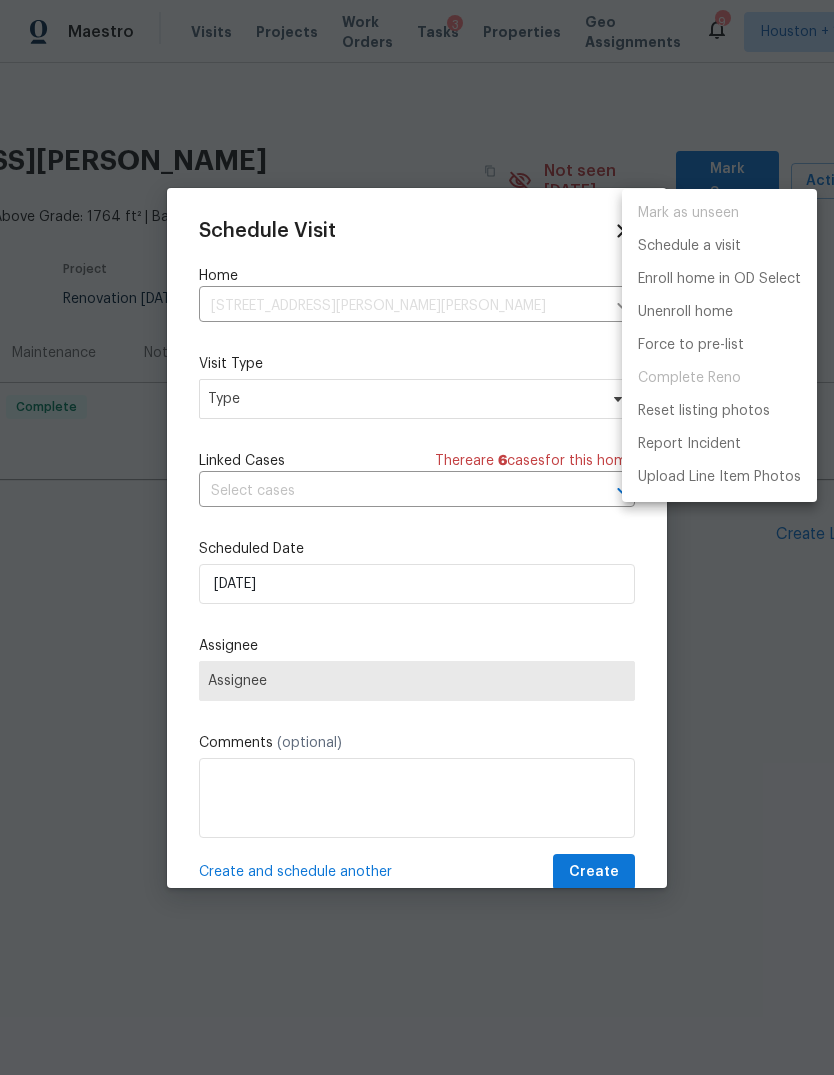 click at bounding box center [417, 537] 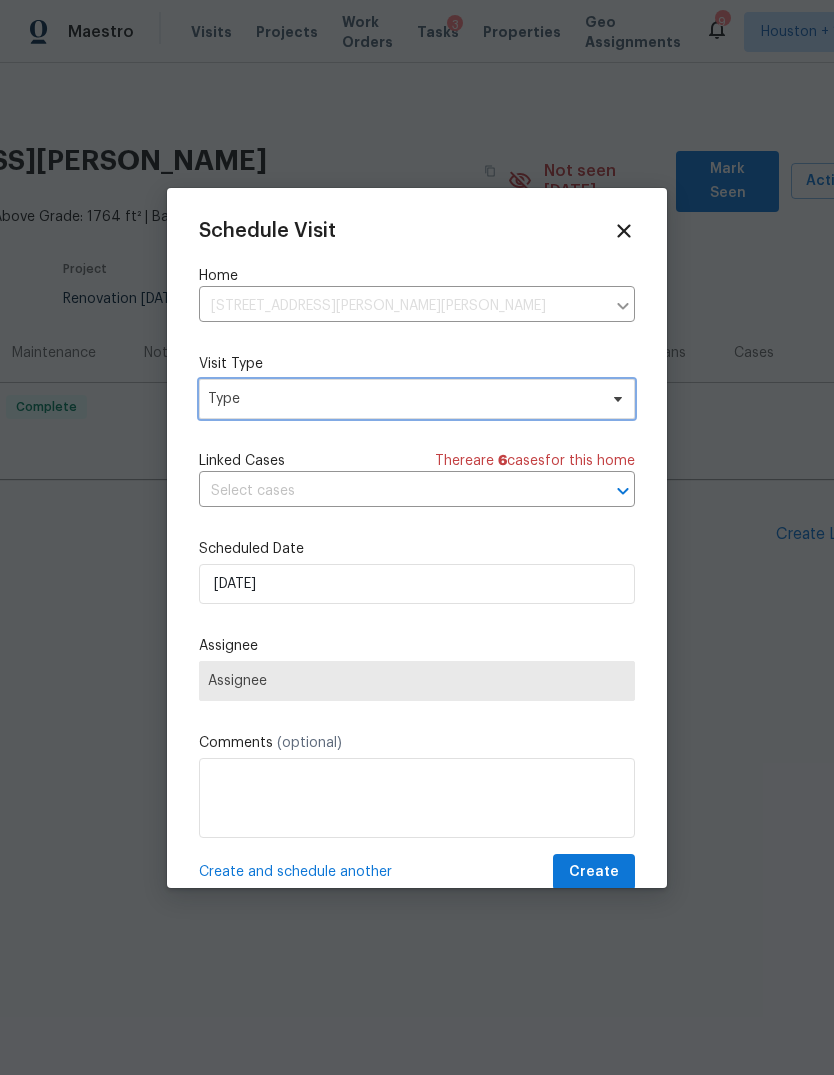 click on "Type" at bounding box center (402, 399) 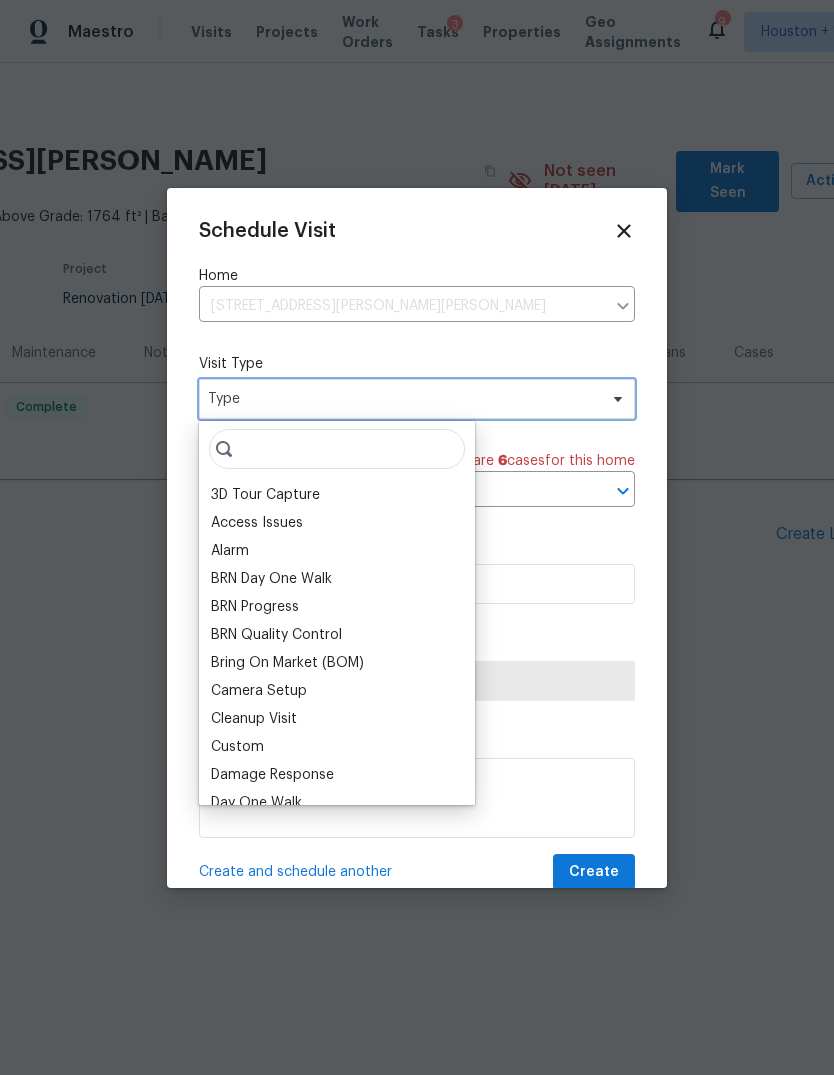 click on "Type" at bounding box center [402, 399] 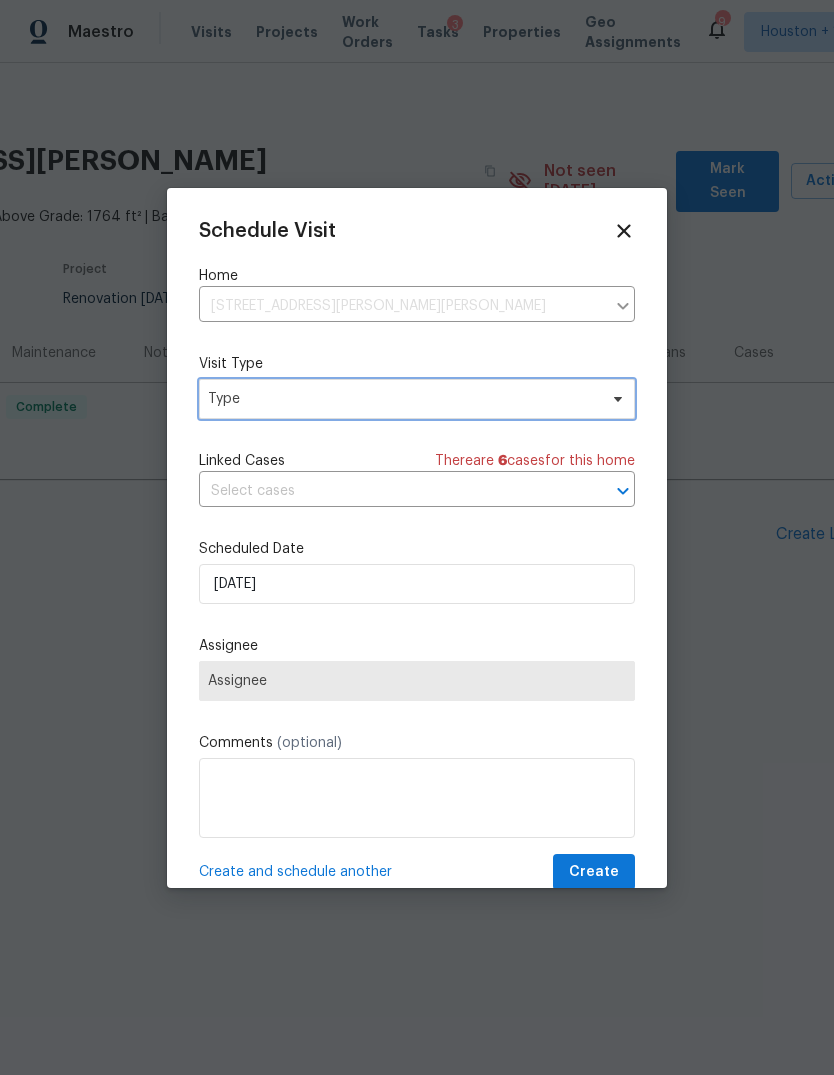 click on "Type" at bounding box center [402, 399] 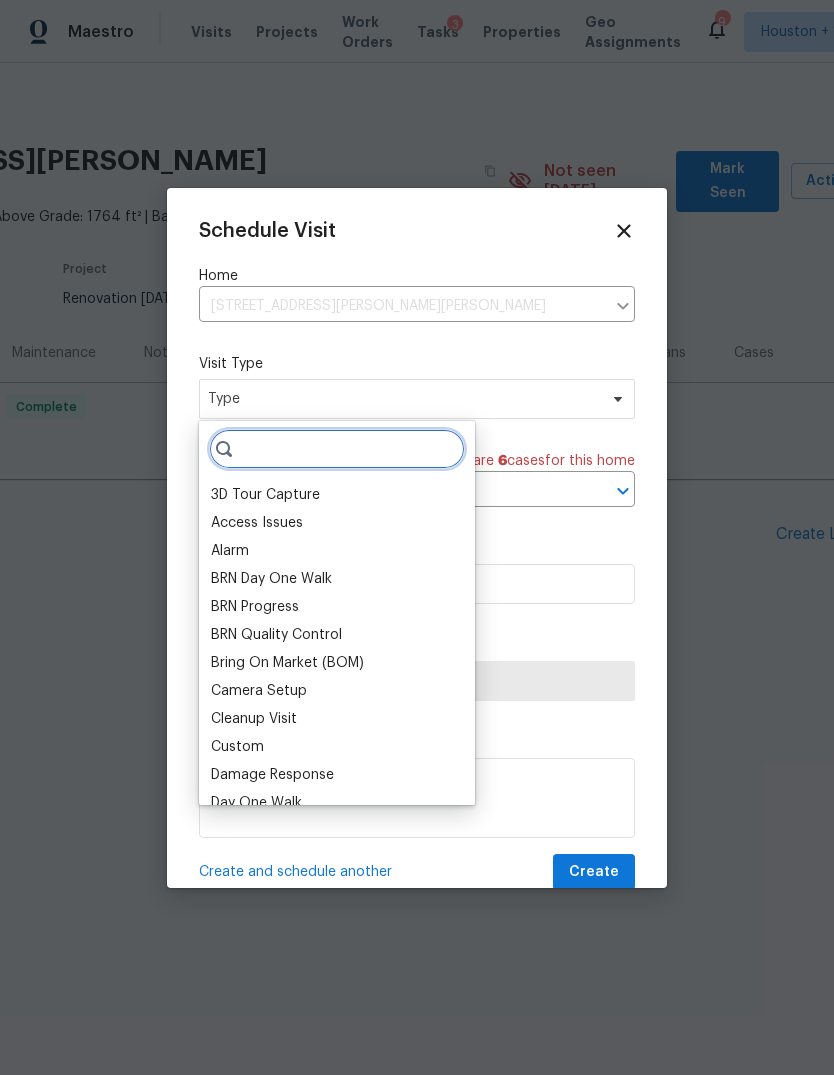 click at bounding box center [337, 449] 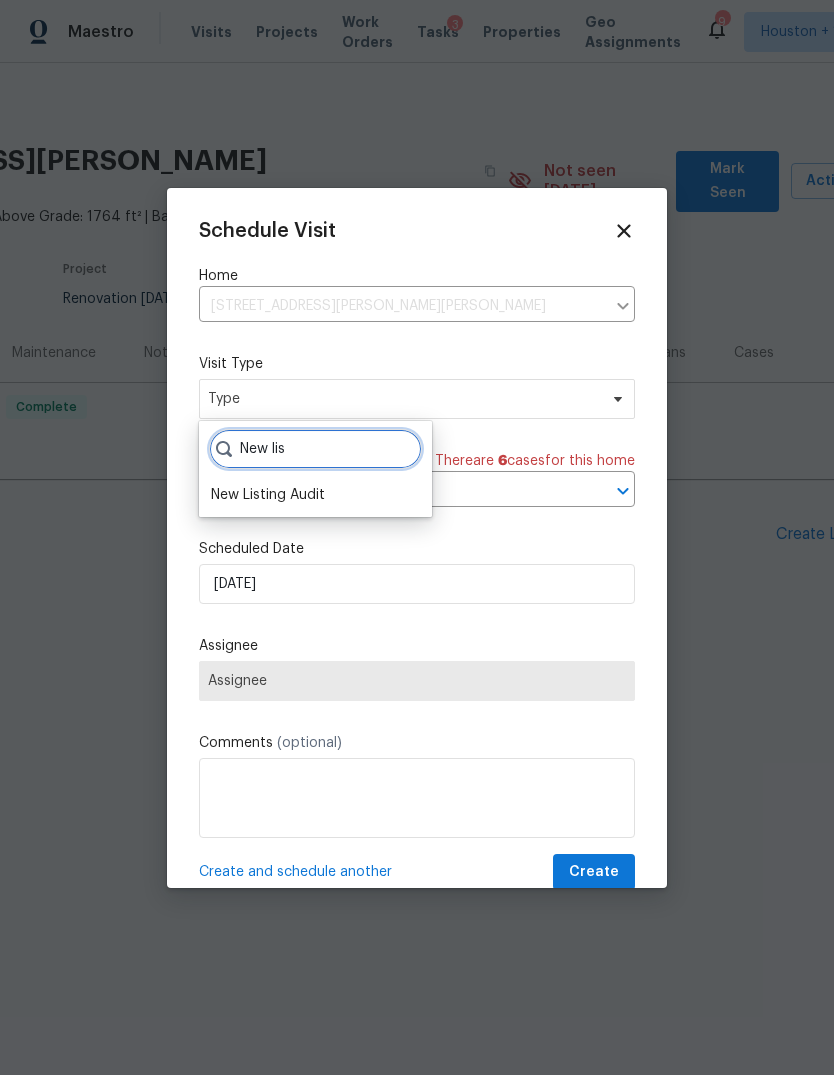 type on "New lis" 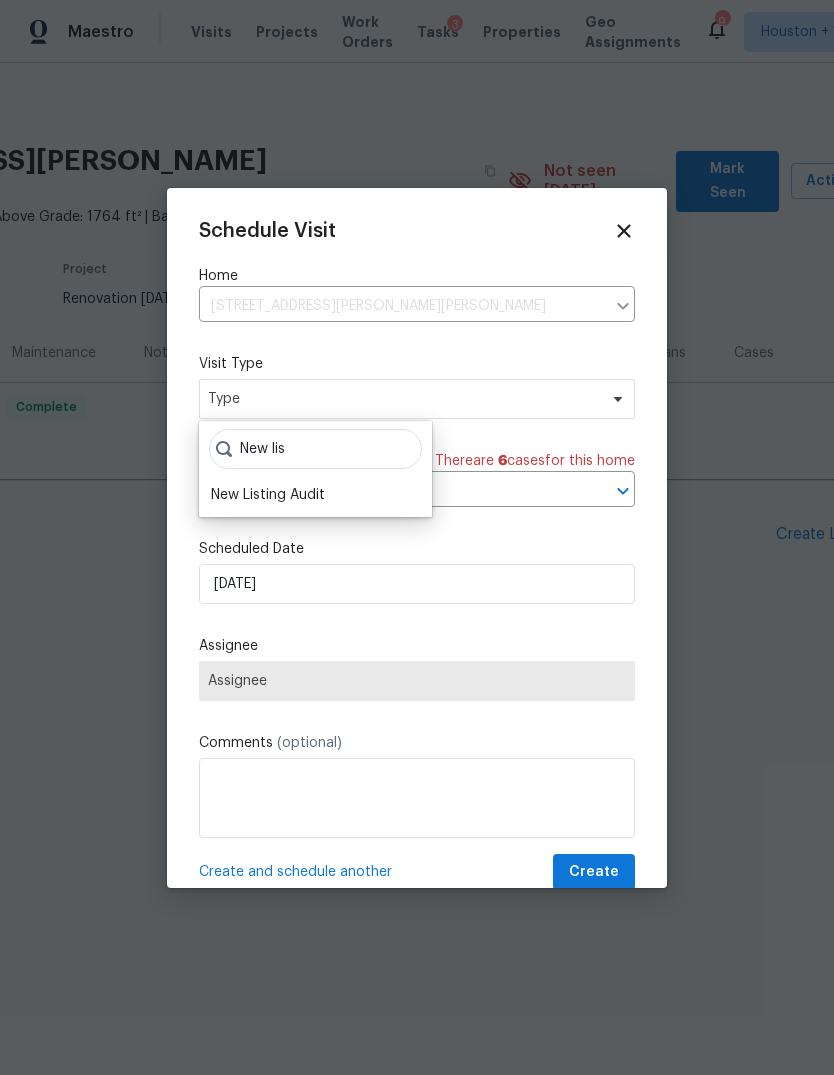 click on "New Listing Audit" at bounding box center [268, 495] 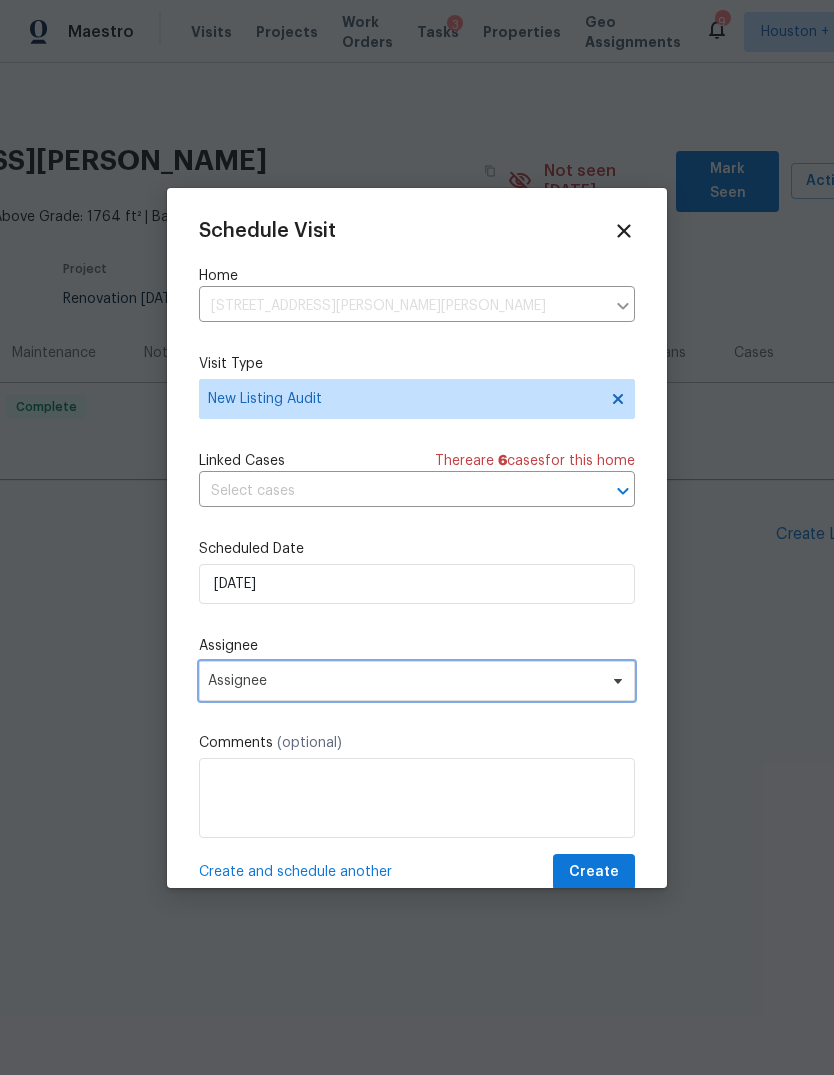 click on "Assignee" at bounding box center [404, 681] 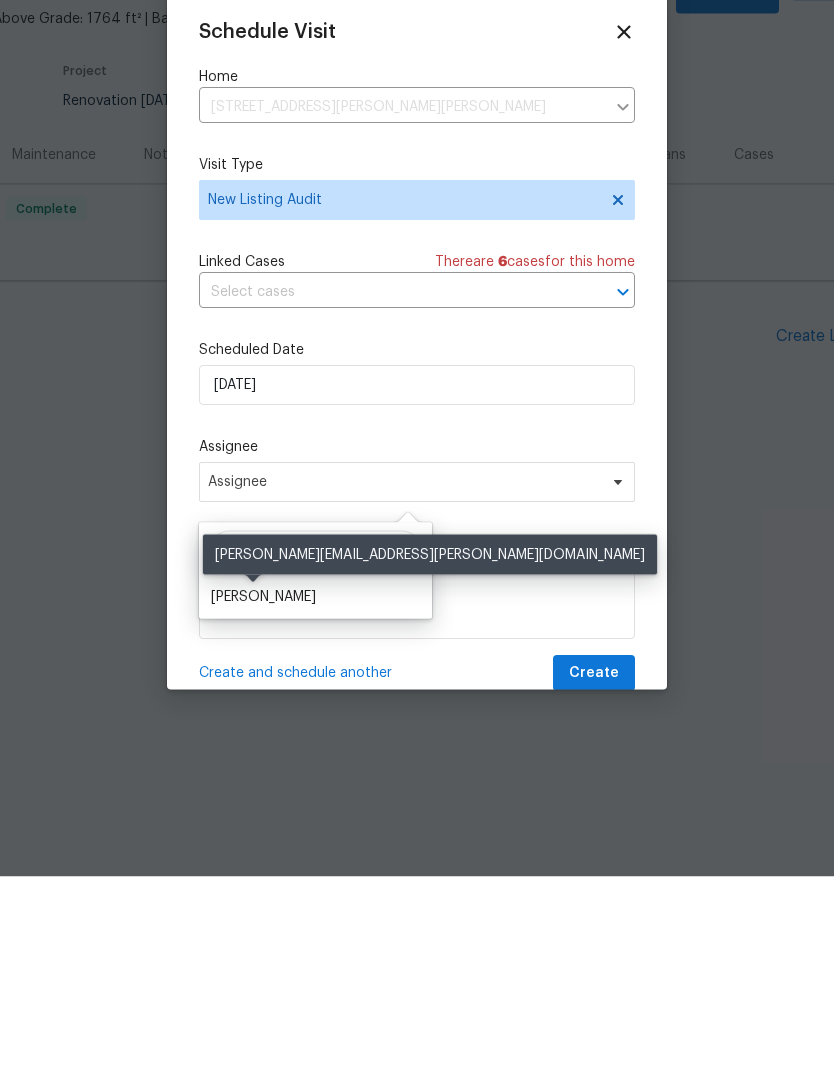 type on "[PERSON_NAME]" 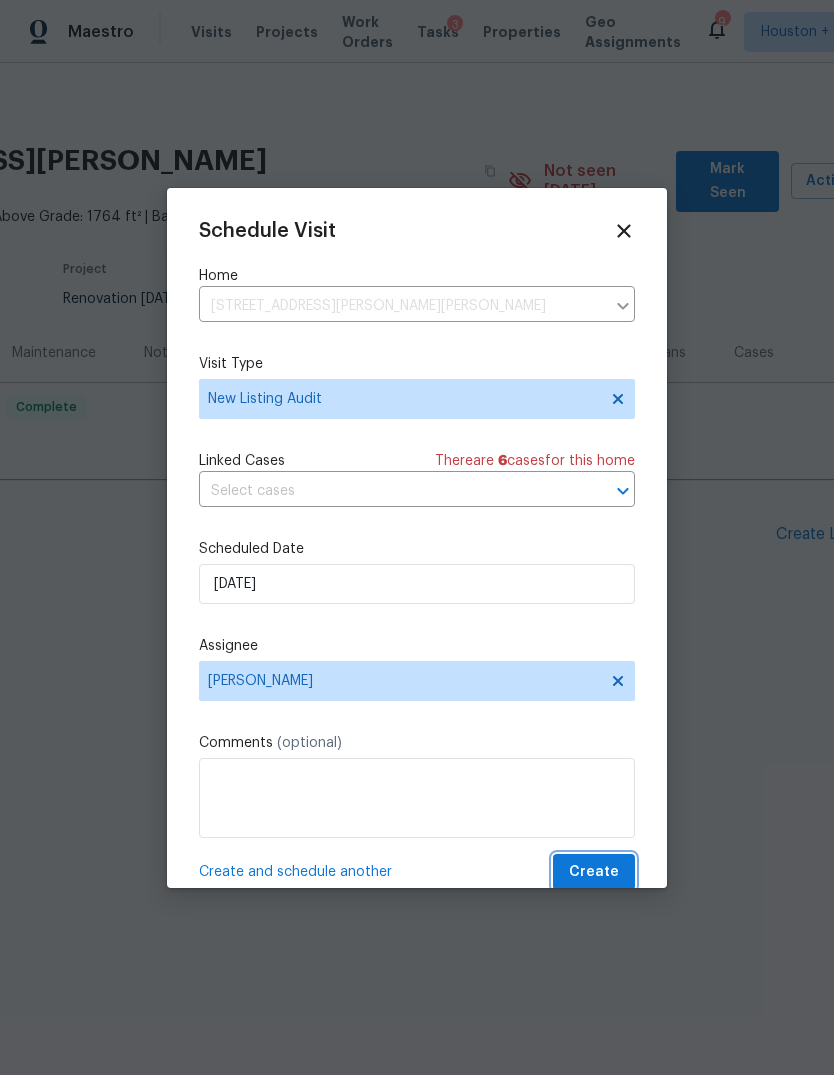 click on "Create" at bounding box center (594, 872) 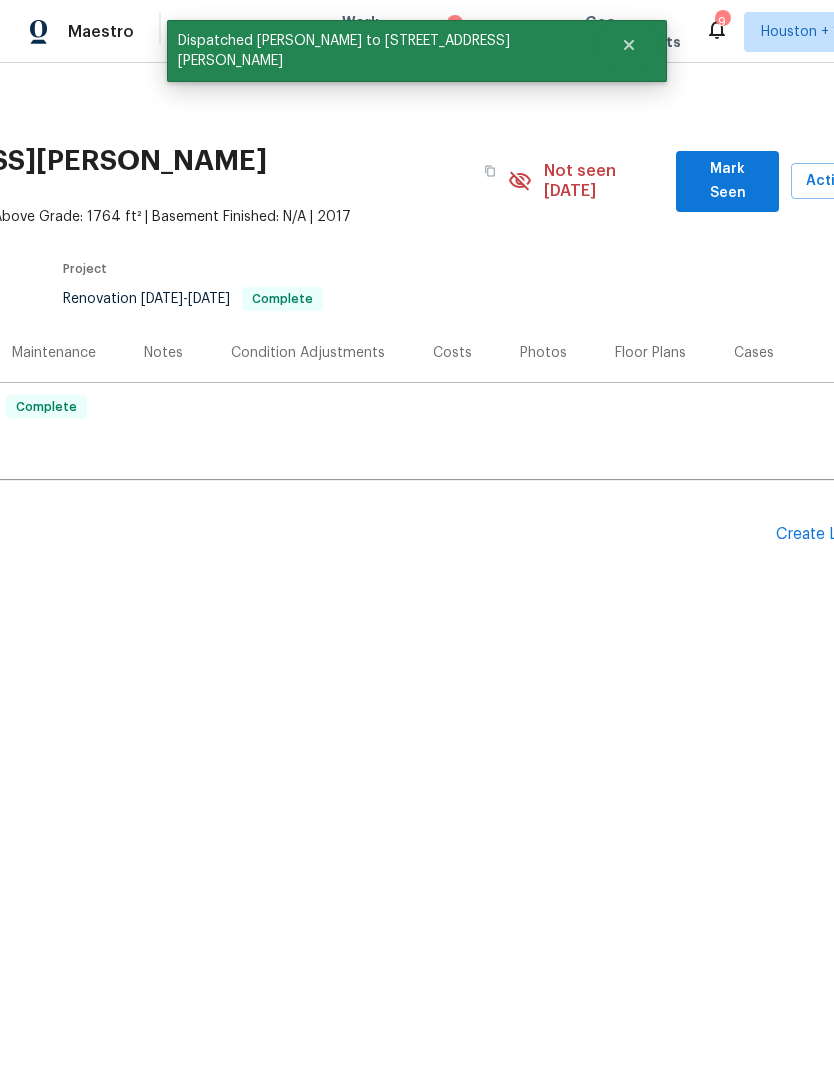 click on "Maestro" at bounding box center [101, 32] 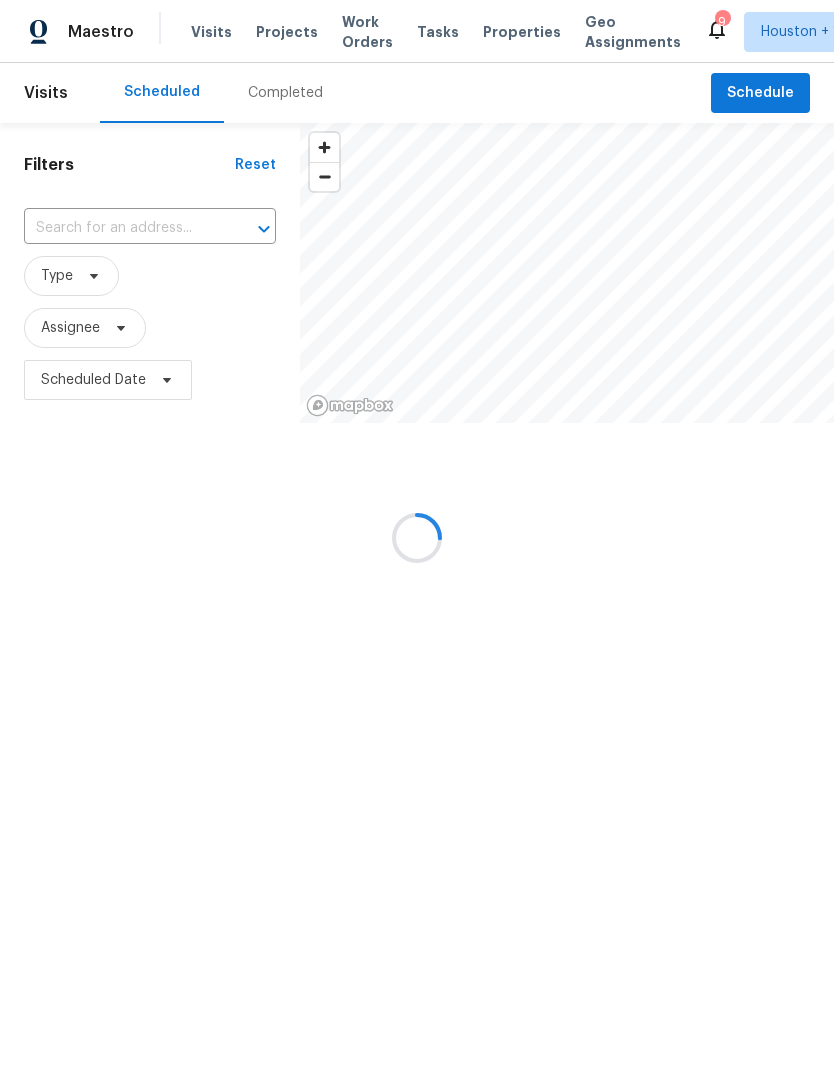 click at bounding box center (122, 228) 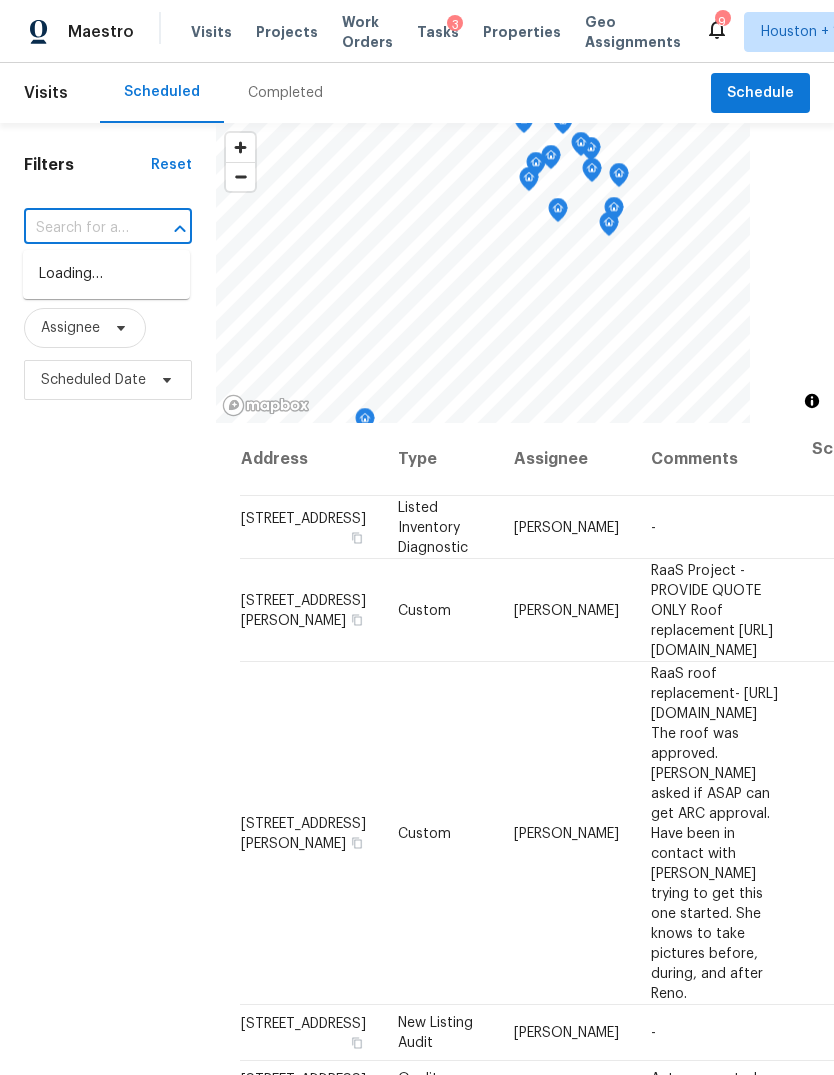 scroll, scrollTop: 0, scrollLeft: 0, axis: both 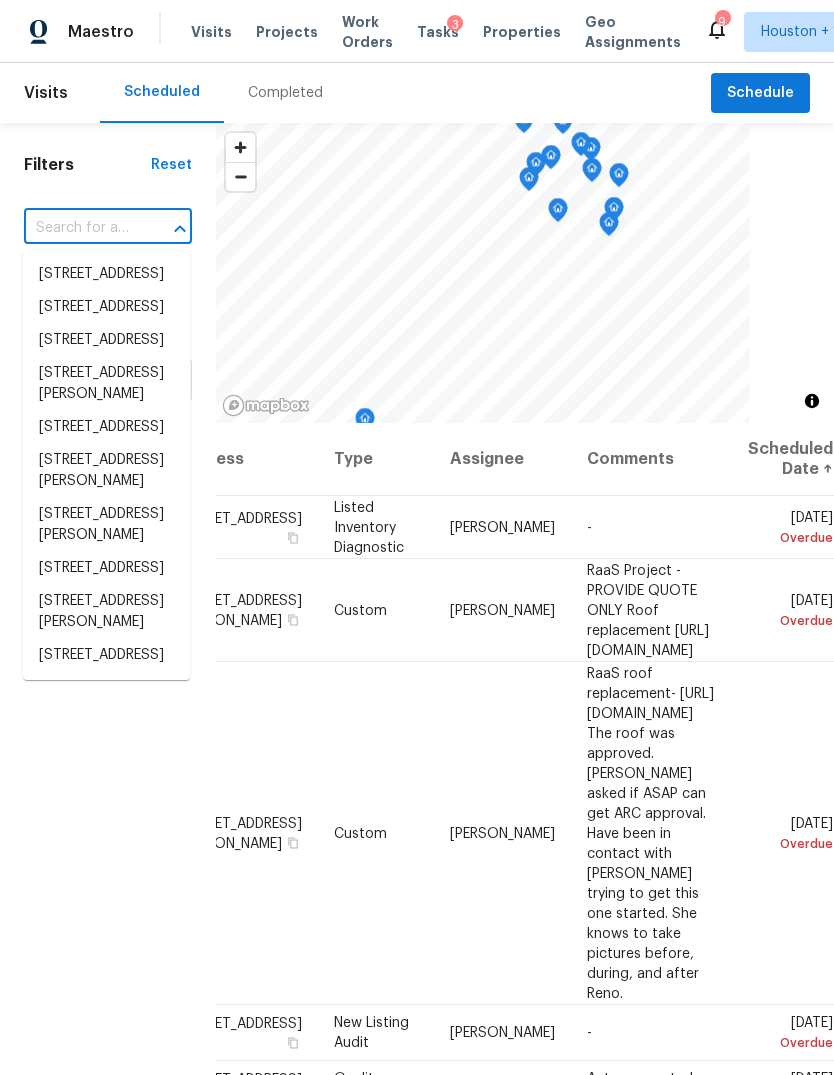 click 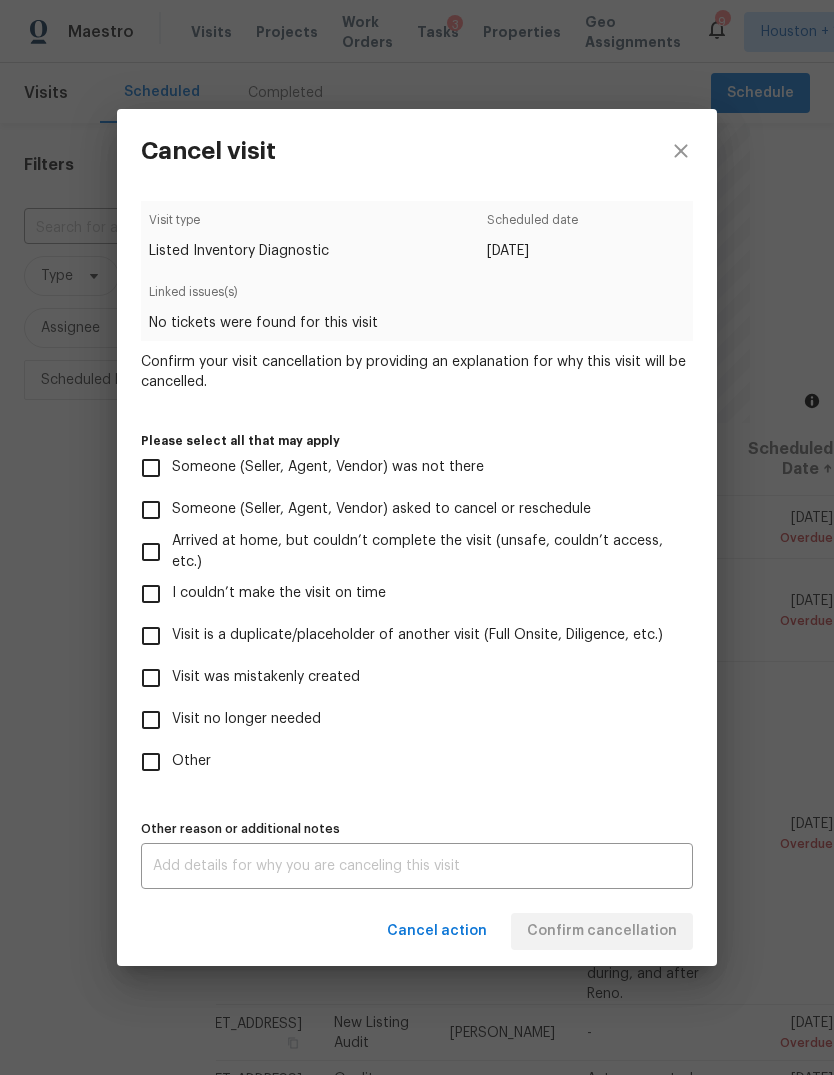 click on "Visit no longer needed" at bounding box center [151, 720] 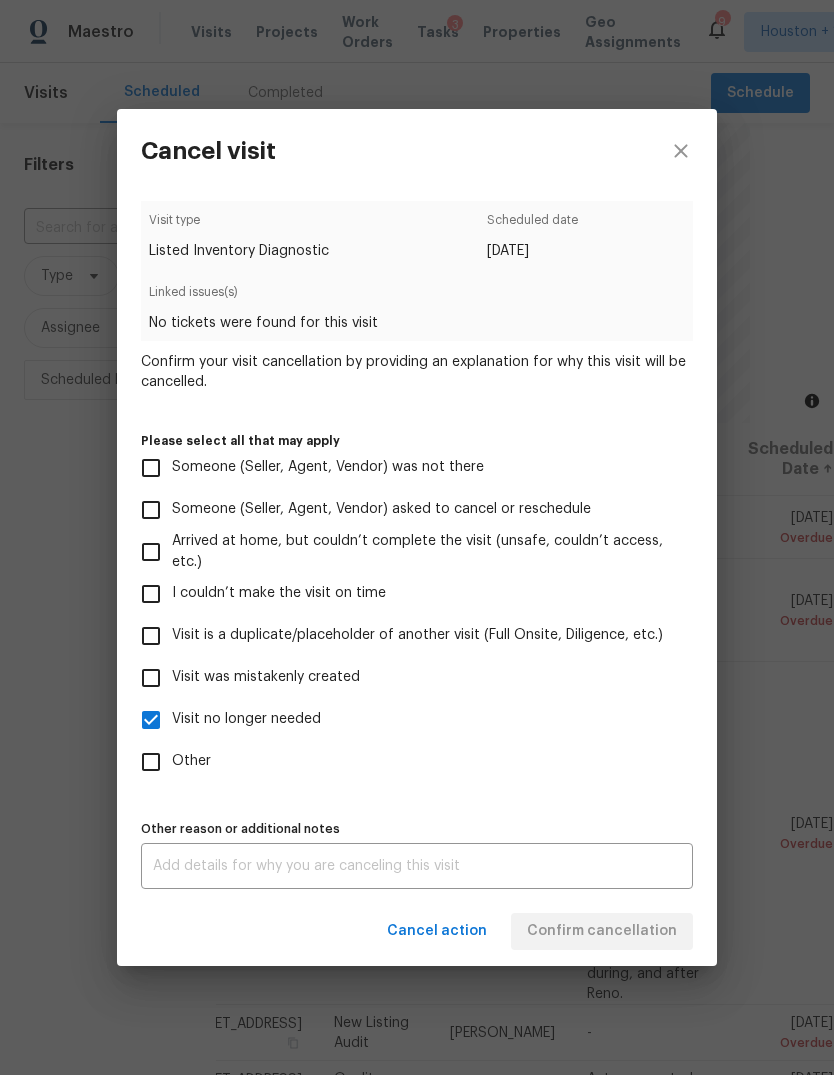 click at bounding box center (417, 866) 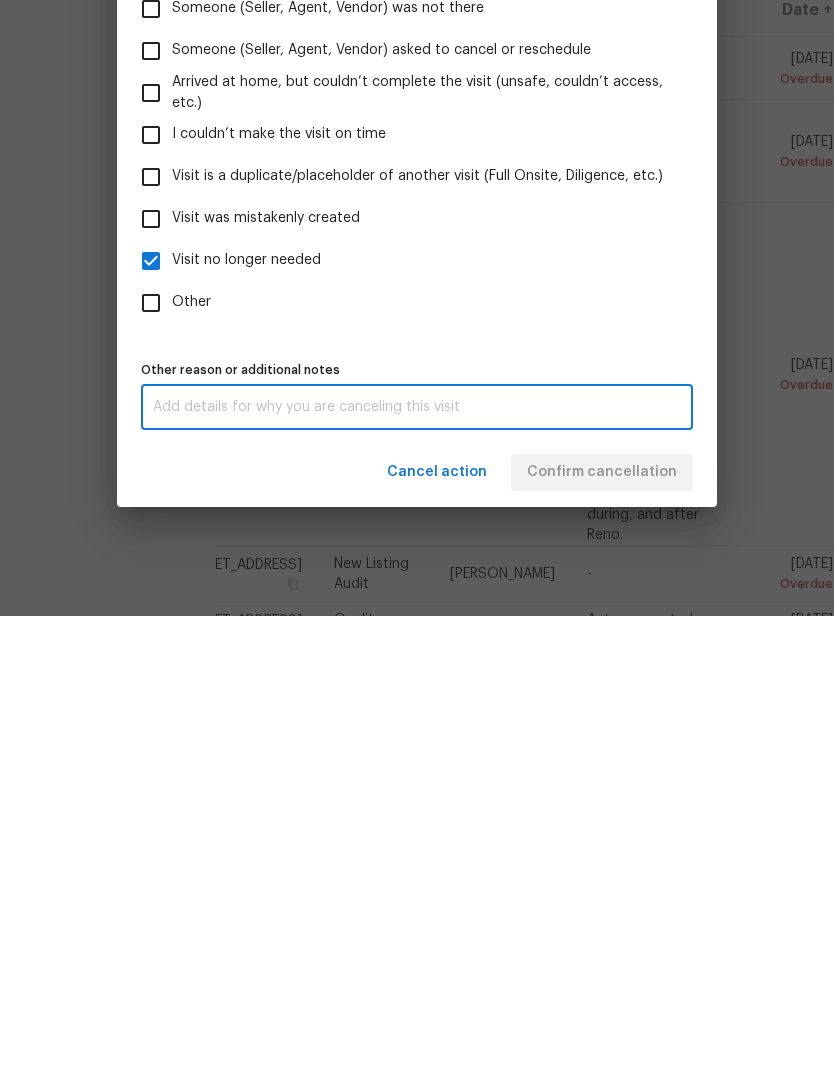 scroll, scrollTop: 75, scrollLeft: 0, axis: vertical 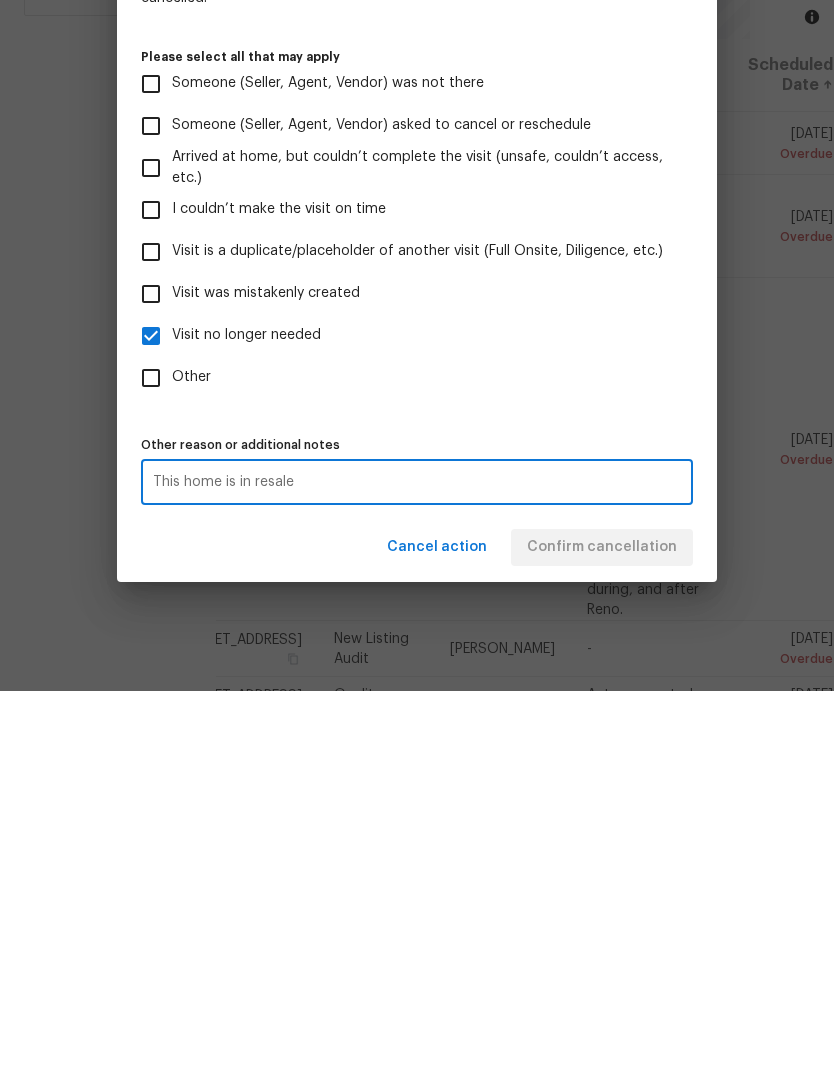 type on "This home is in resale" 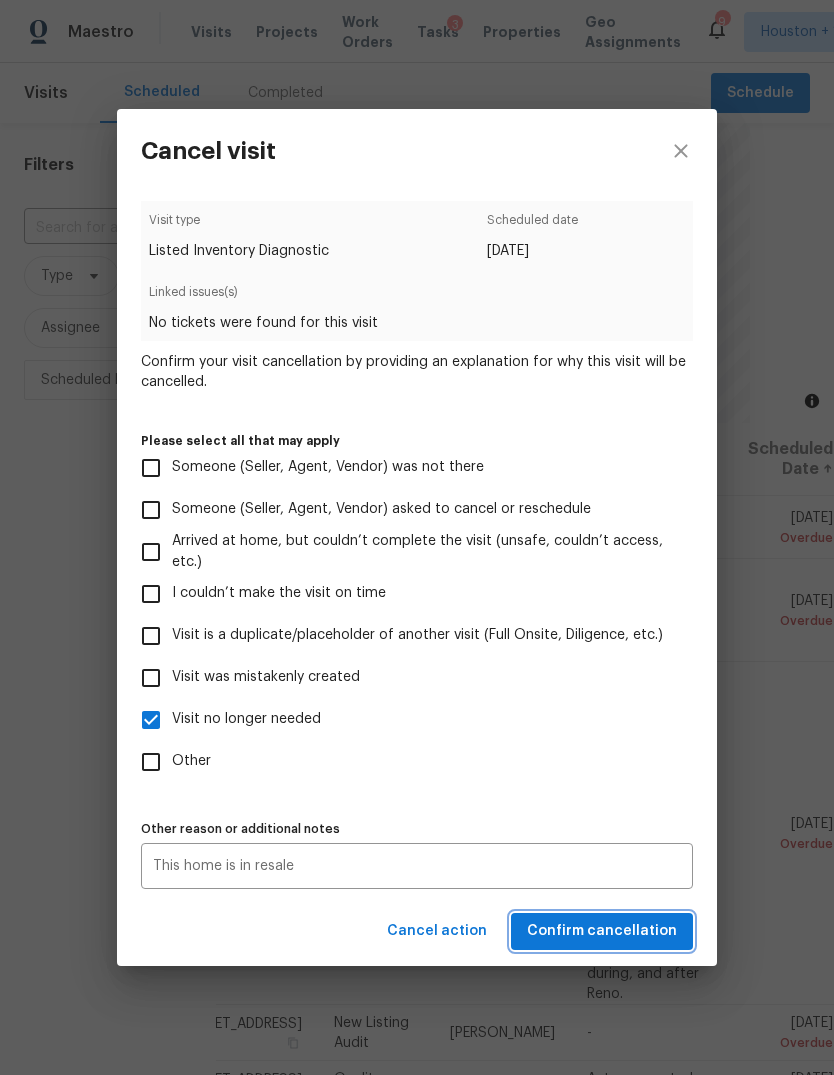 click on "Confirm cancellation" at bounding box center [602, 931] 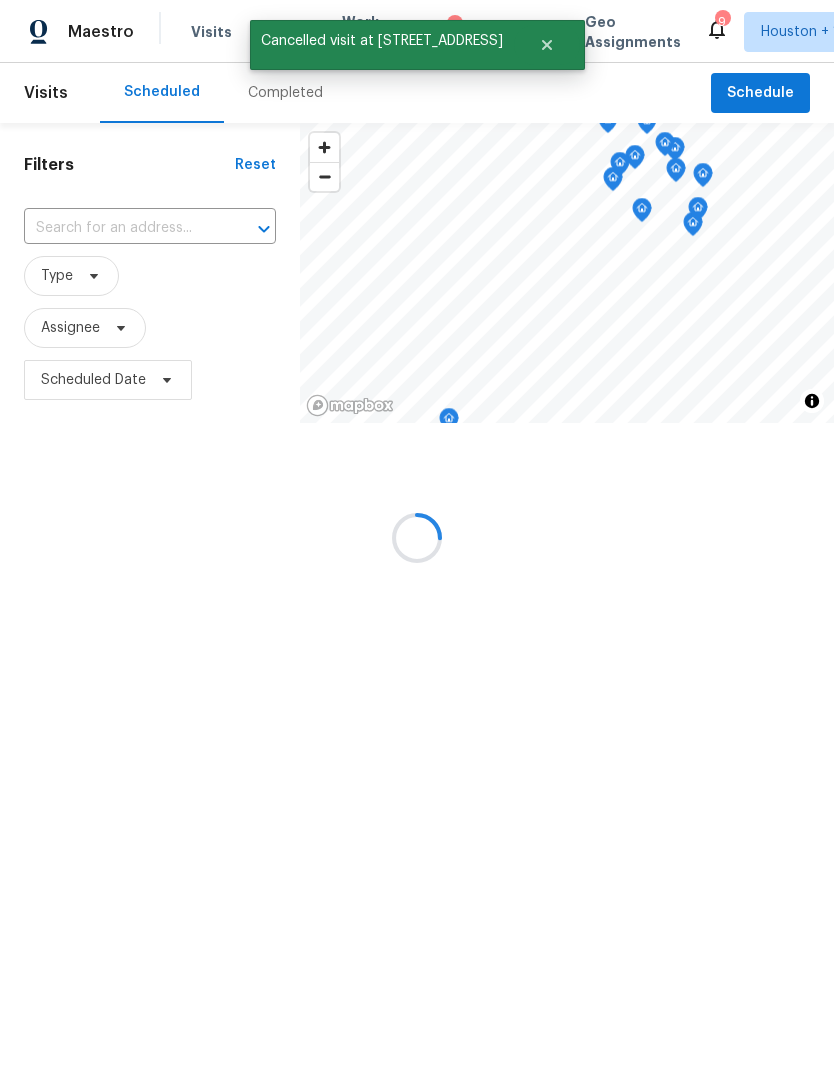 scroll, scrollTop: 0, scrollLeft: 0, axis: both 